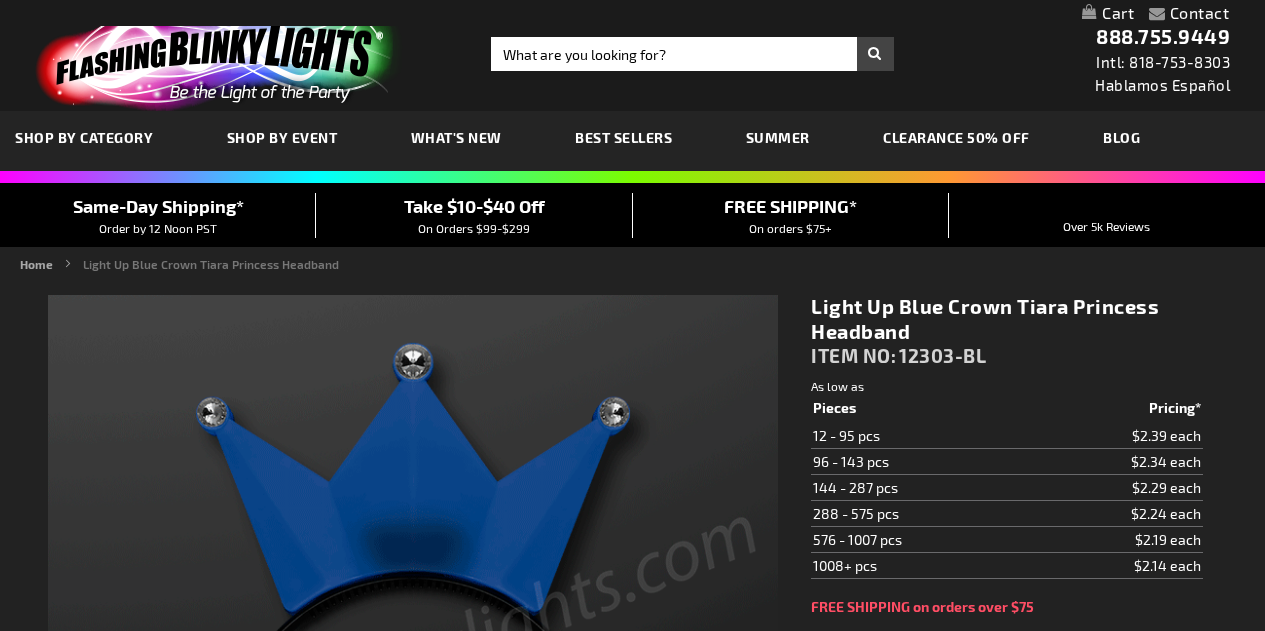 scroll, scrollTop: 0, scrollLeft: 0, axis: both 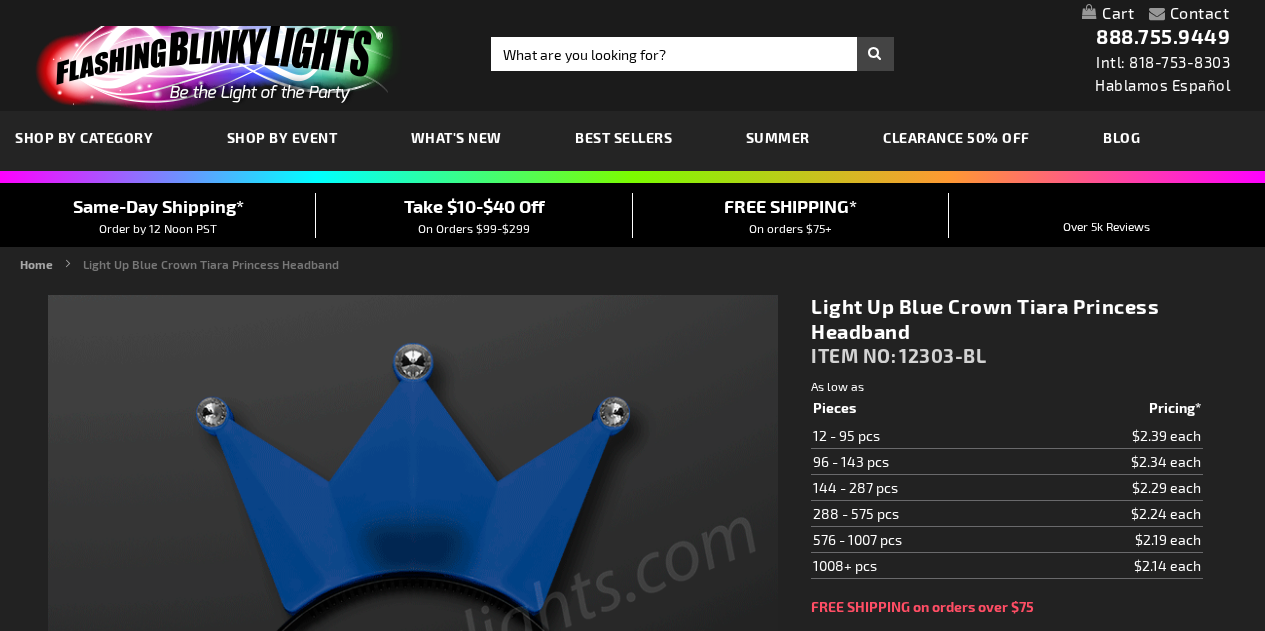 type on "5629" 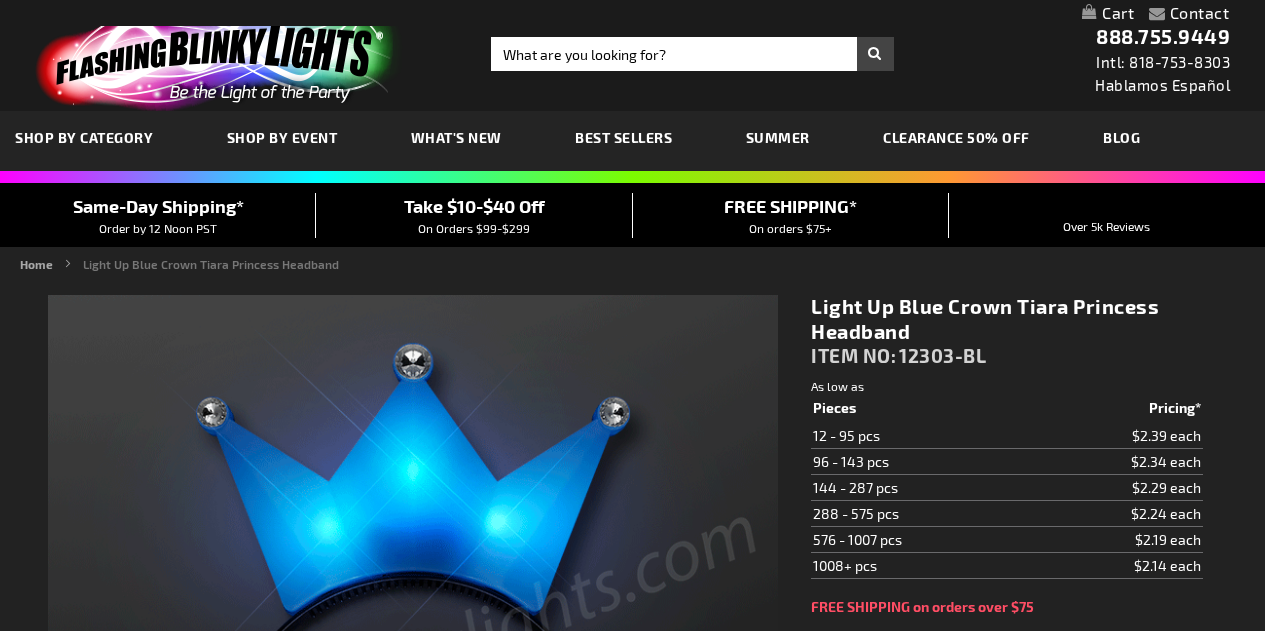 scroll, scrollTop: 0, scrollLeft: 0, axis: both 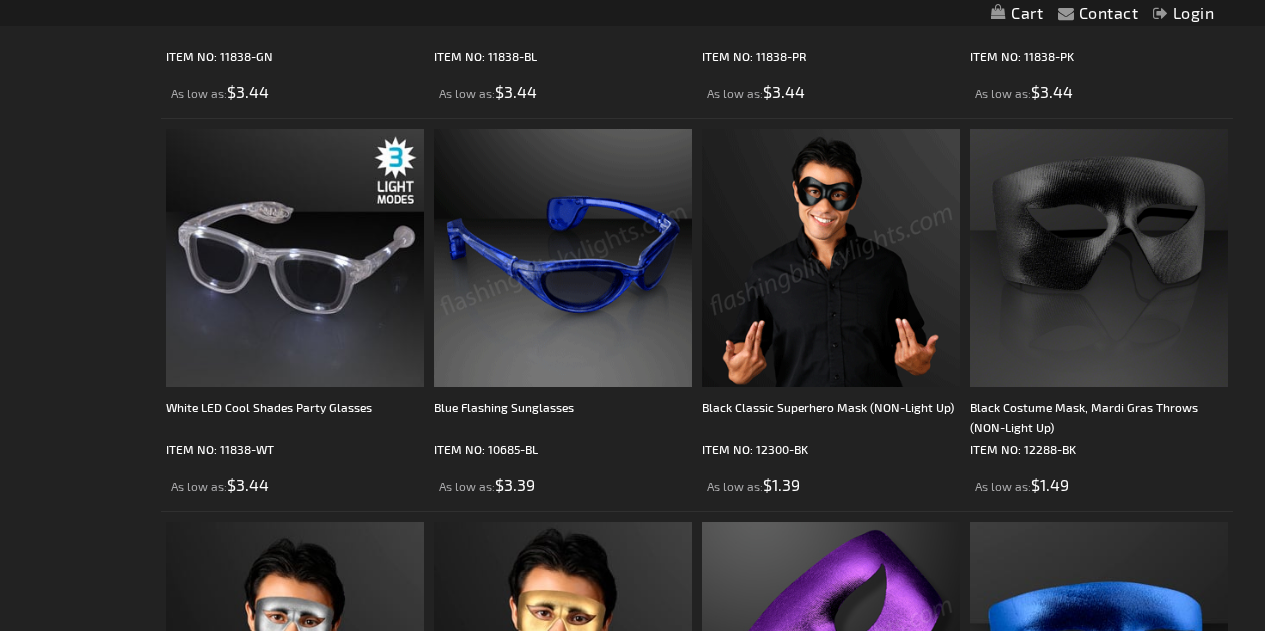 click at bounding box center [563, 258] 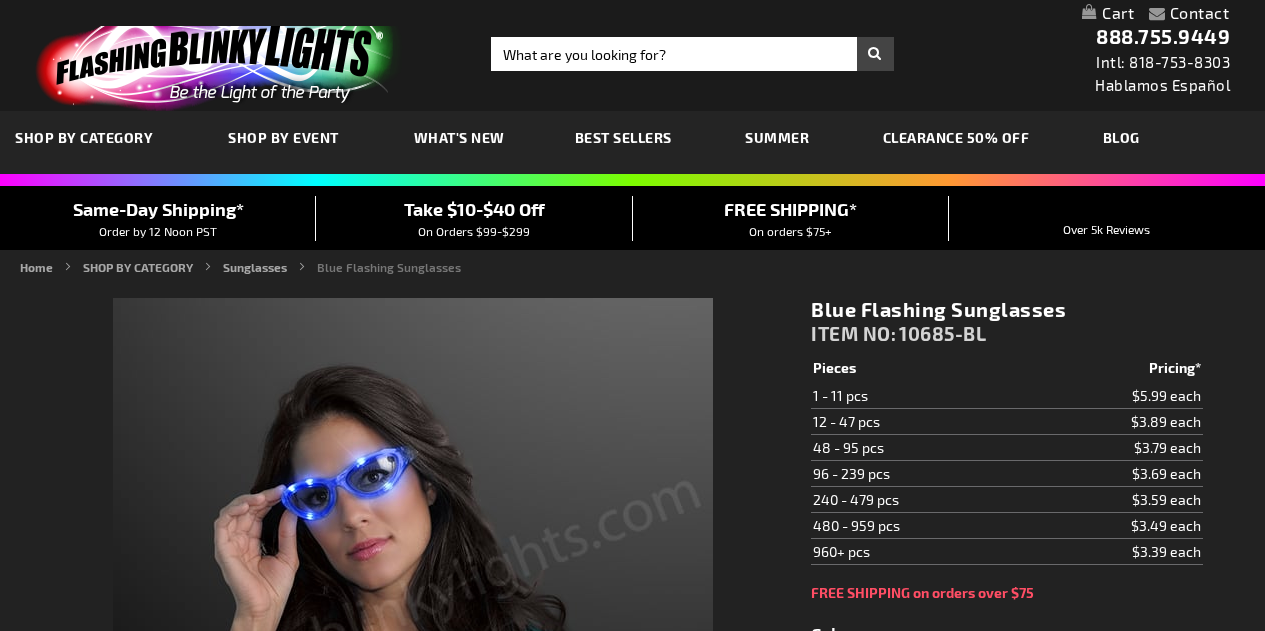 scroll, scrollTop: 0, scrollLeft: 0, axis: both 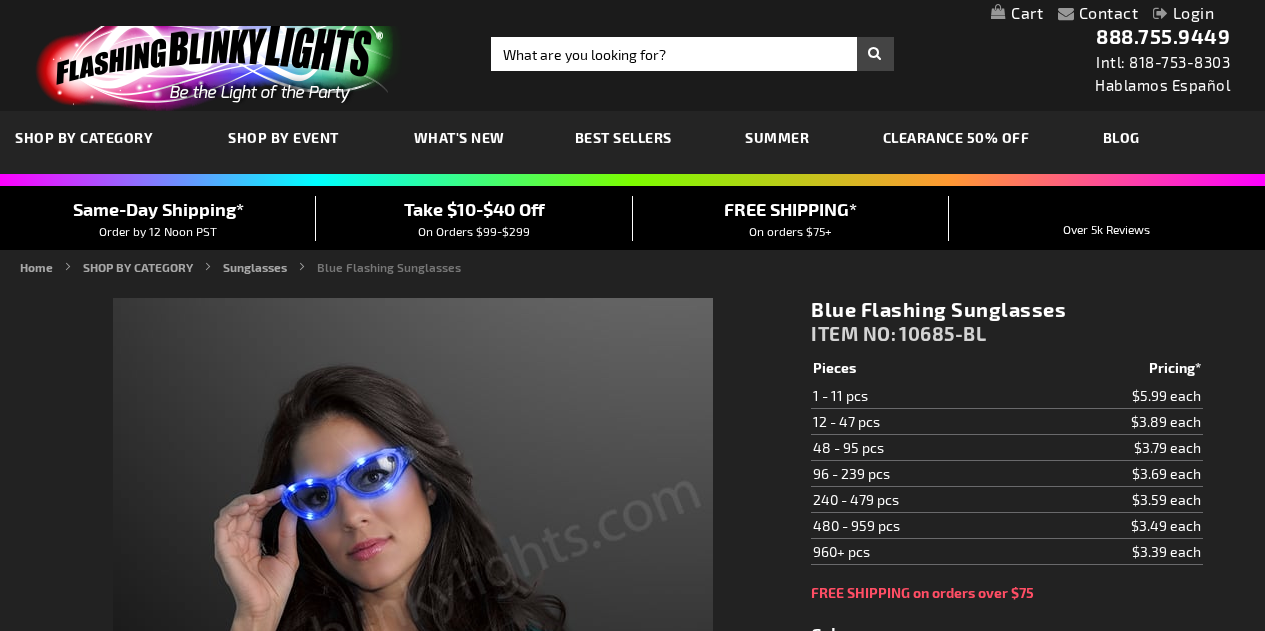 type on "5629" 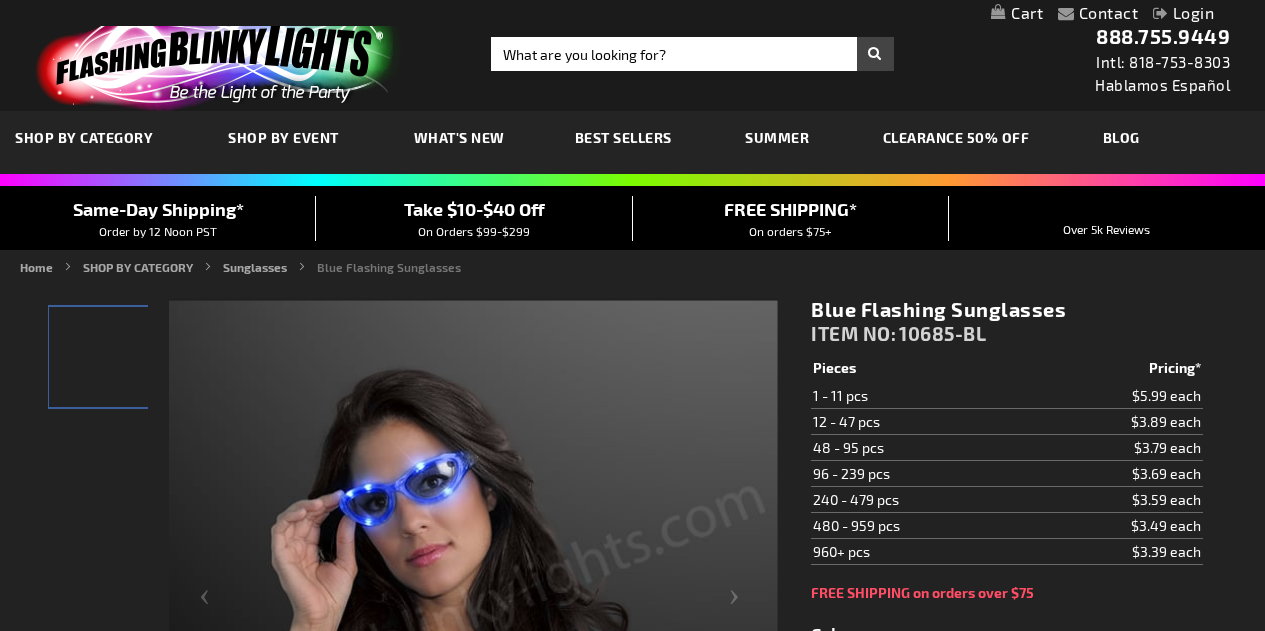 scroll, scrollTop: 0, scrollLeft: 0, axis: both 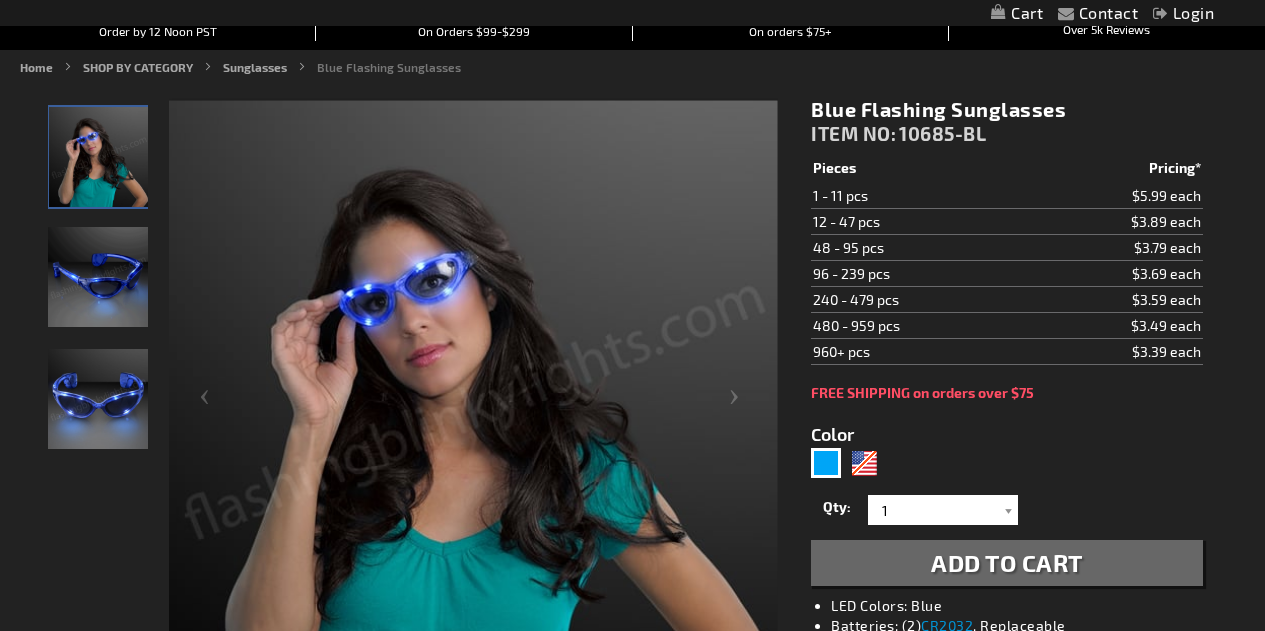 click at bounding box center [98, 399] 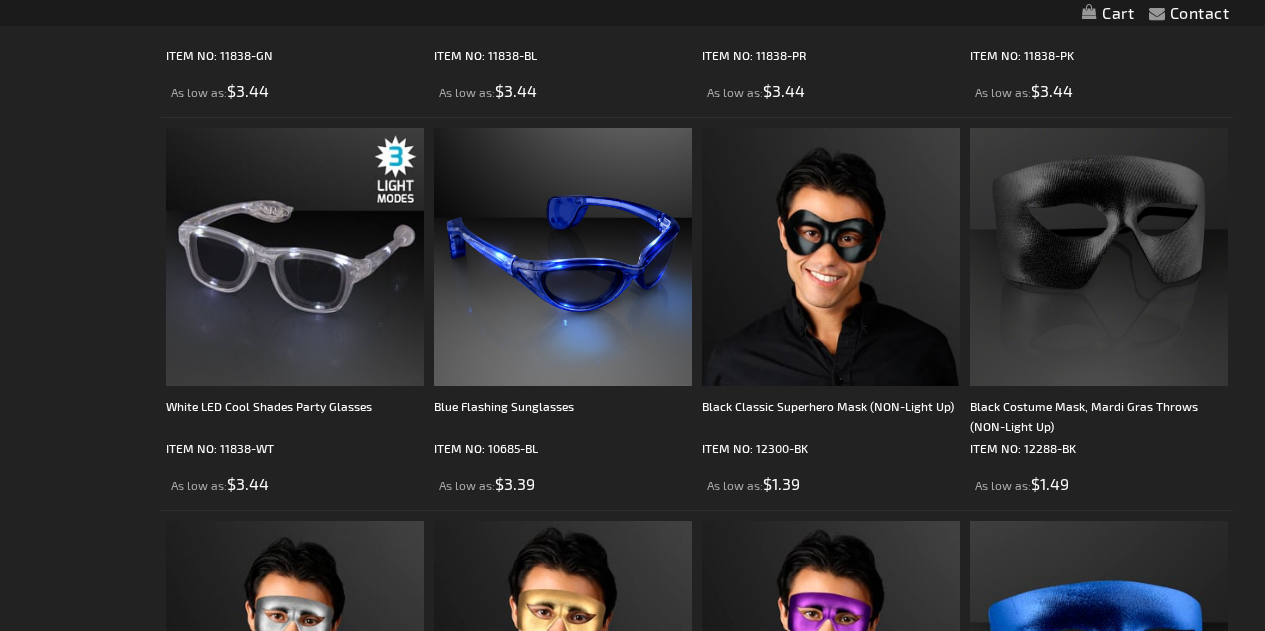 scroll, scrollTop: 4998, scrollLeft: 0, axis: vertical 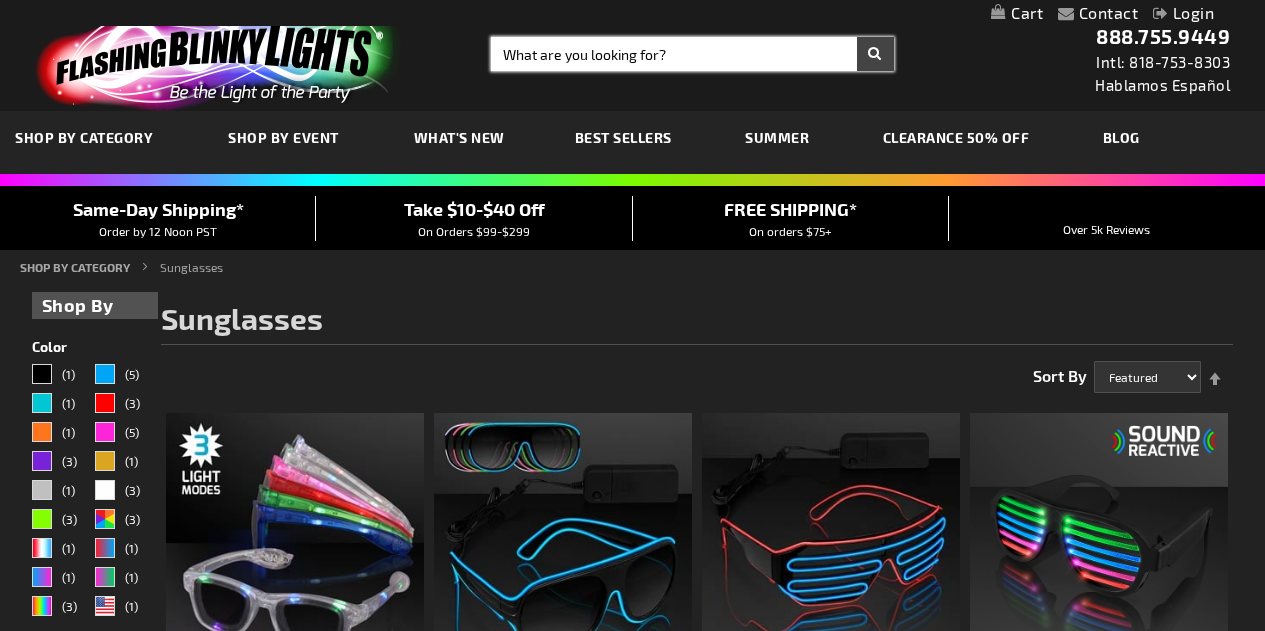drag, startPoint x: 705, startPoint y: 51, endPoint x: 1060, endPoint y: 25, distance: 355.95084 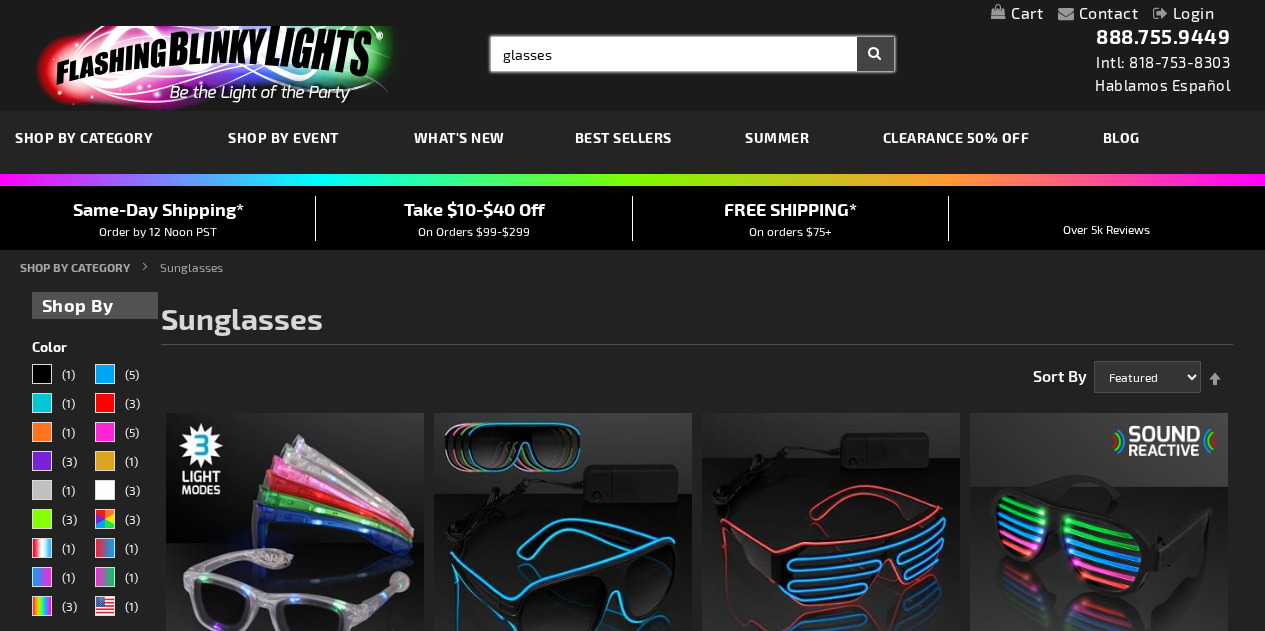 type on "glasses" 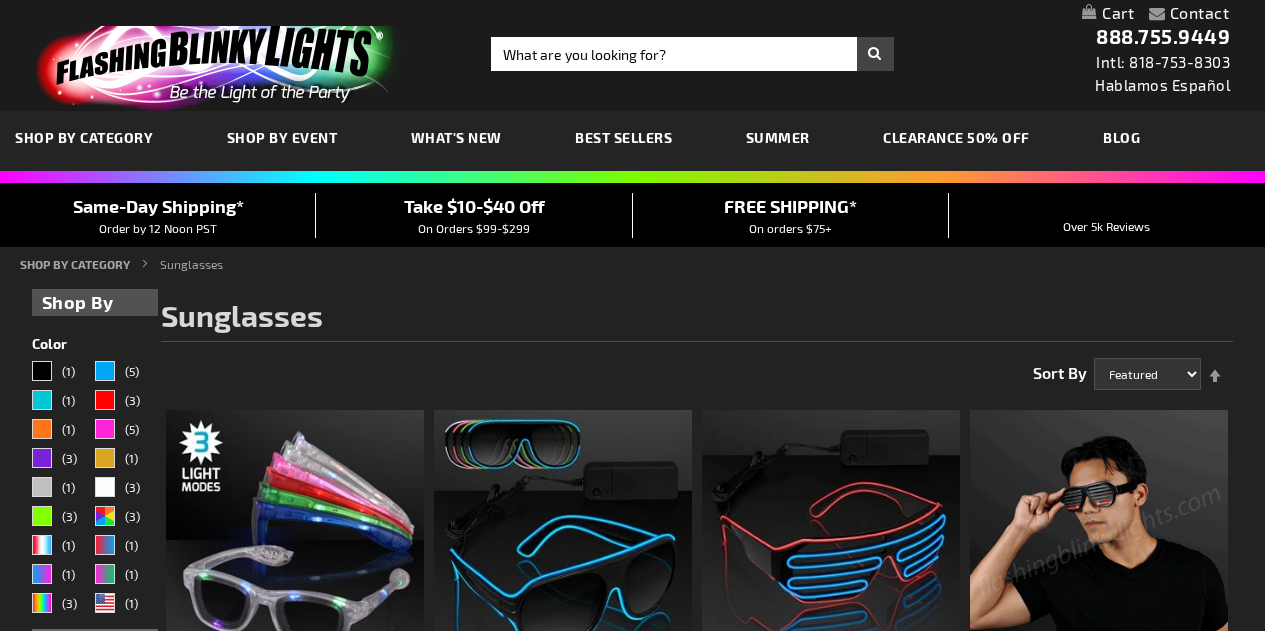 scroll, scrollTop: 0, scrollLeft: 0, axis: both 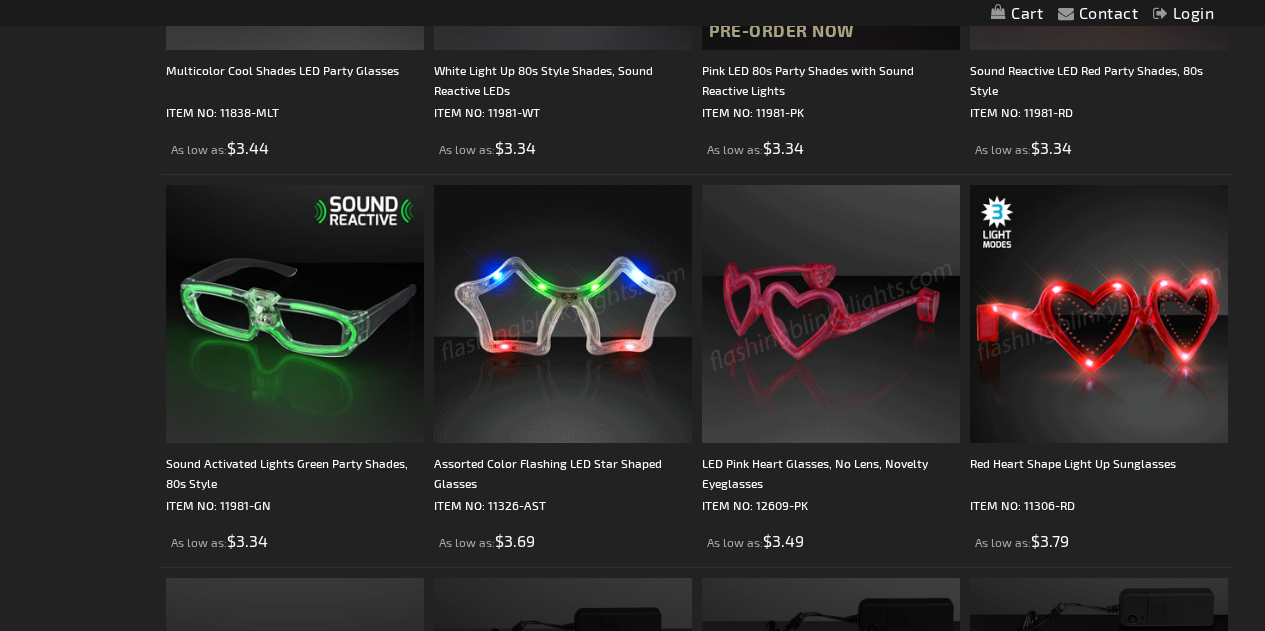 click at bounding box center (563, 314) 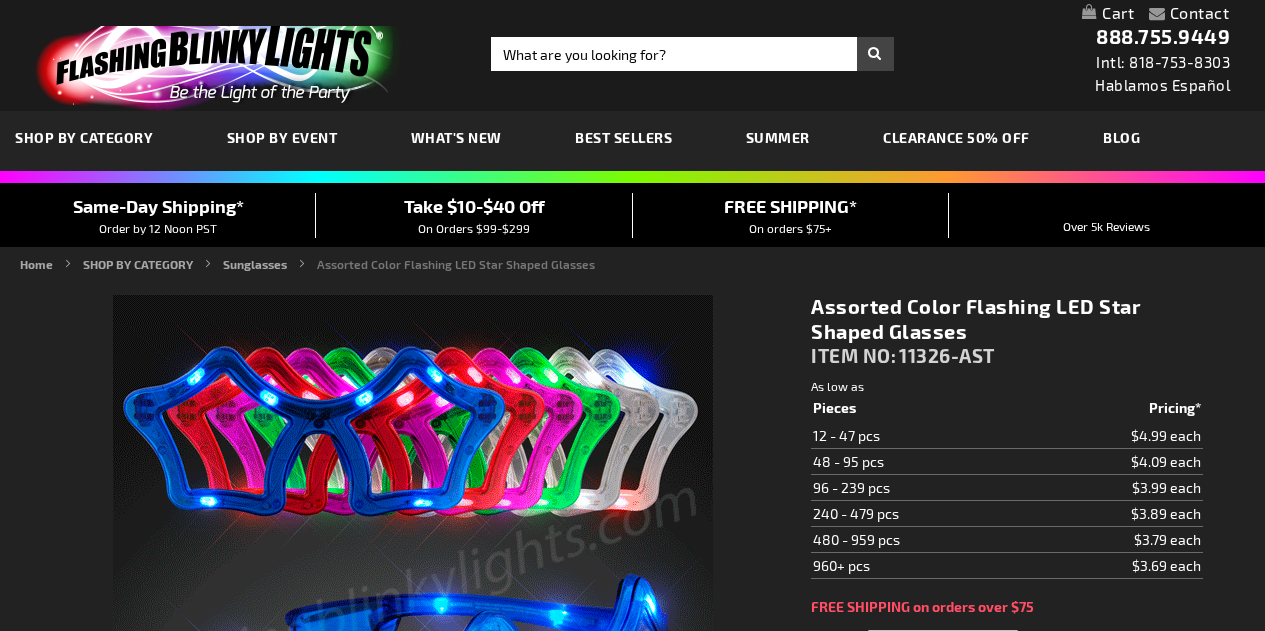 scroll, scrollTop: 0, scrollLeft: 0, axis: both 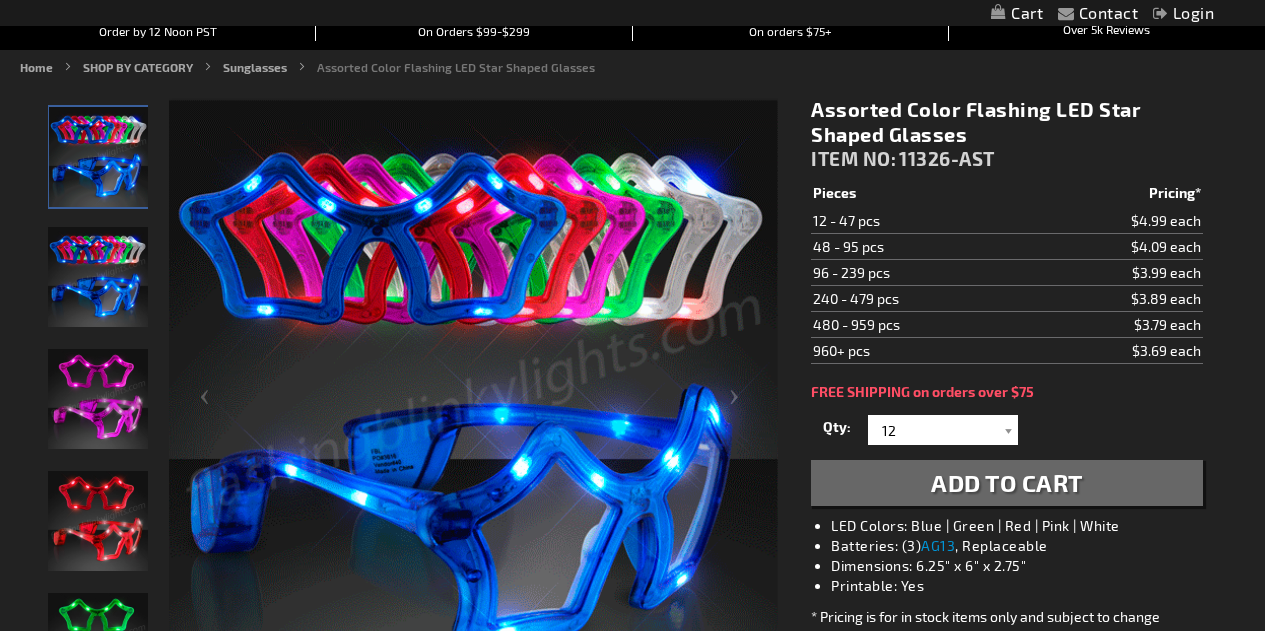click at bounding box center [98, 277] 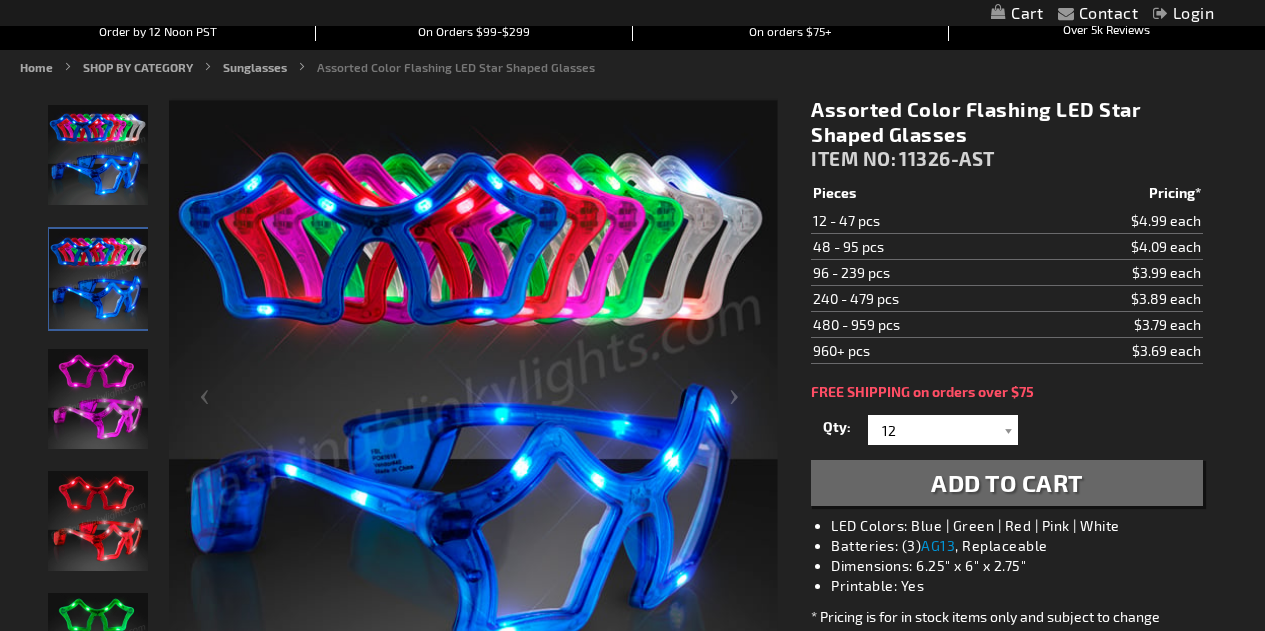 click at bounding box center [98, 399] 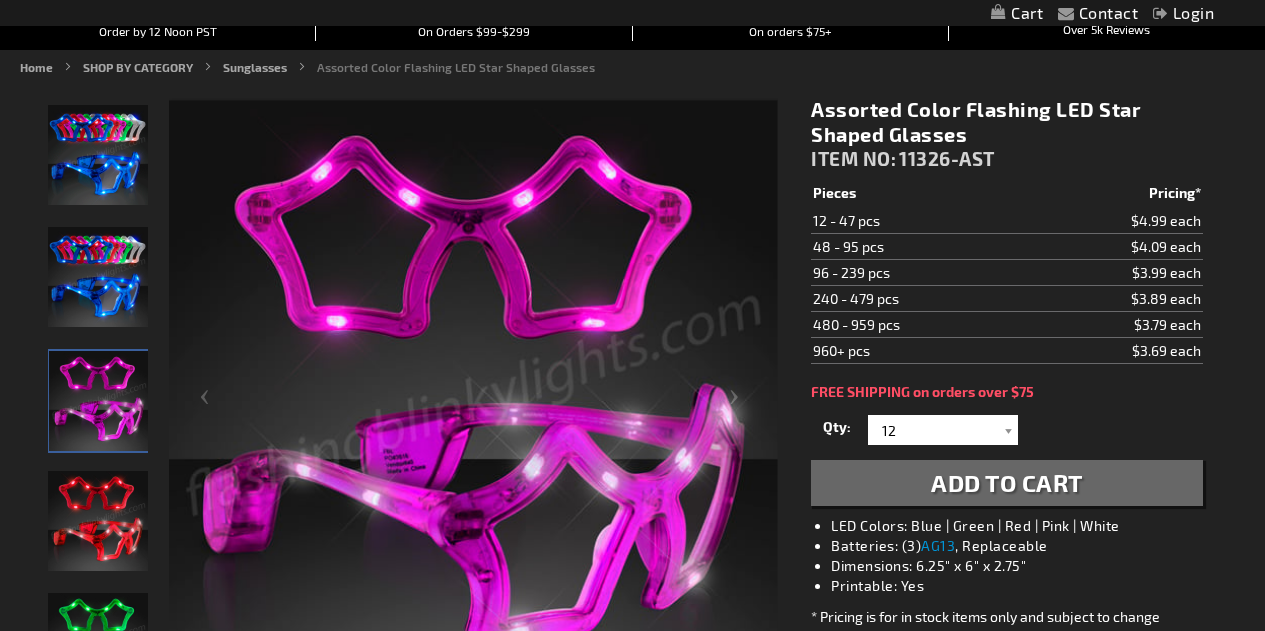 click at bounding box center (98, 521) 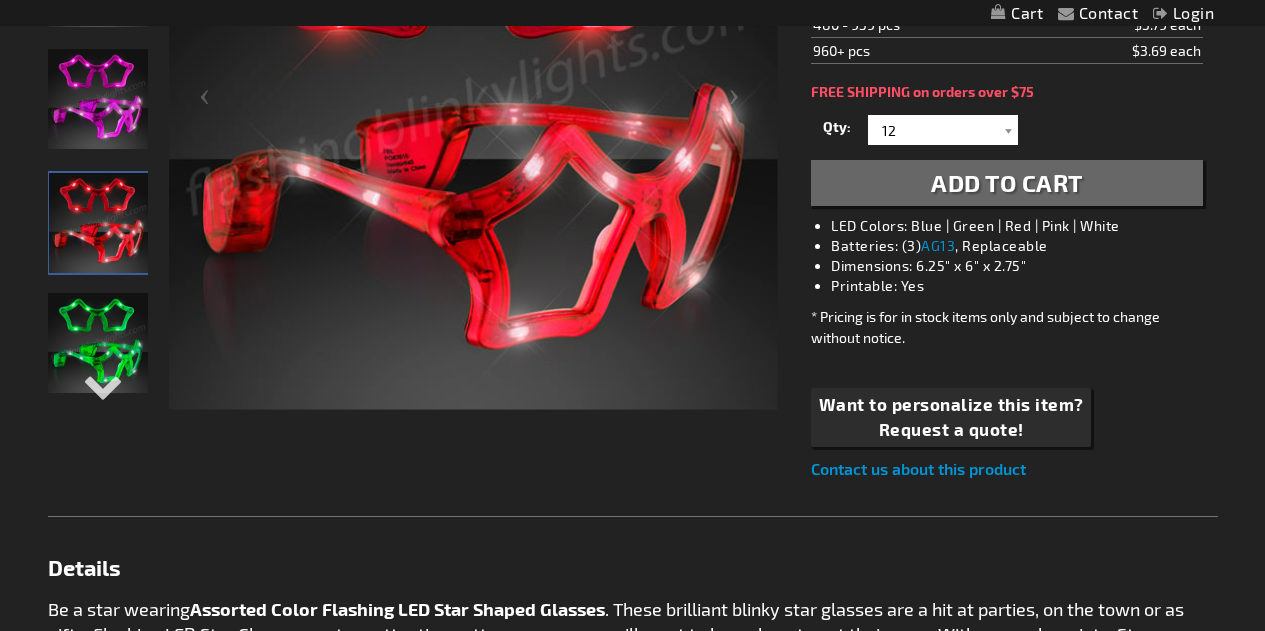 scroll, scrollTop: 300, scrollLeft: 0, axis: vertical 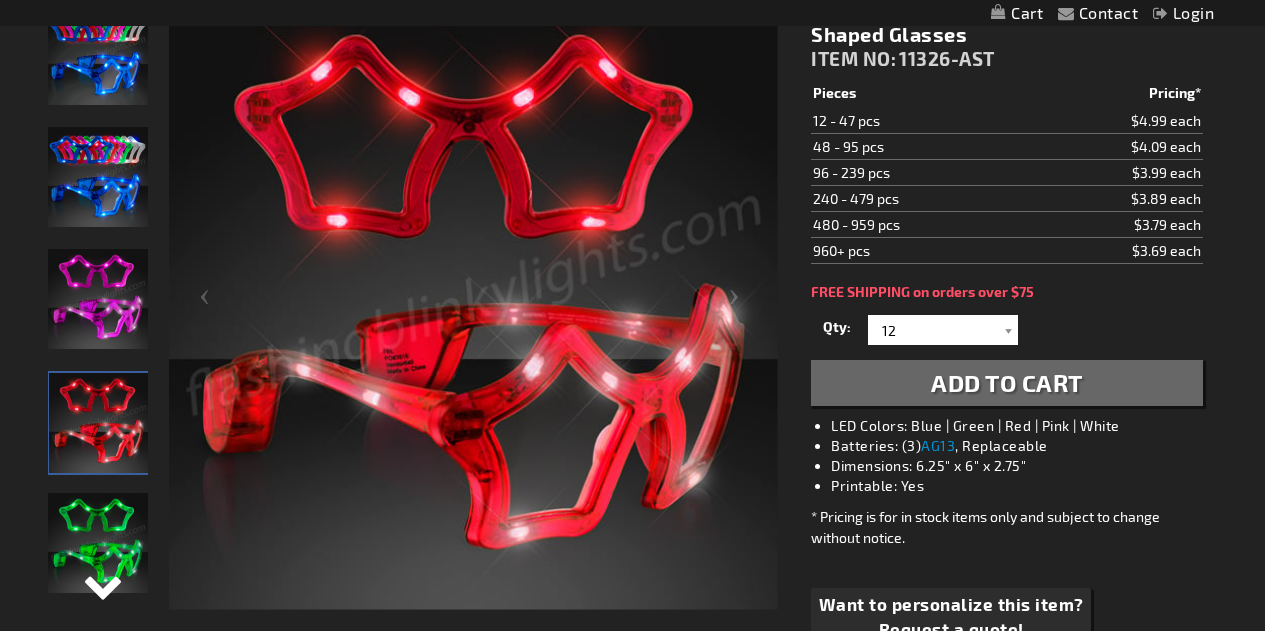 click at bounding box center (98, 602) 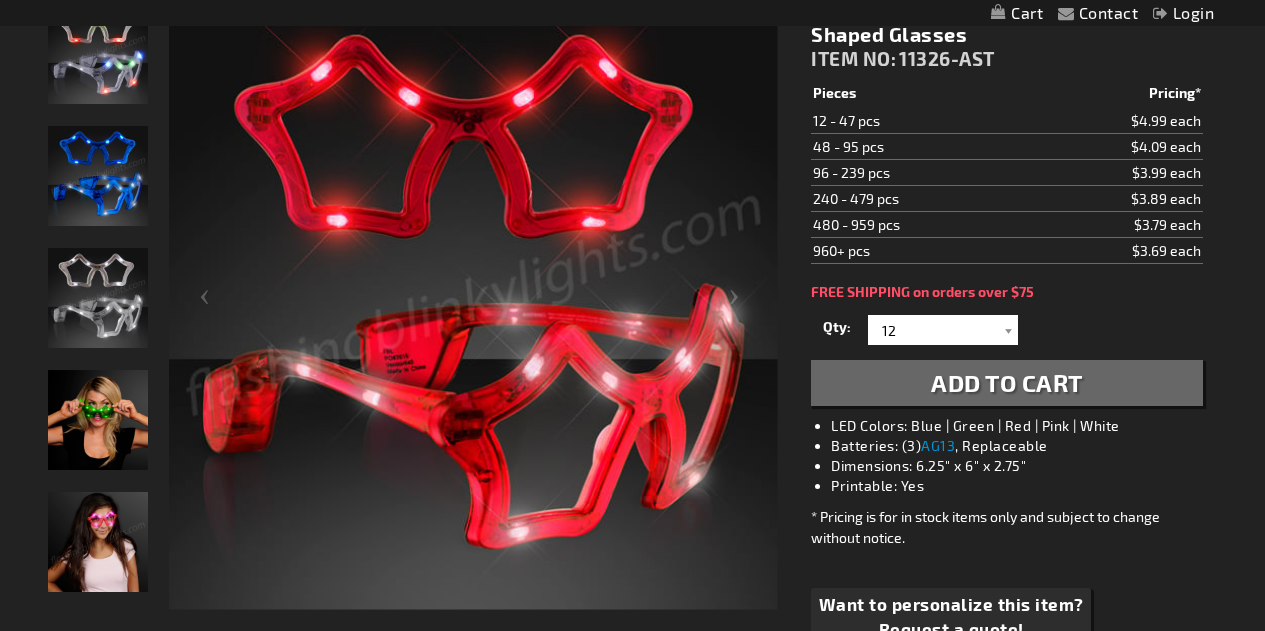 click at bounding box center (98, 176) 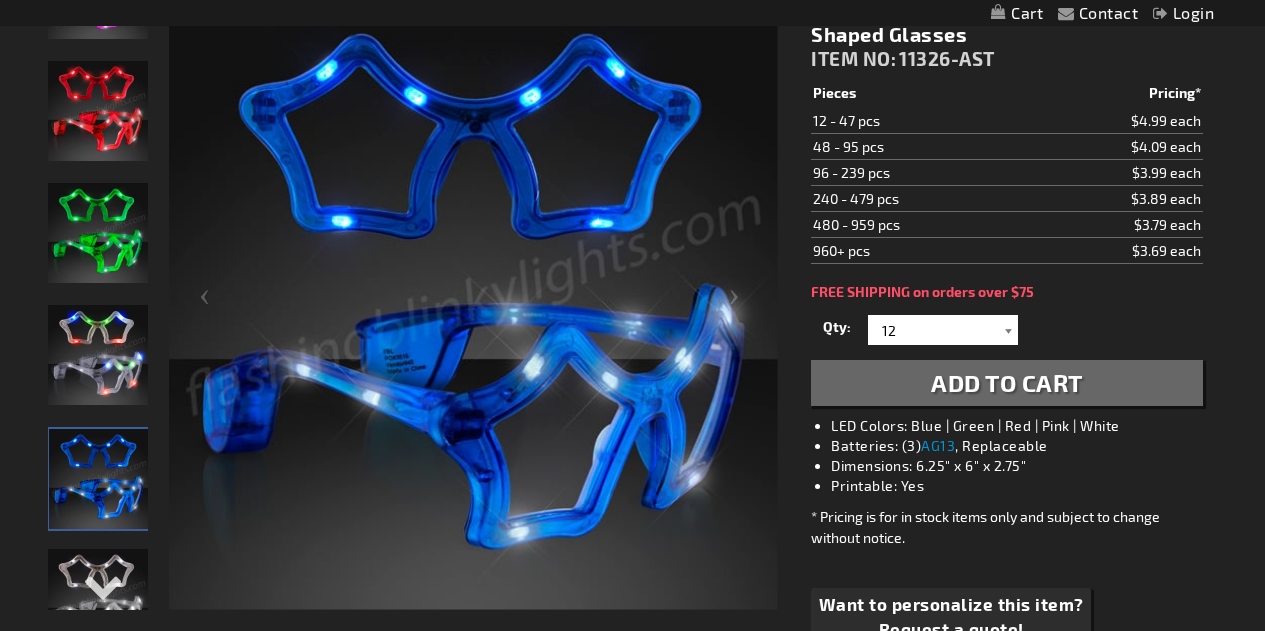 click at bounding box center [1008, 330] 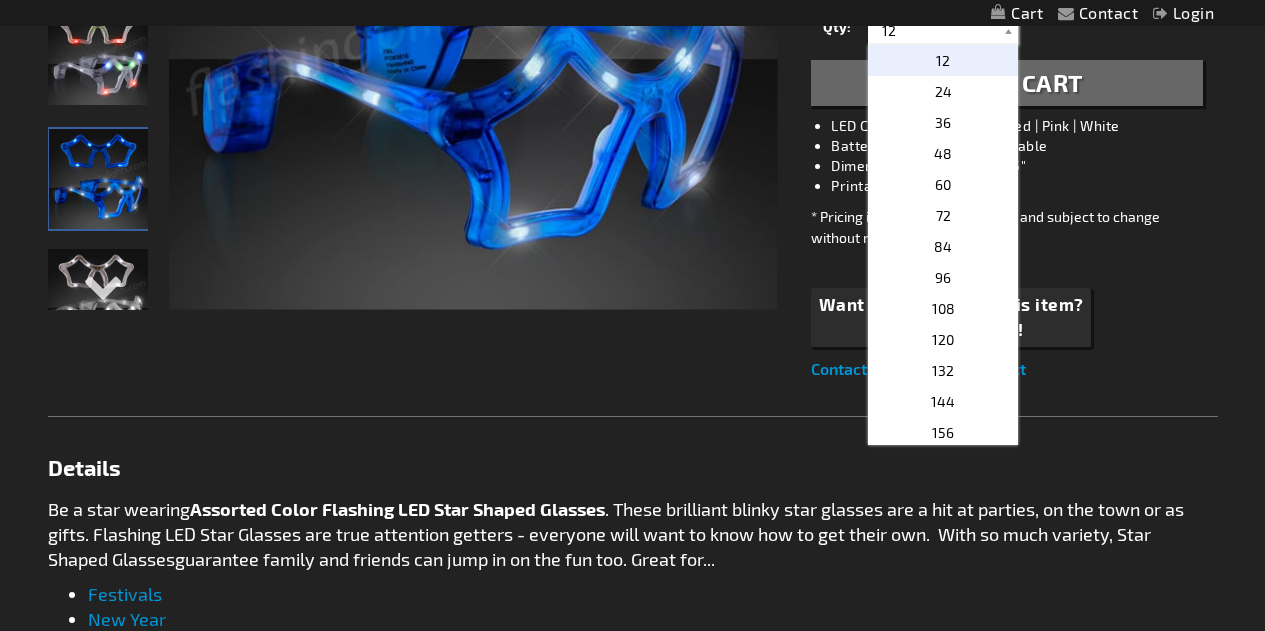 scroll, scrollTop: 400, scrollLeft: 0, axis: vertical 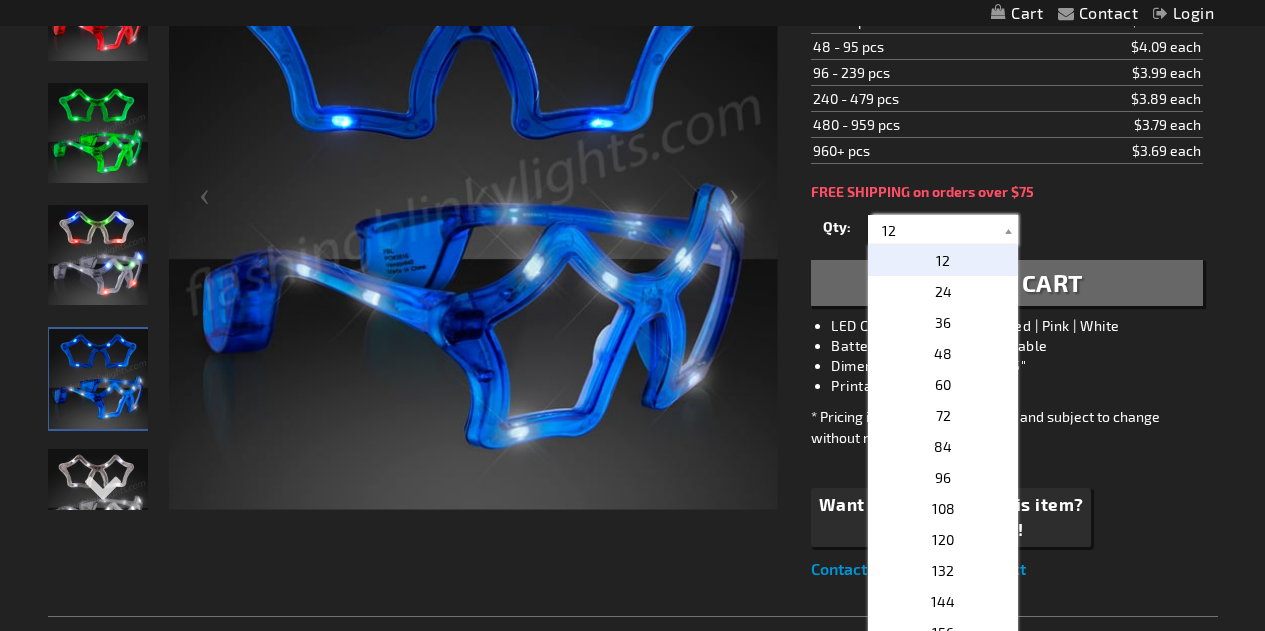 click on "12" at bounding box center [945, 230] 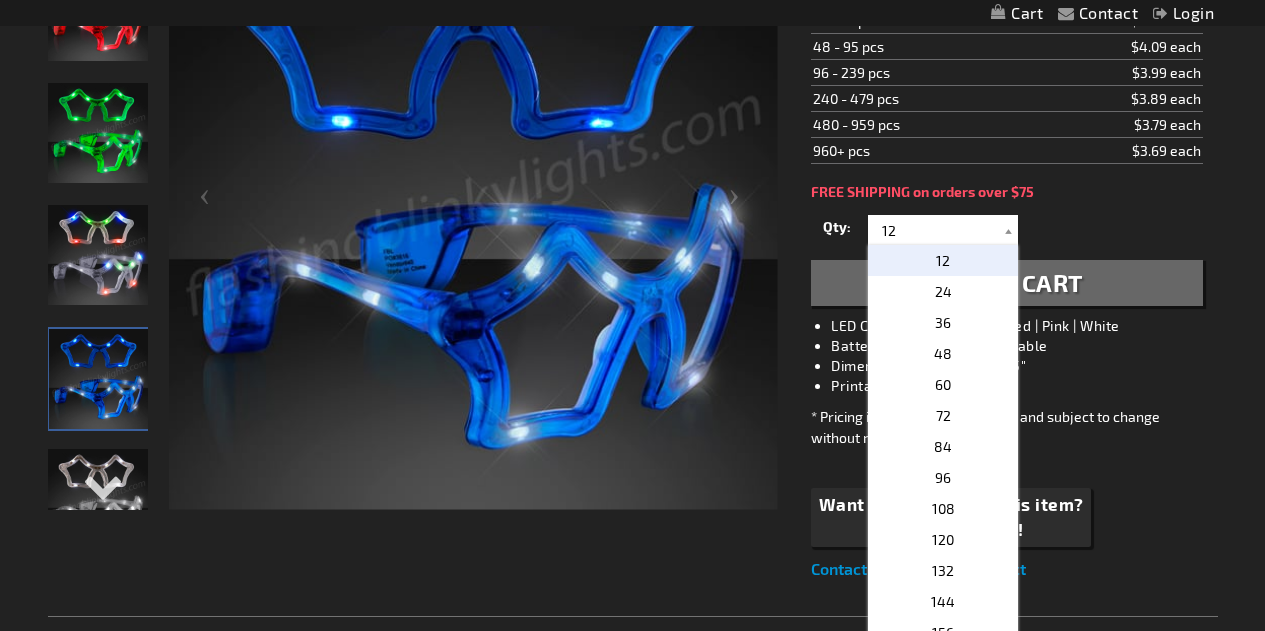 click on "12" at bounding box center [943, 260] 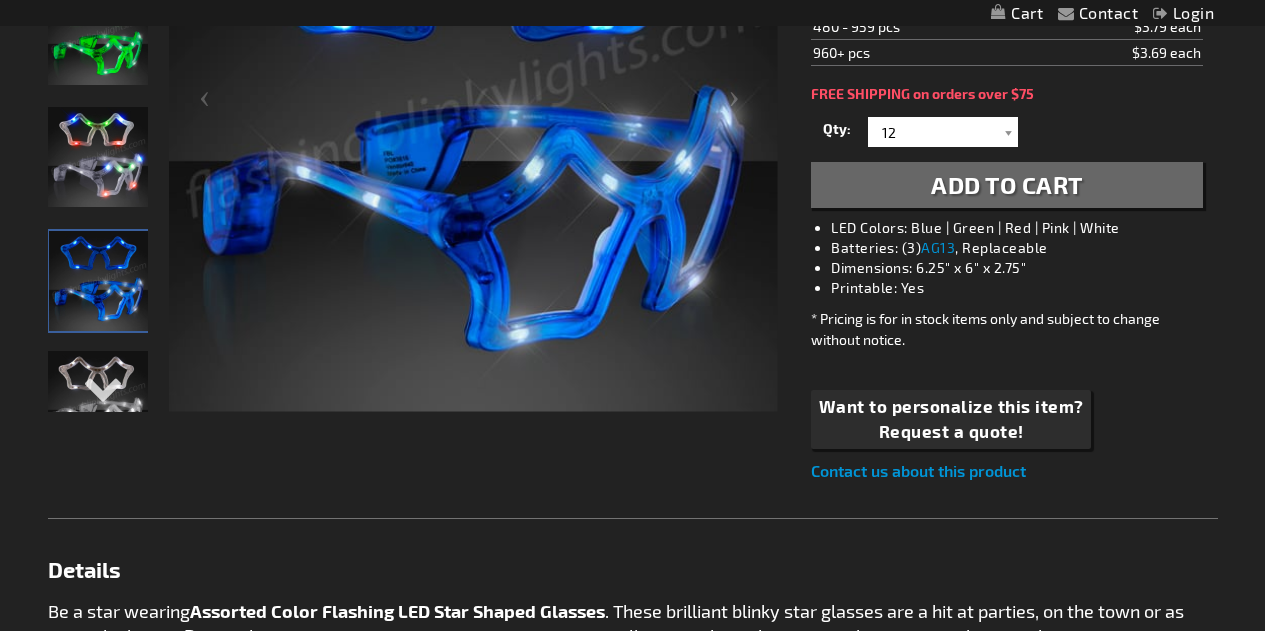 scroll, scrollTop: 500, scrollLeft: 0, axis: vertical 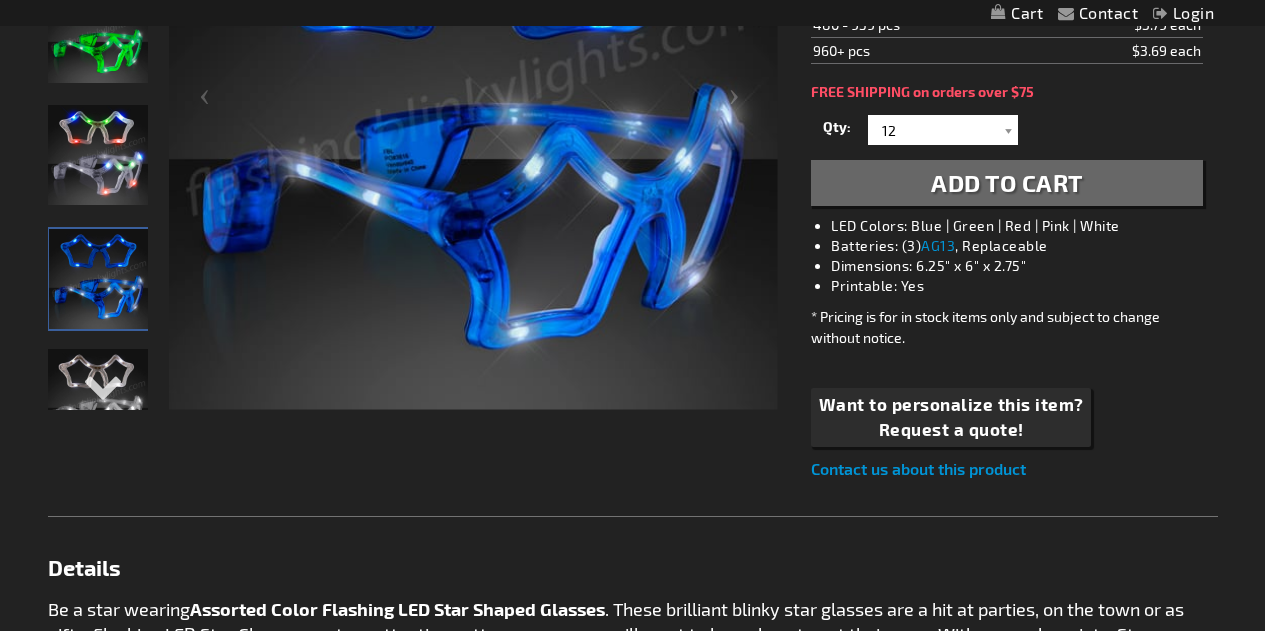 click on "Add to Cart" at bounding box center (1007, 182) 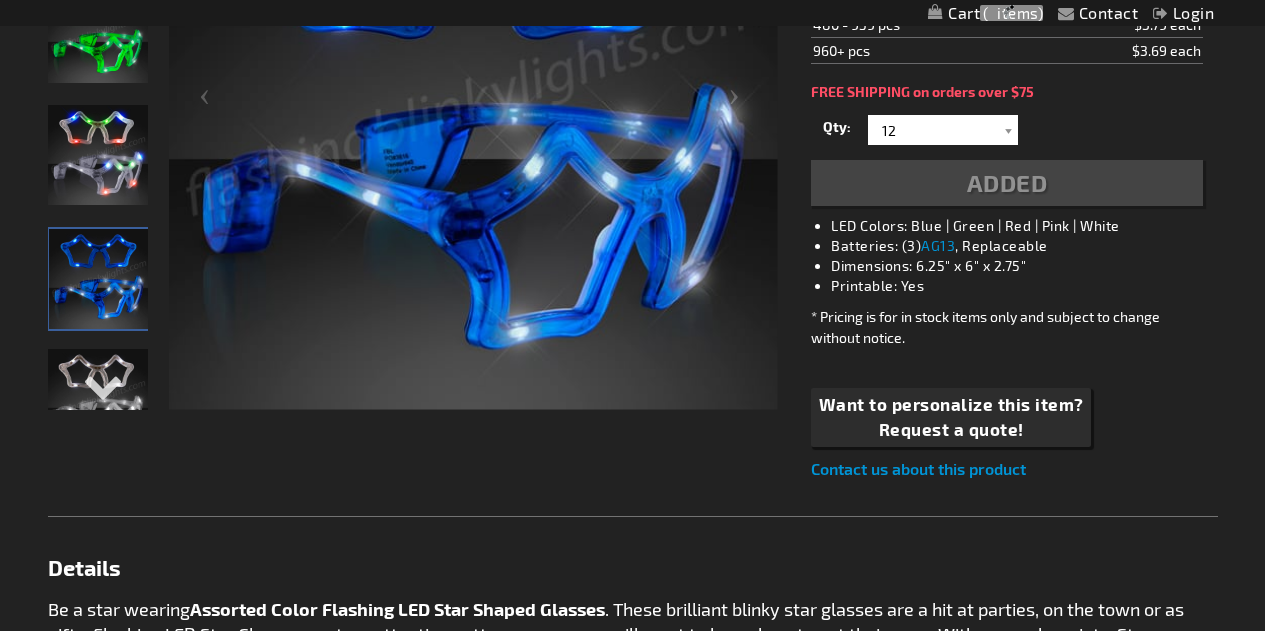 scroll, scrollTop: 545, scrollLeft: 0, axis: vertical 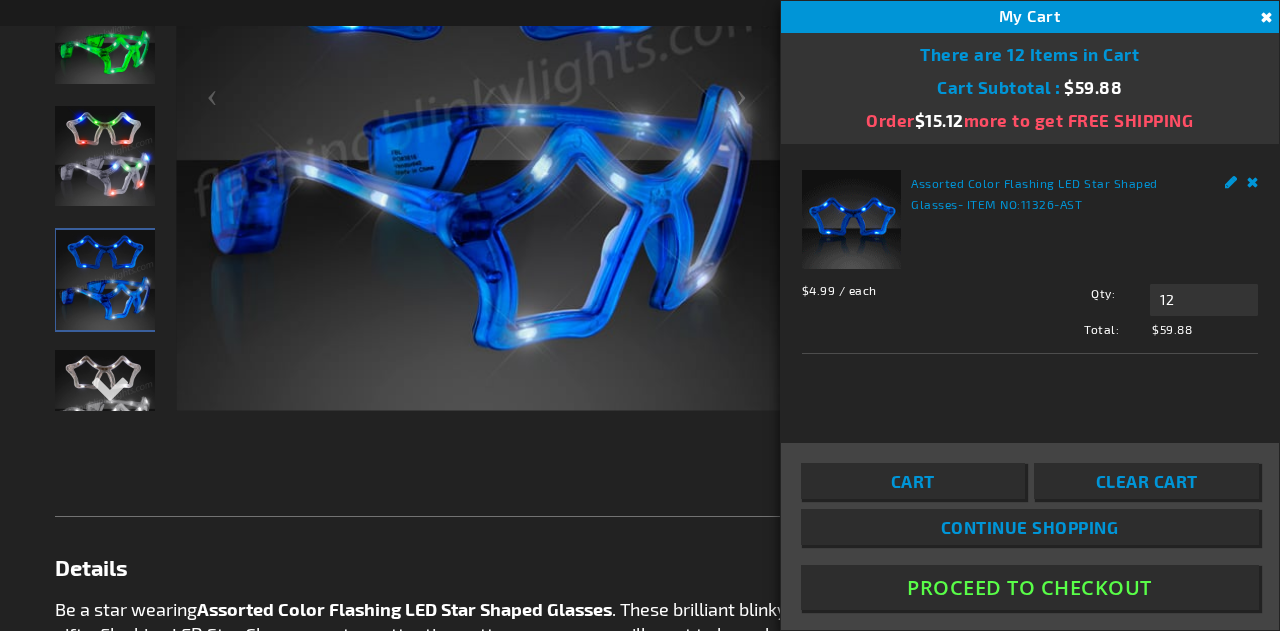 click at bounding box center (480, 105) 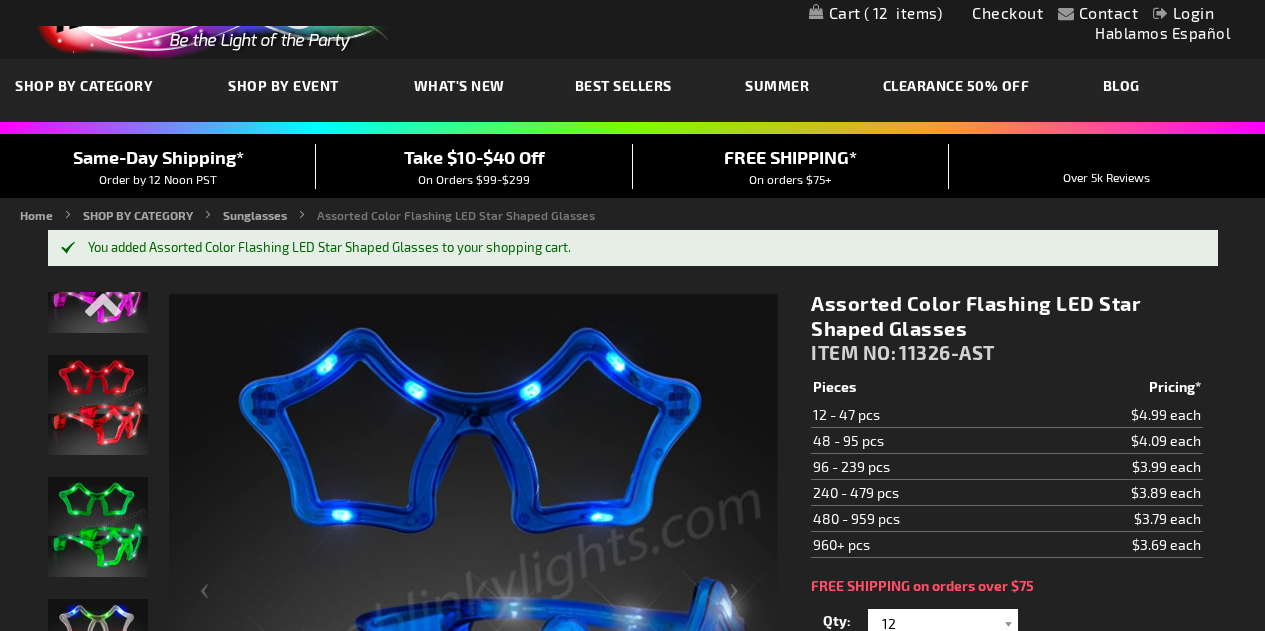 scroll, scrollTop: 45, scrollLeft: 0, axis: vertical 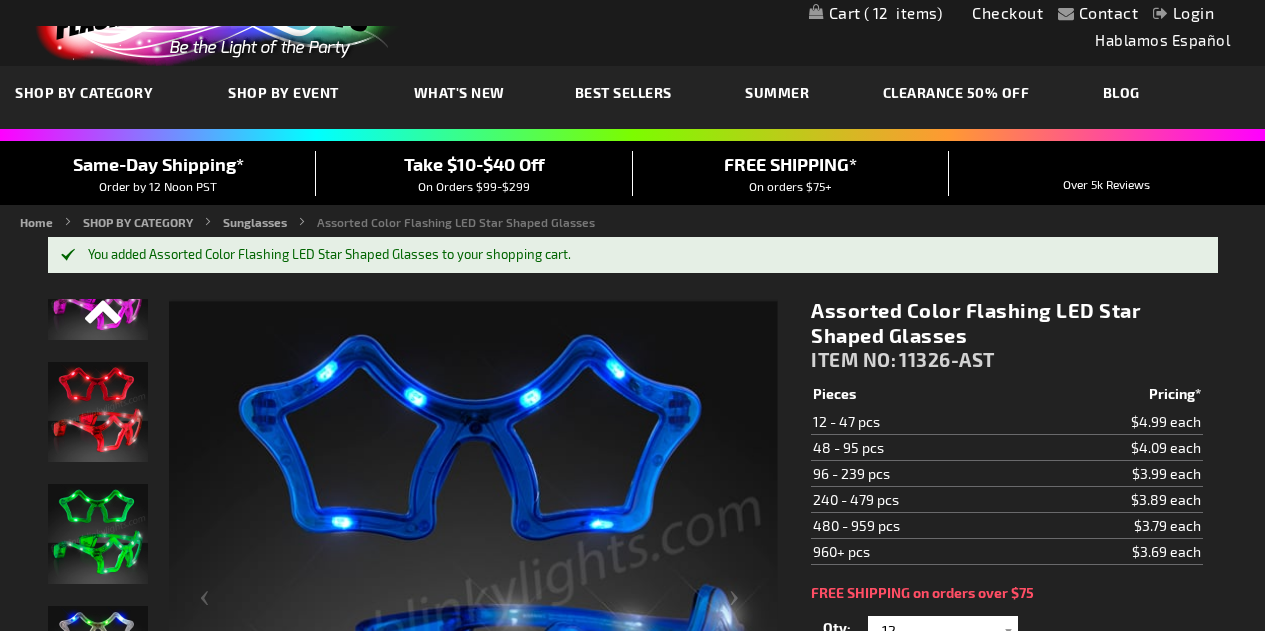 click at bounding box center [98, 321] 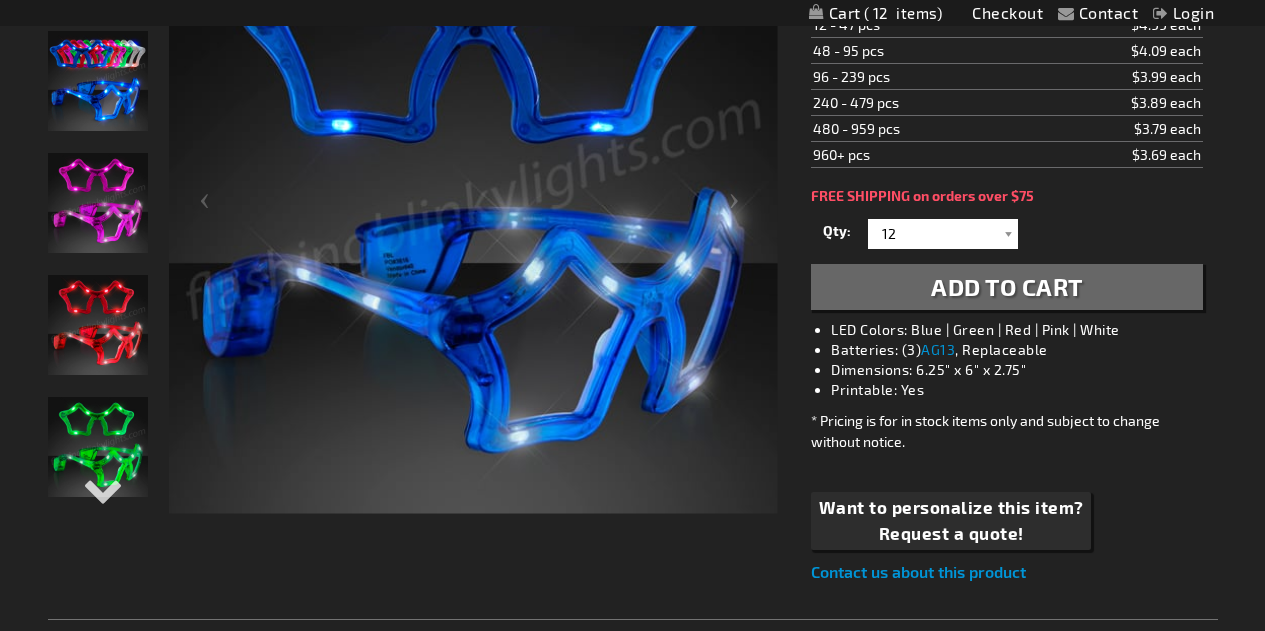 scroll, scrollTop: 445, scrollLeft: 0, axis: vertical 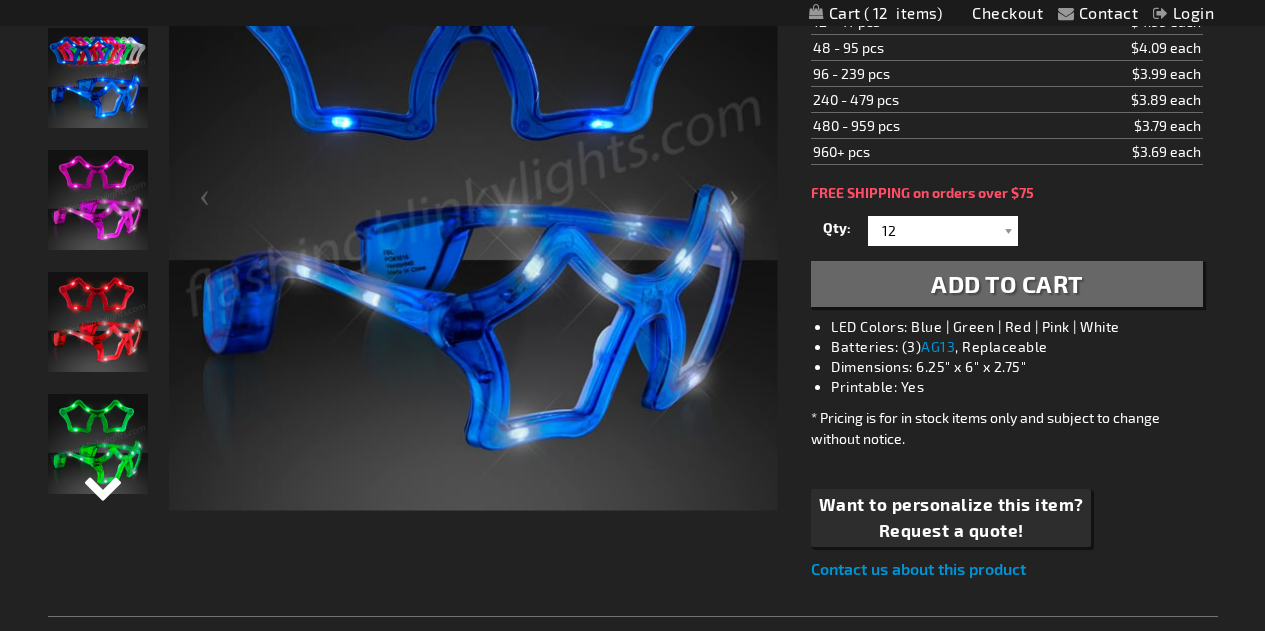 click at bounding box center (98, 503) 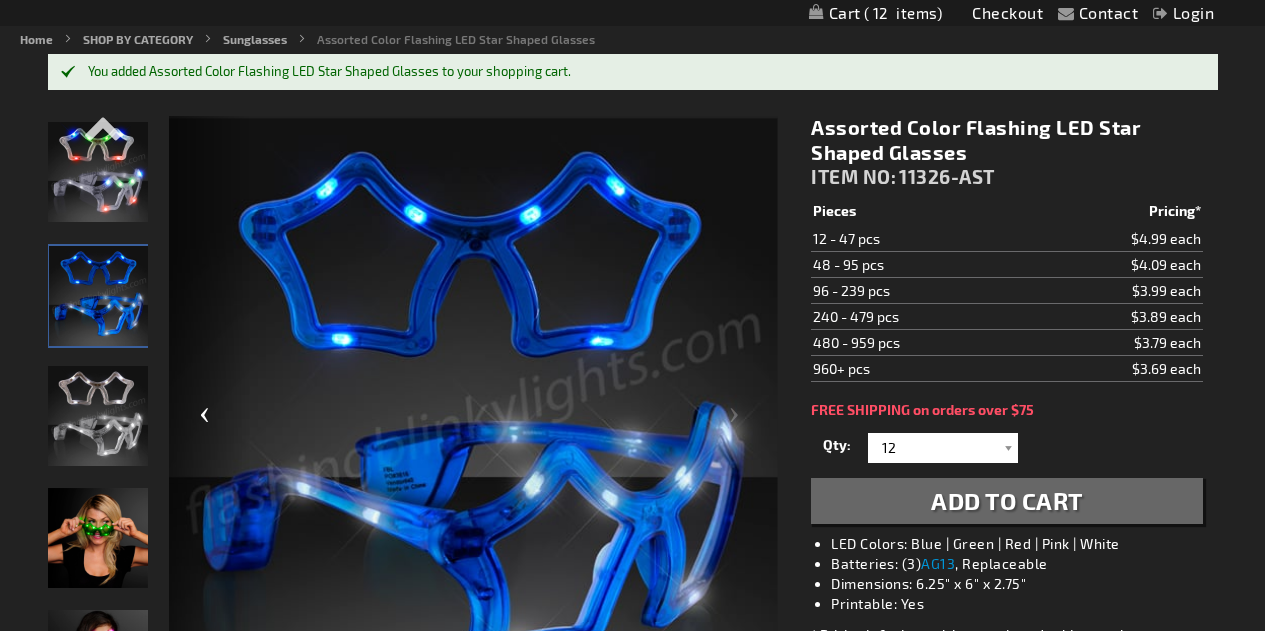 scroll, scrollTop: 145, scrollLeft: 0, axis: vertical 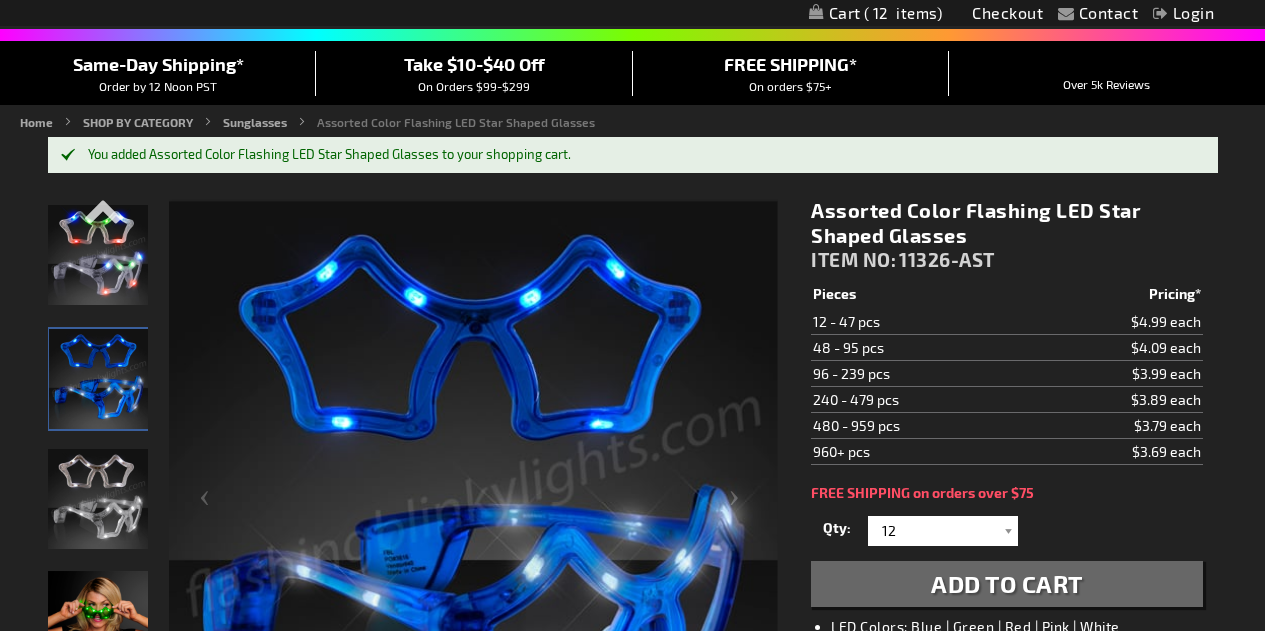 click at bounding box center [98, 499] 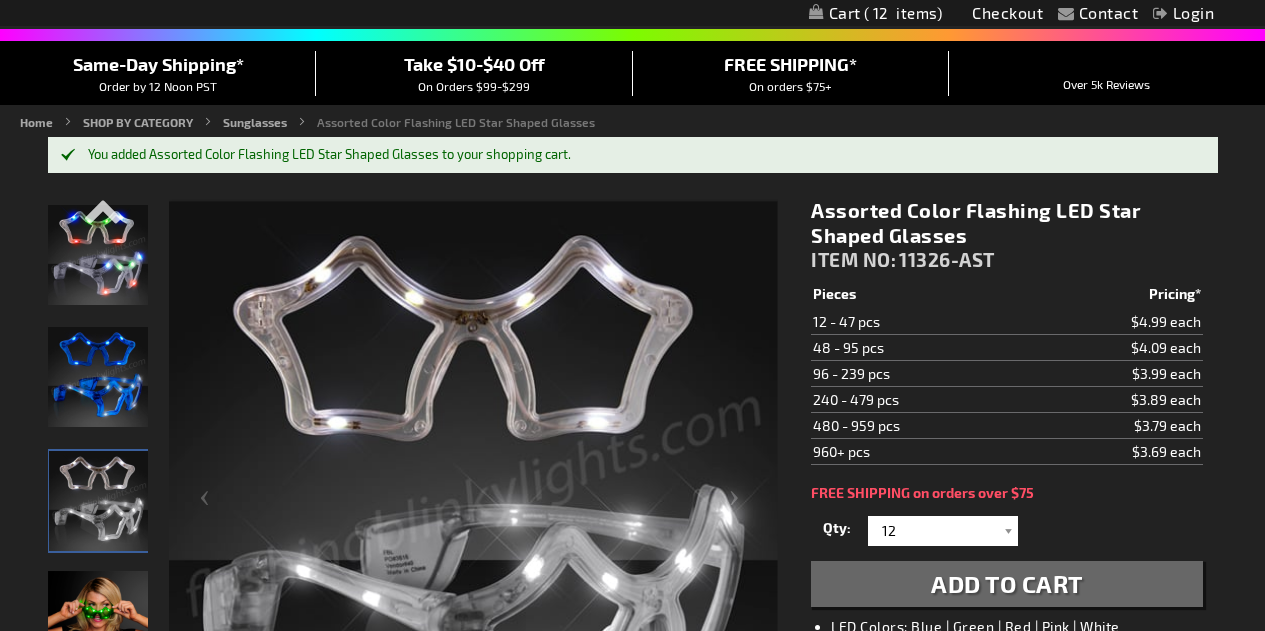 click on "Add to Cart" at bounding box center (1007, 583) 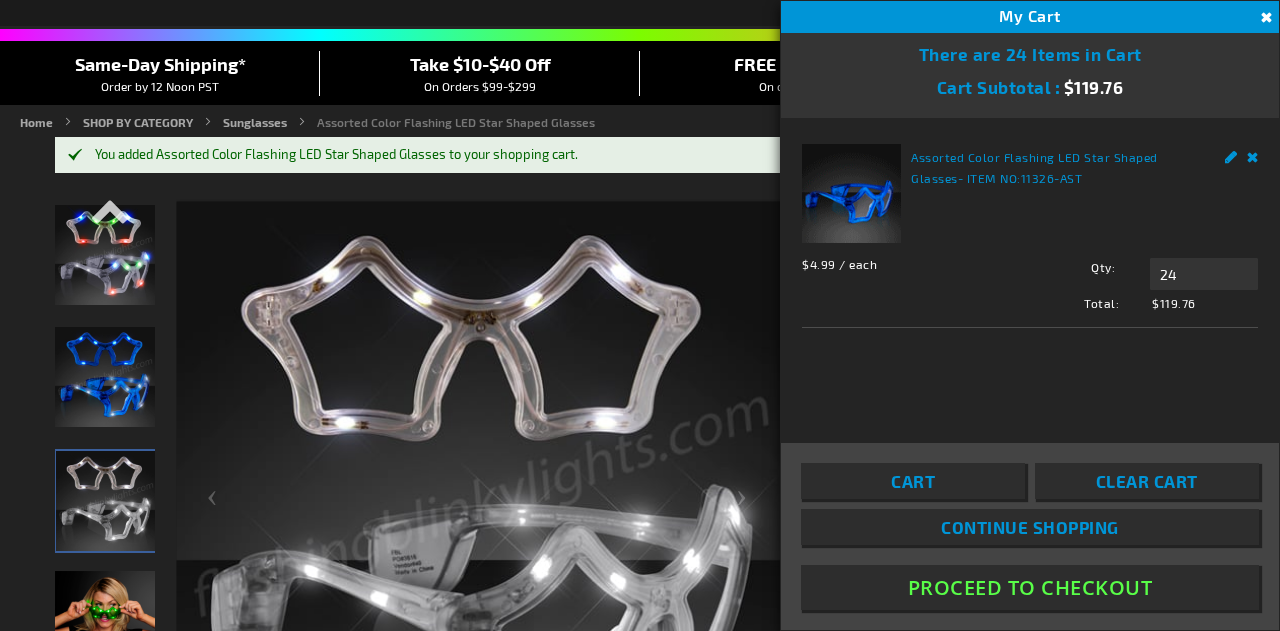 click at bounding box center [480, 505] 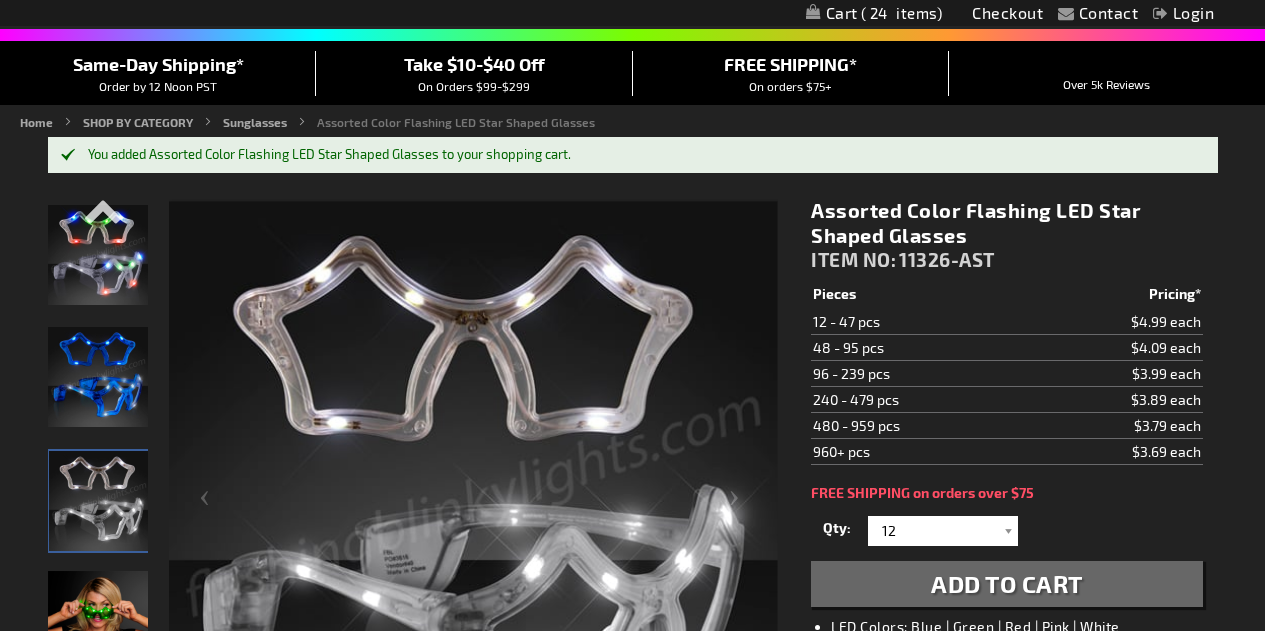 scroll, scrollTop: 0, scrollLeft: 0, axis: both 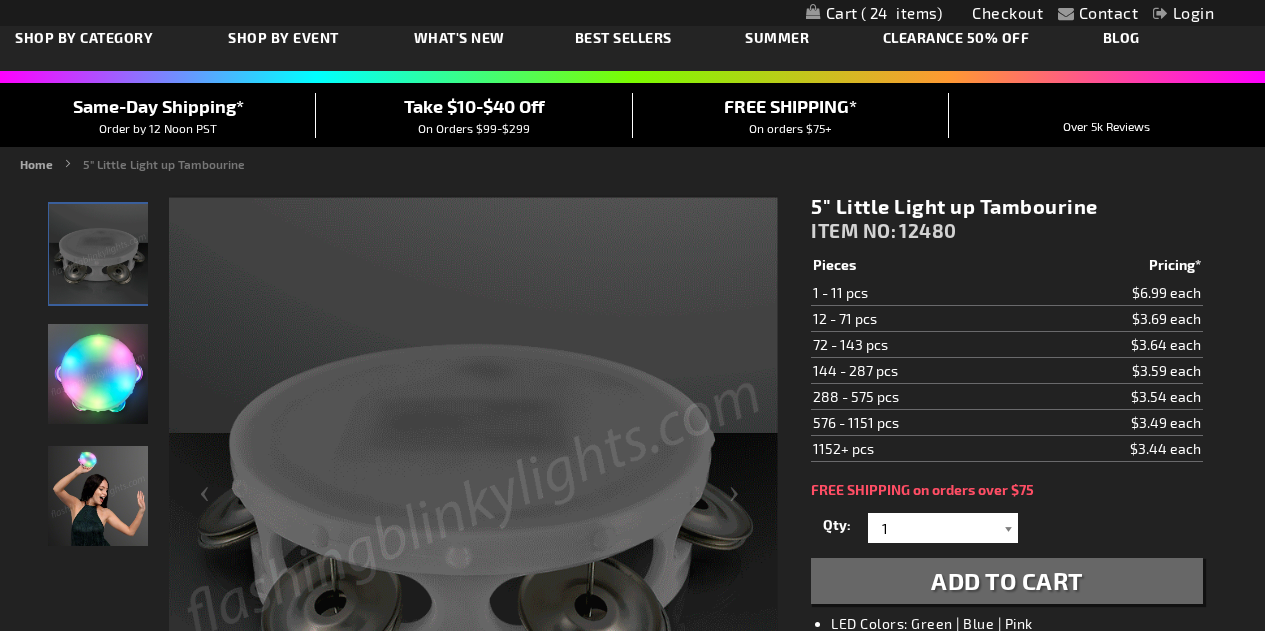 click at bounding box center (1008, 528) 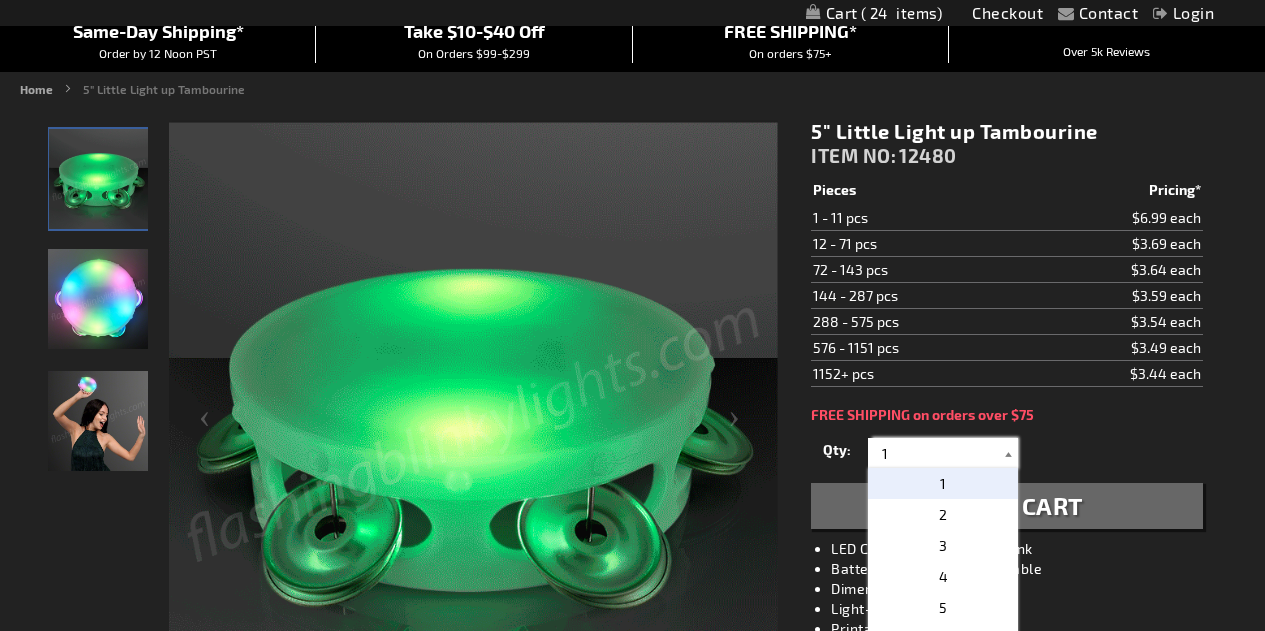 scroll, scrollTop: 200, scrollLeft: 0, axis: vertical 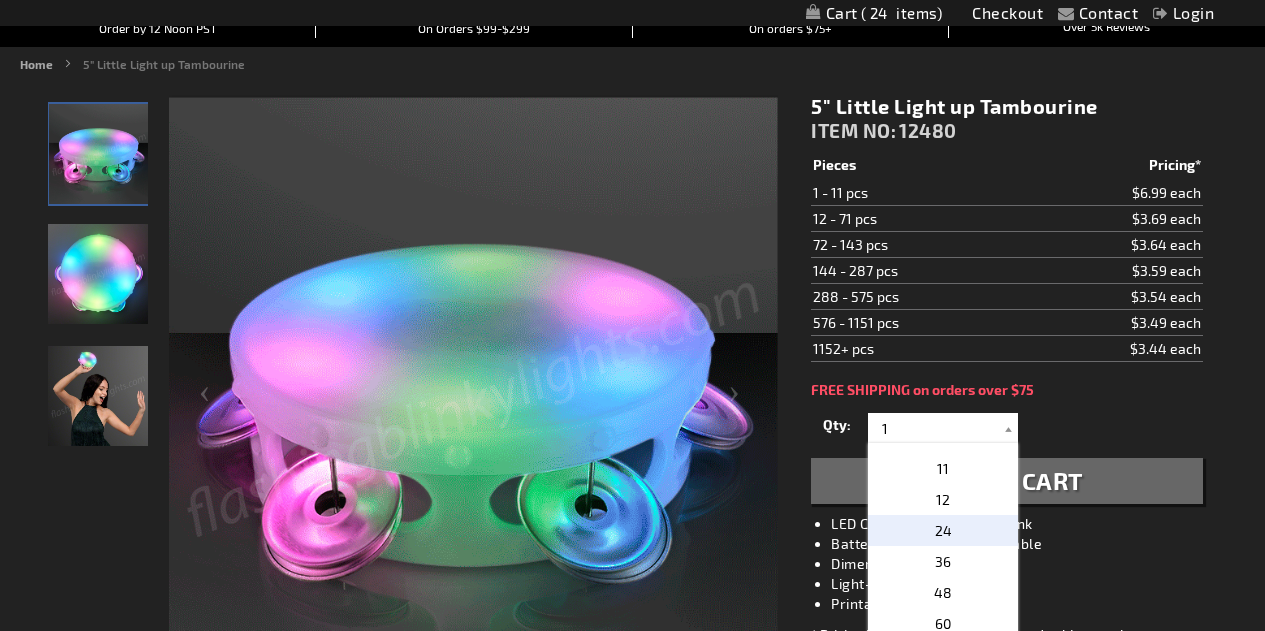 click on "24" at bounding box center [943, 530] 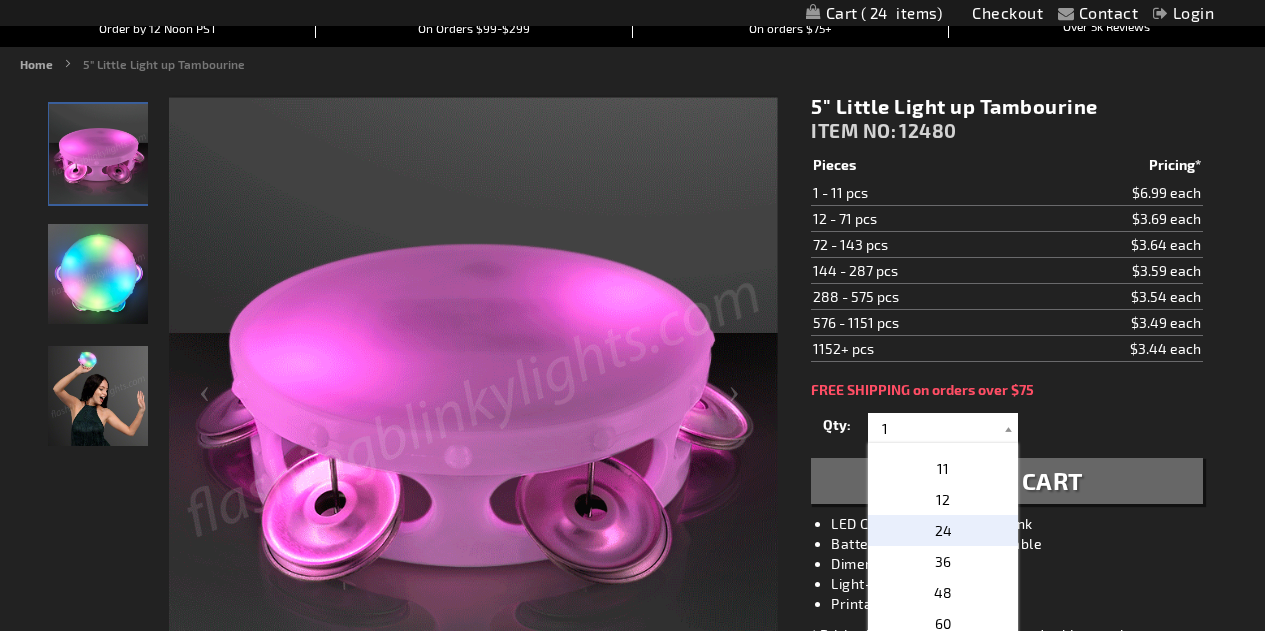 type on "24" 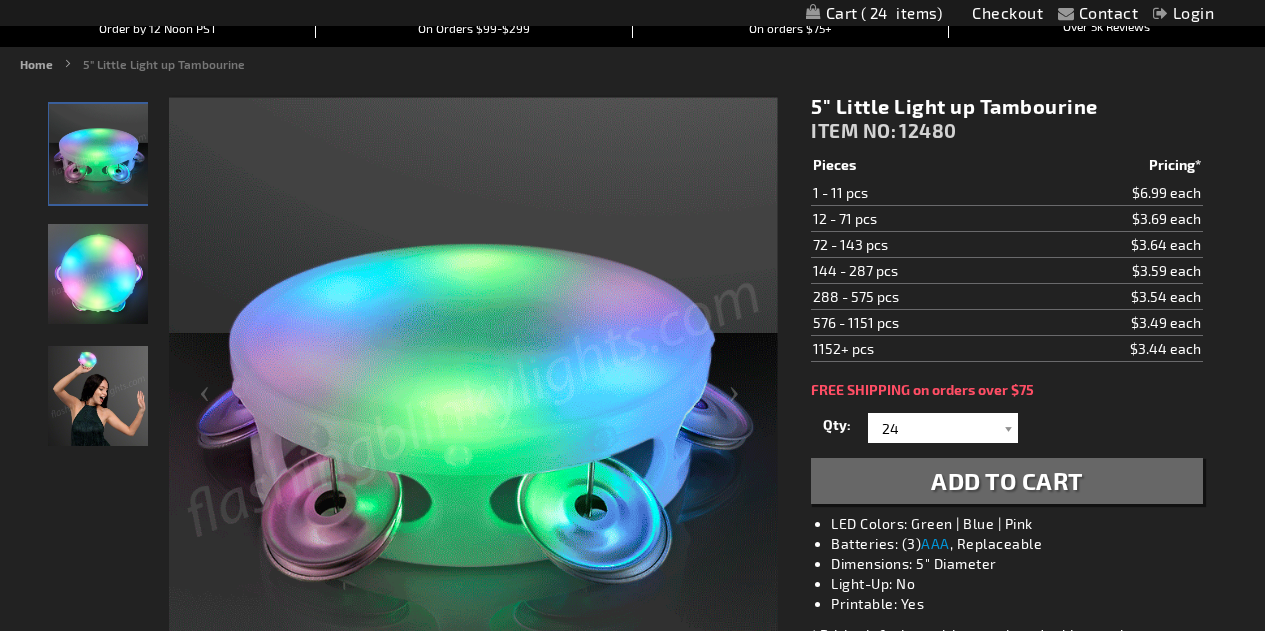 click on "Add to Cart" at bounding box center [1007, 480] 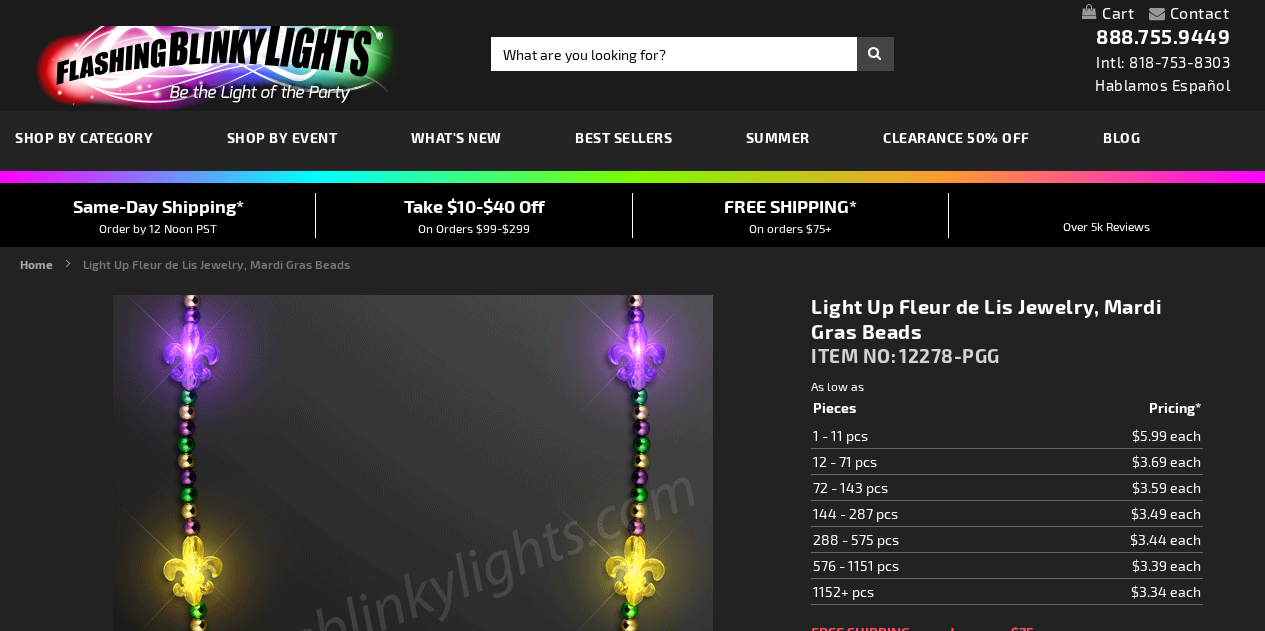 scroll, scrollTop: 0, scrollLeft: 0, axis: both 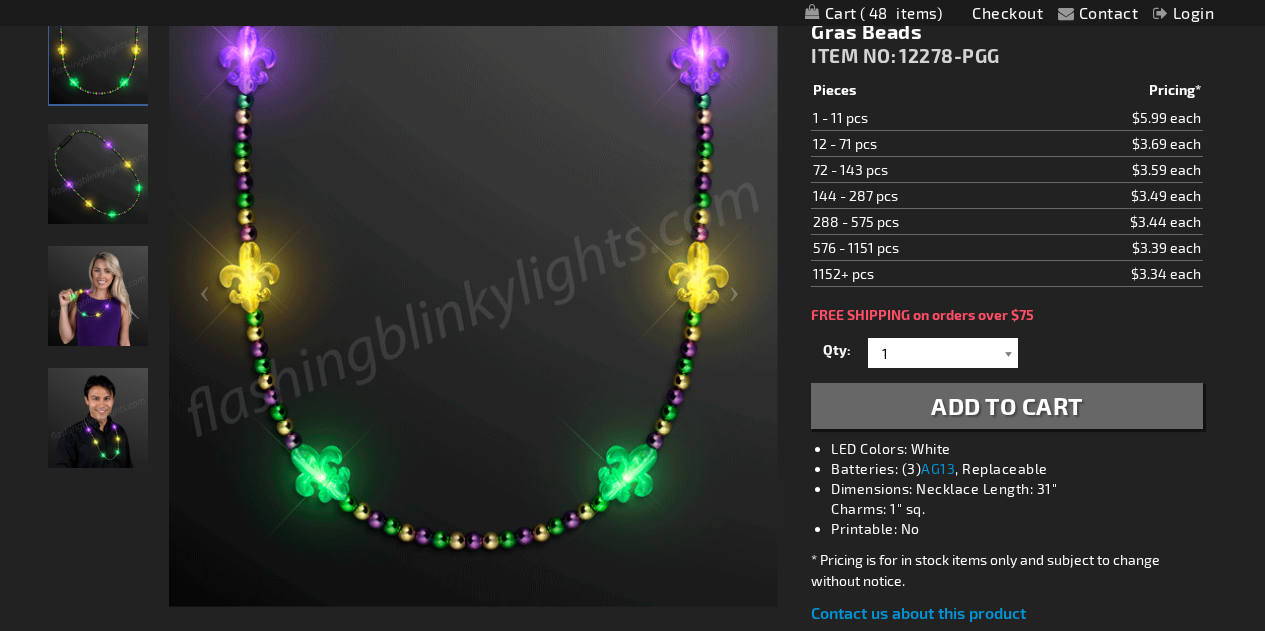 click at bounding box center [1008, 353] 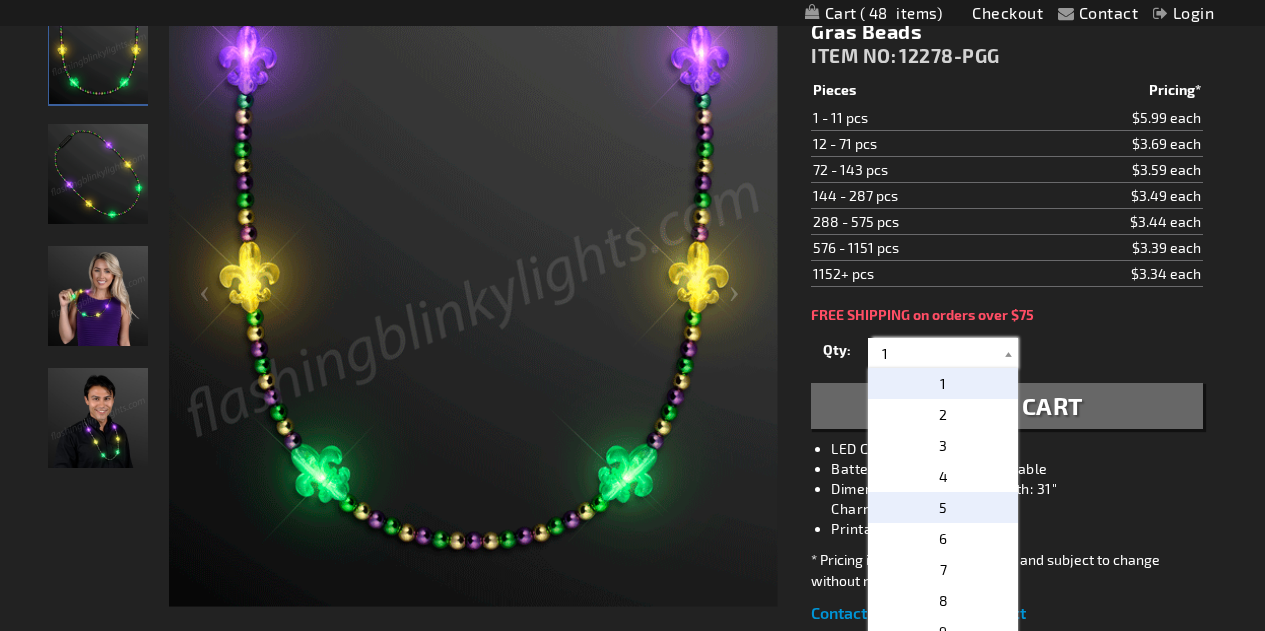 scroll, scrollTop: 200, scrollLeft: 0, axis: vertical 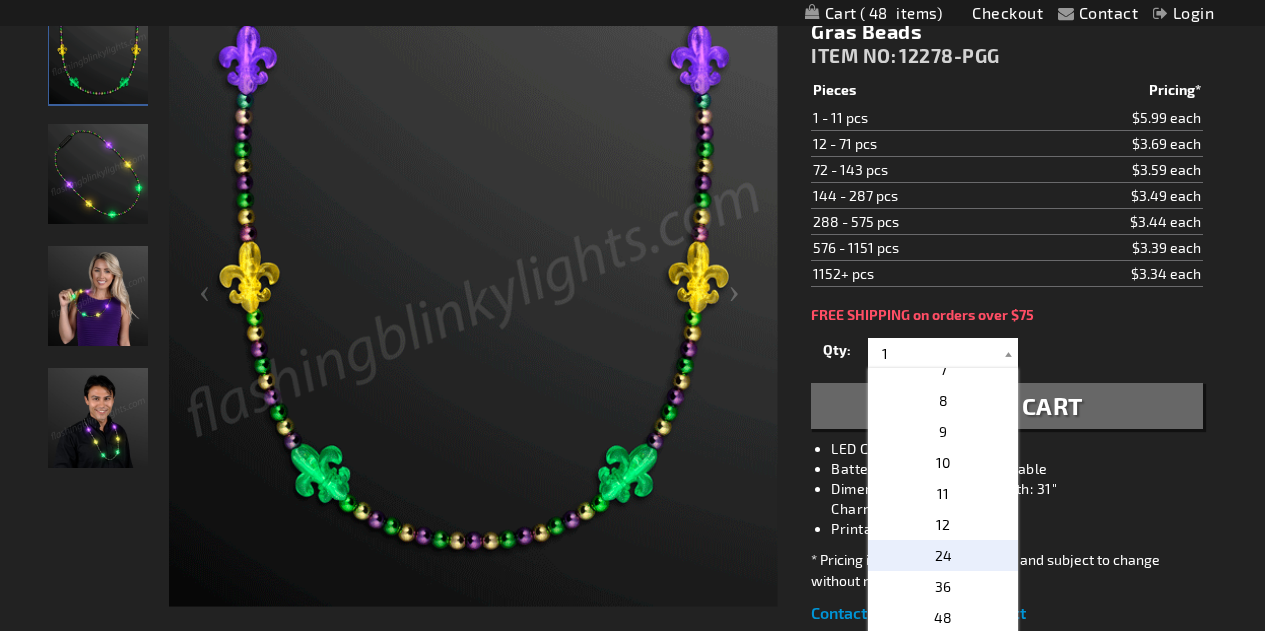 click on "24" at bounding box center [943, 555] 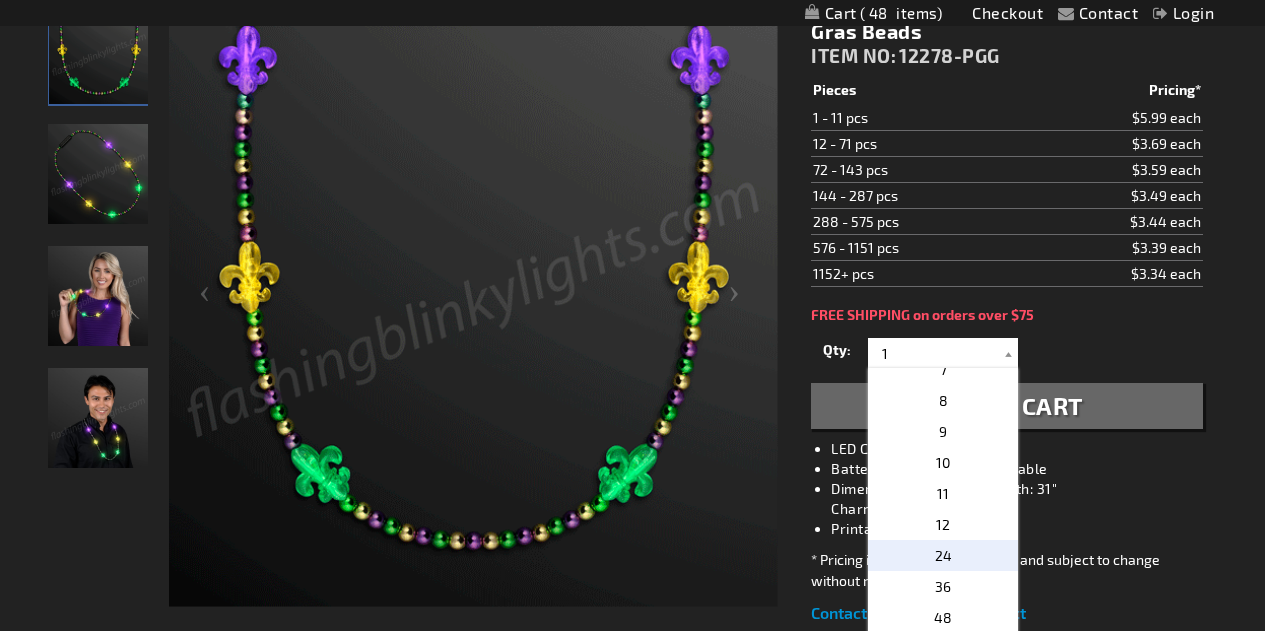 type on "24" 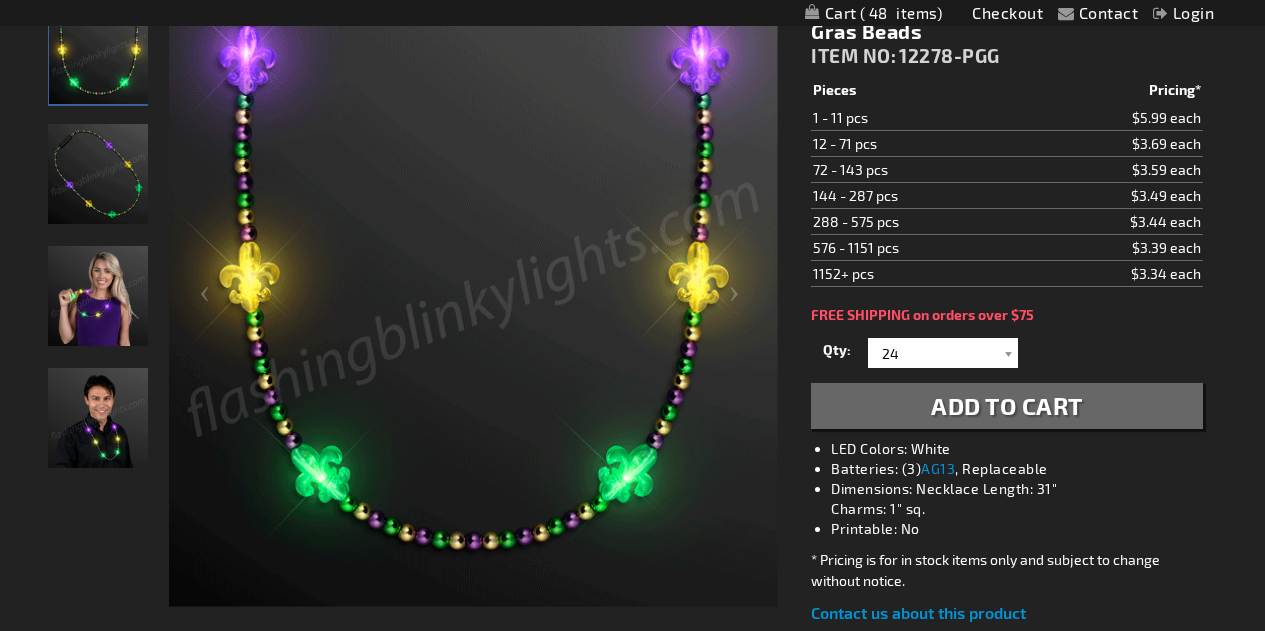 click on "Add to Cart" at bounding box center [1007, 405] 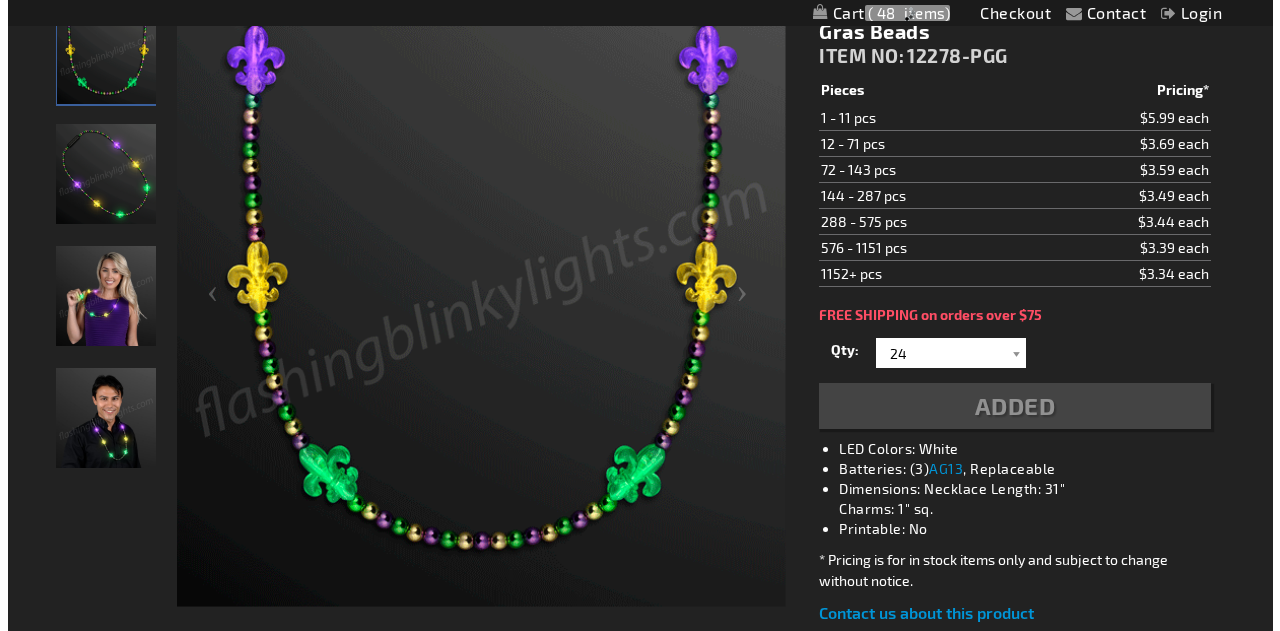 scroll, scrollTop: 345, scrollLeft: 0, axis: vertical 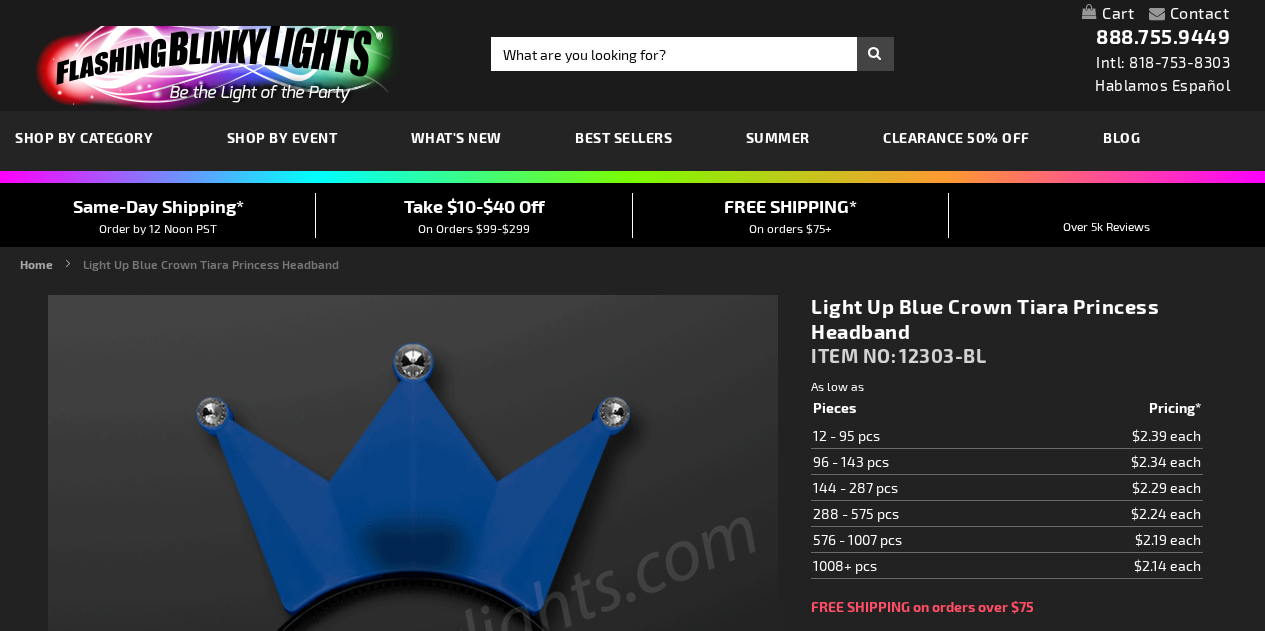 type on "5629" 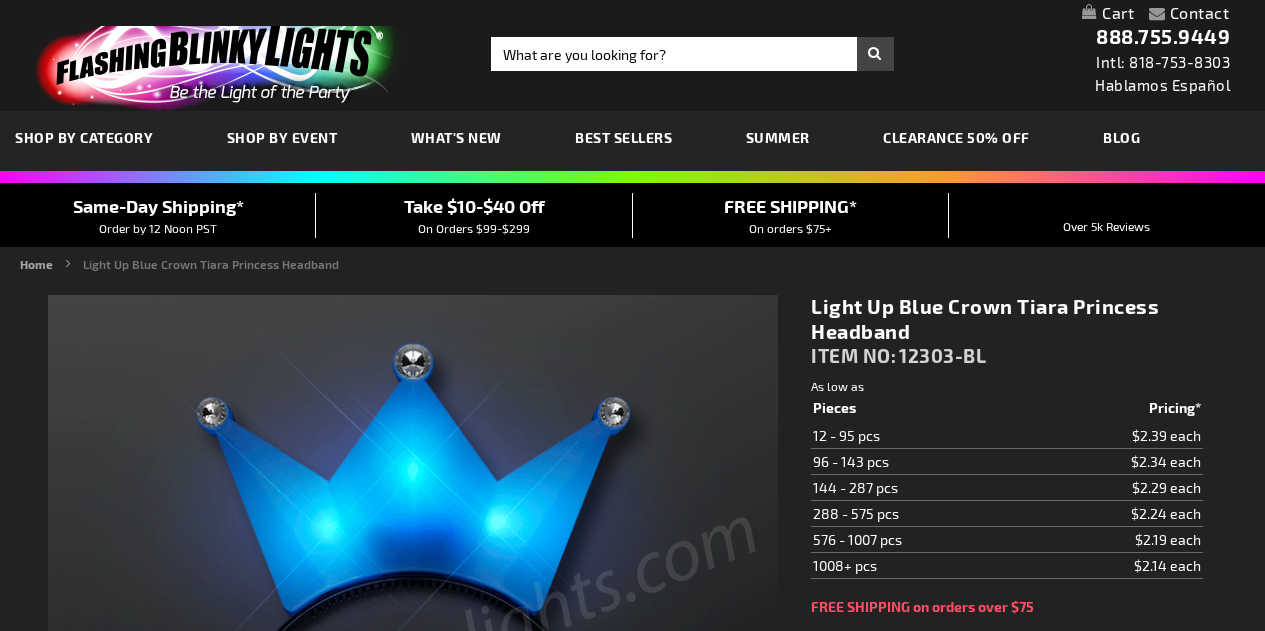scroll, scrollTop: 0, scrollLeft: 0, axis: both 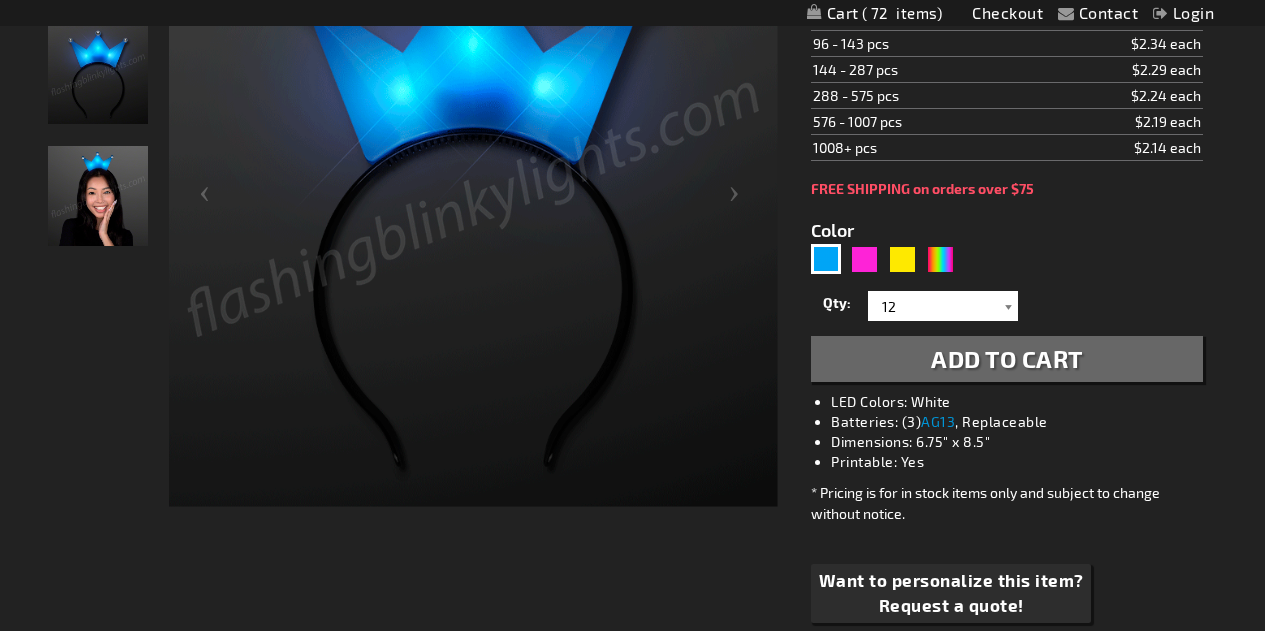 click at bounding box center [1008, 306] 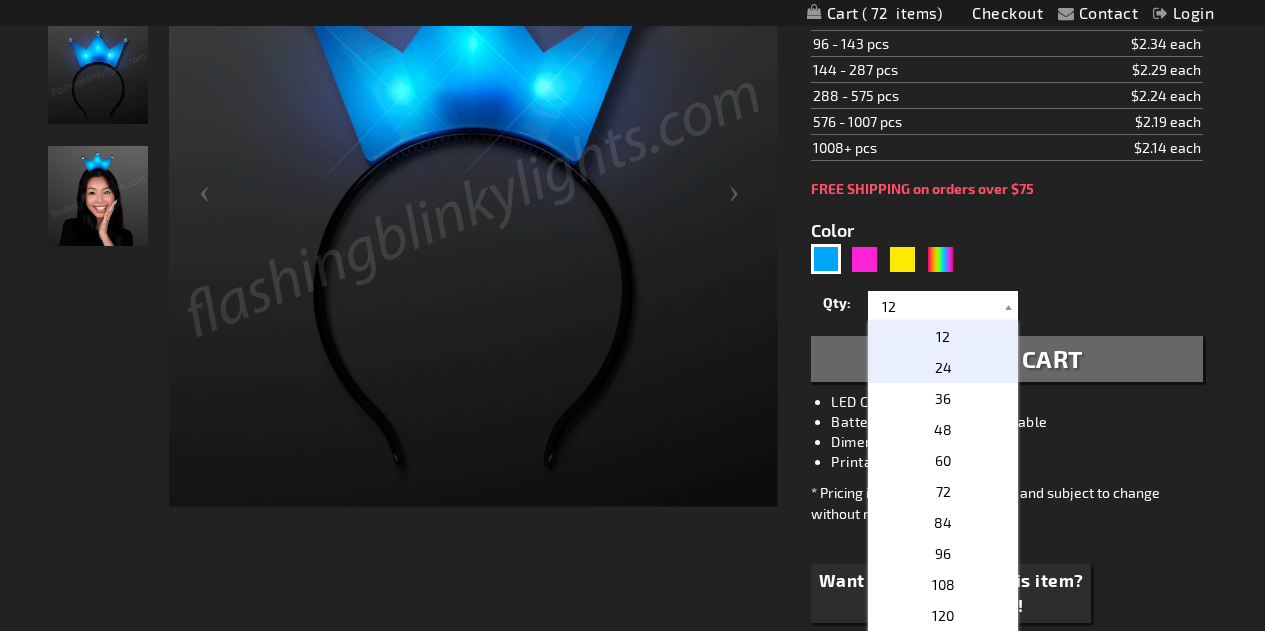 click on "24" at bounding box center [943, 367] 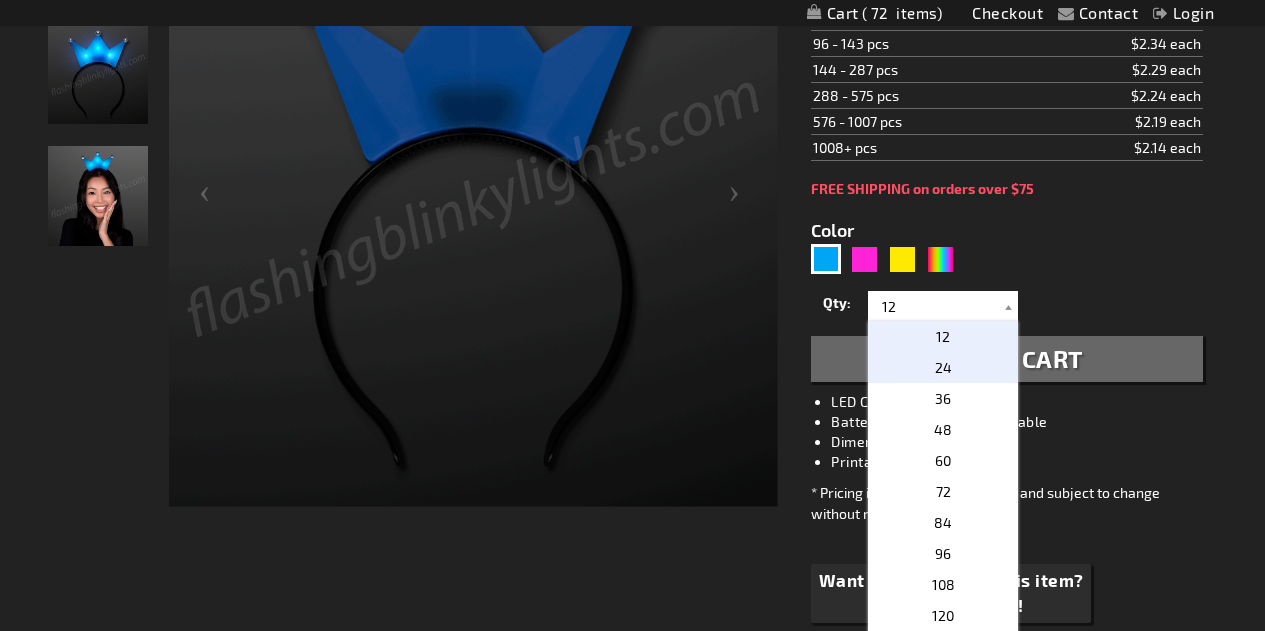 type on "24" 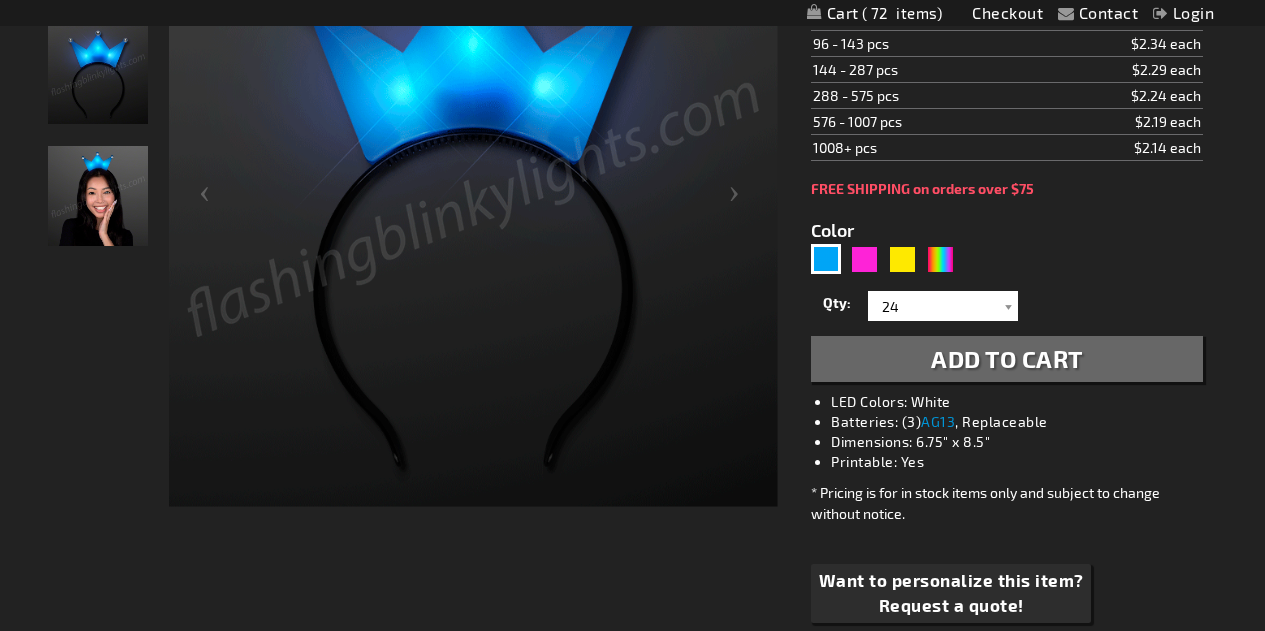 click on "Add to Cart" at bounding box center [1007, 358] 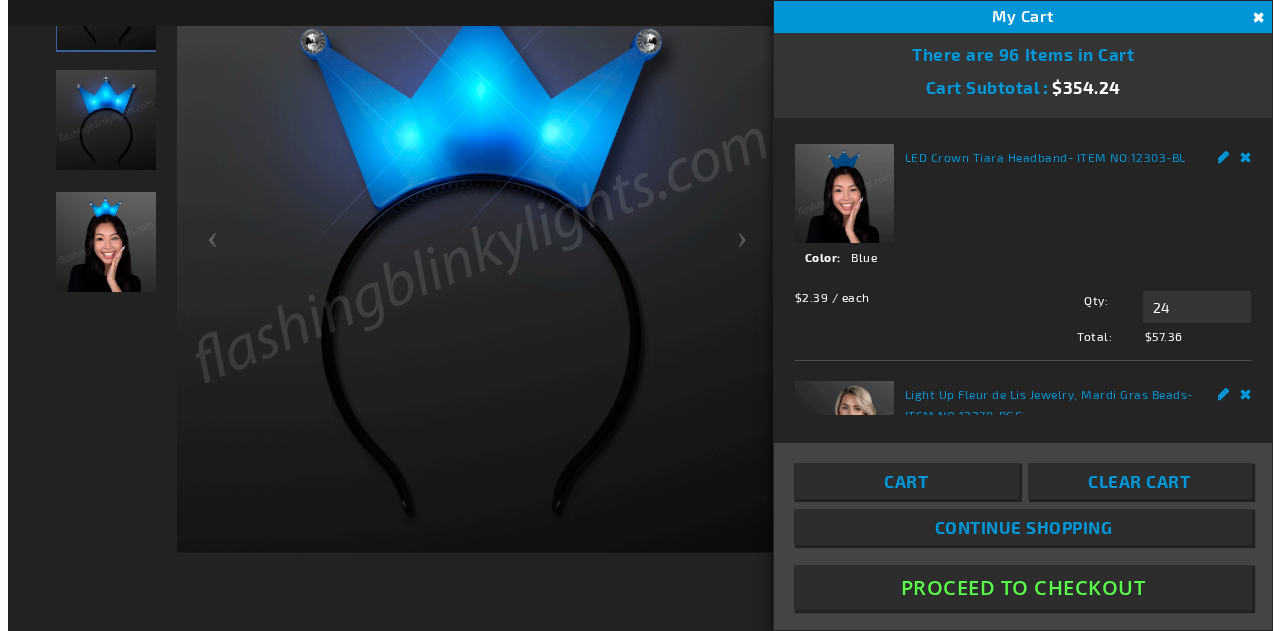 scroll, scrollTop: 445, scrollLeft: 0, axis: vertical 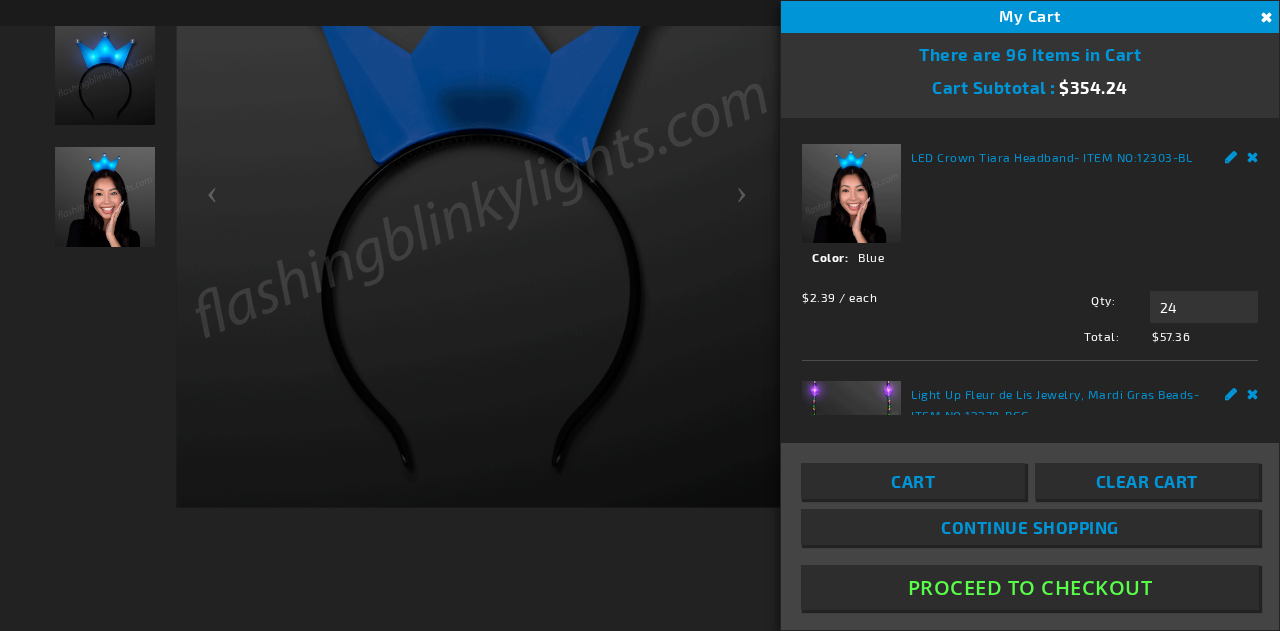 click on "Items in Cart" at bounding box center [1087, 54] 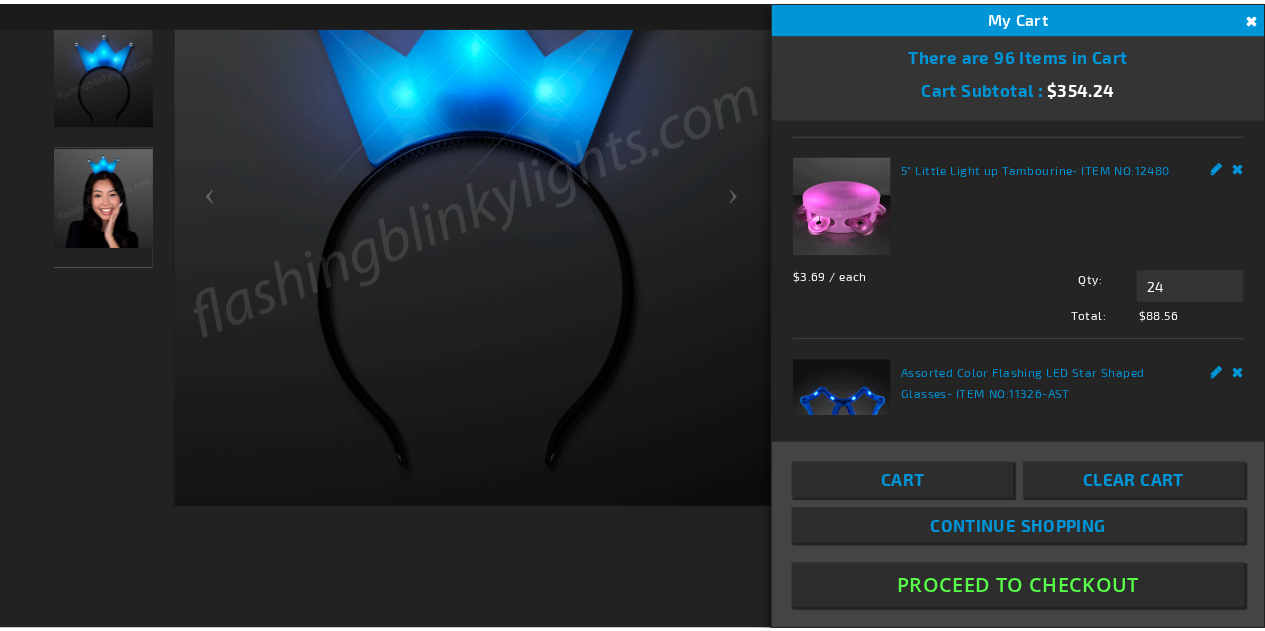 scroll, scrollTop: 565, scrollLeft: 0, axis: vertical 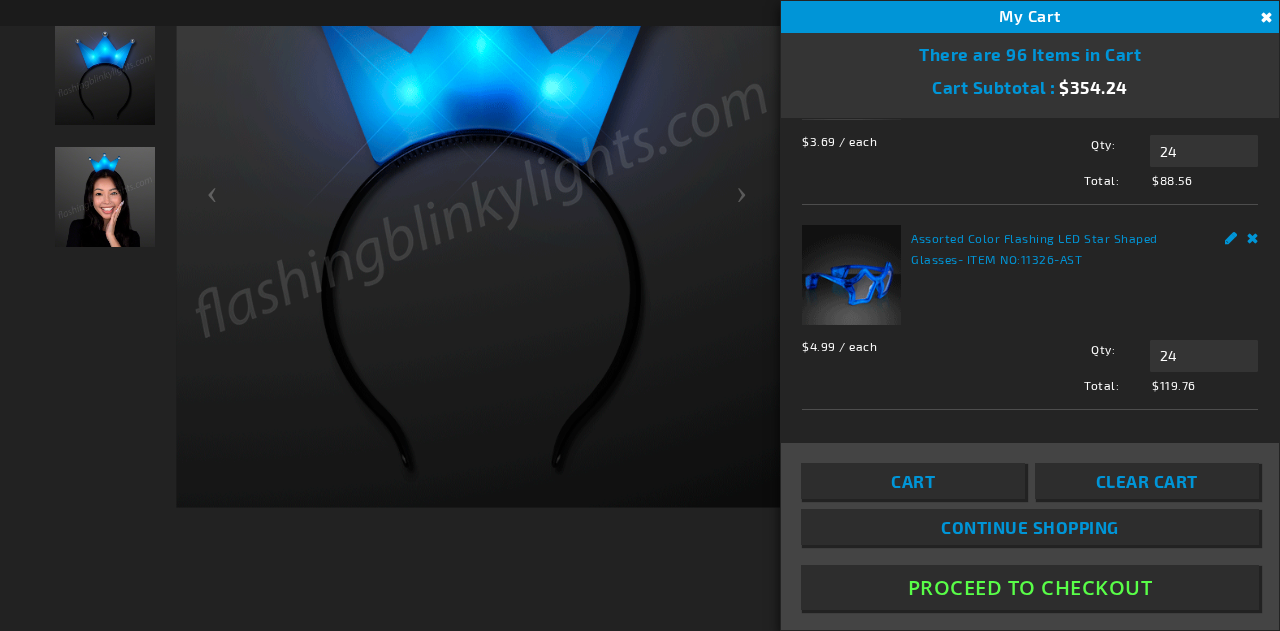 click on "Proceed To Checkout" at bounding box center [1030, 587] 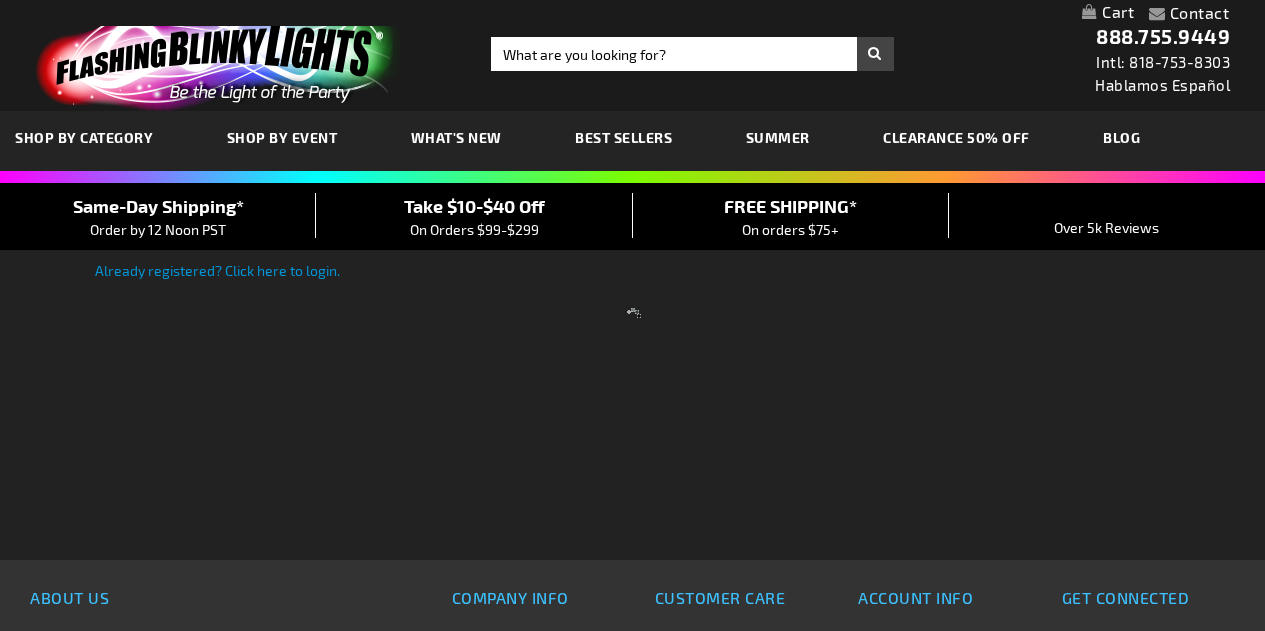 scroll, scrollTop: 0, scrollLeft: 0, axis: both 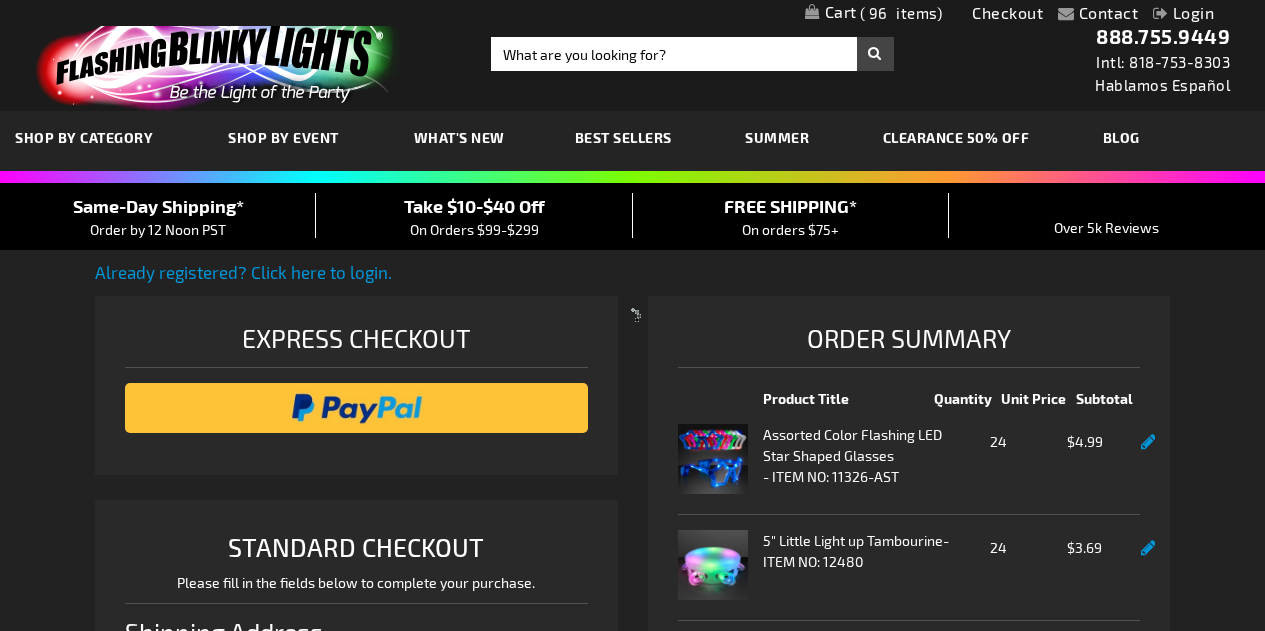 select on "US" 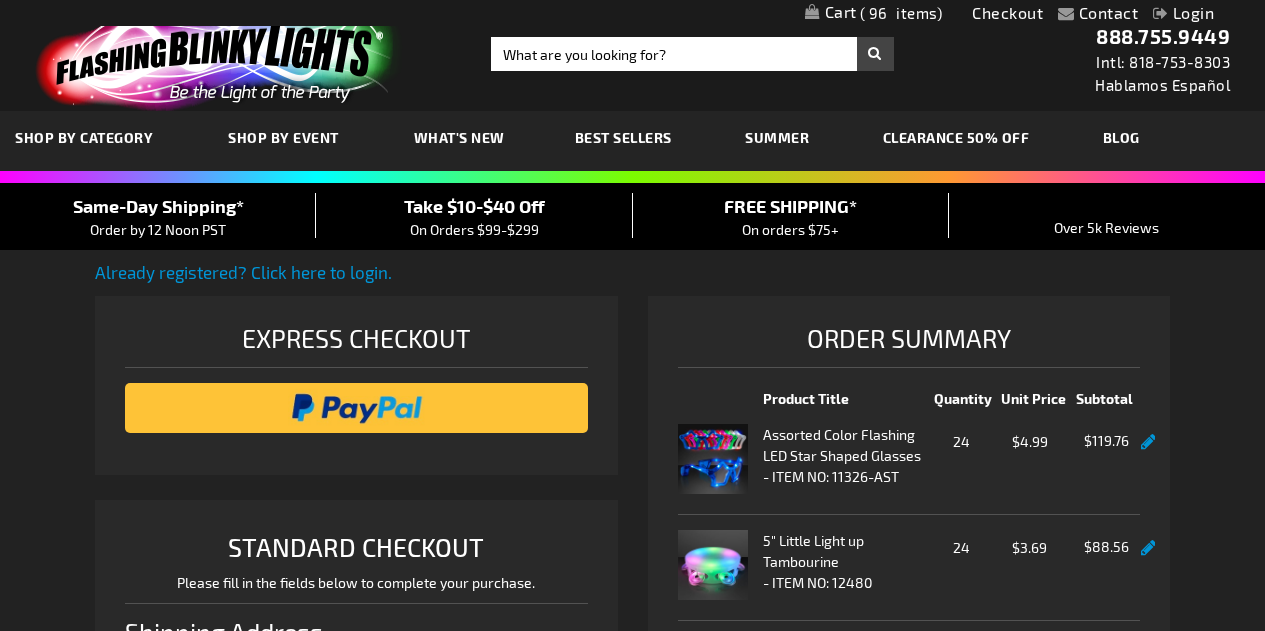click on "96" at bounding box center [901, 13] 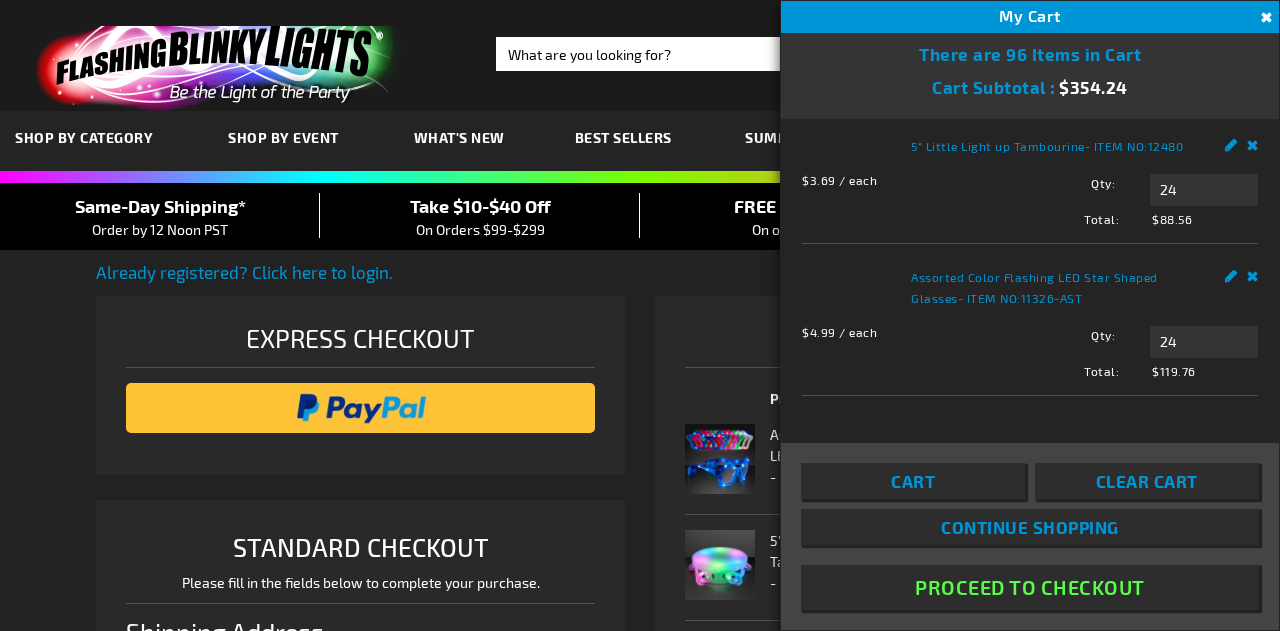 scroll, scrollTop: 565, scrollLeft: 0, axis: vertical 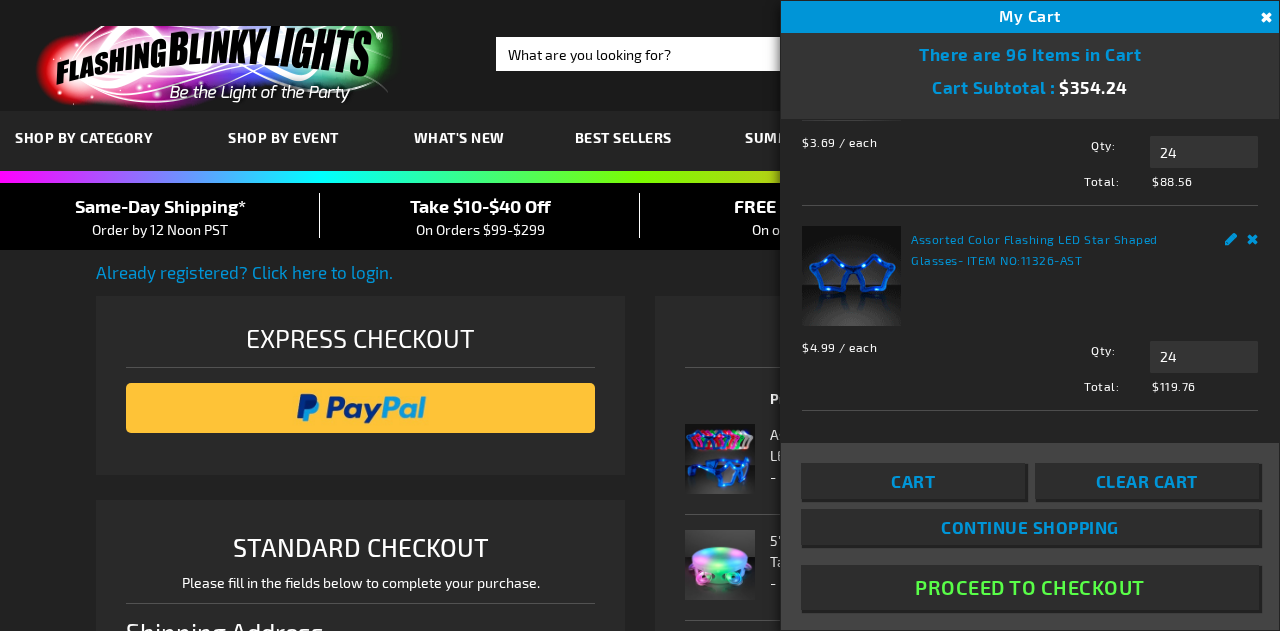 click on "- ITEM NO:    11326-AST" at bounding box center [1020, 260] 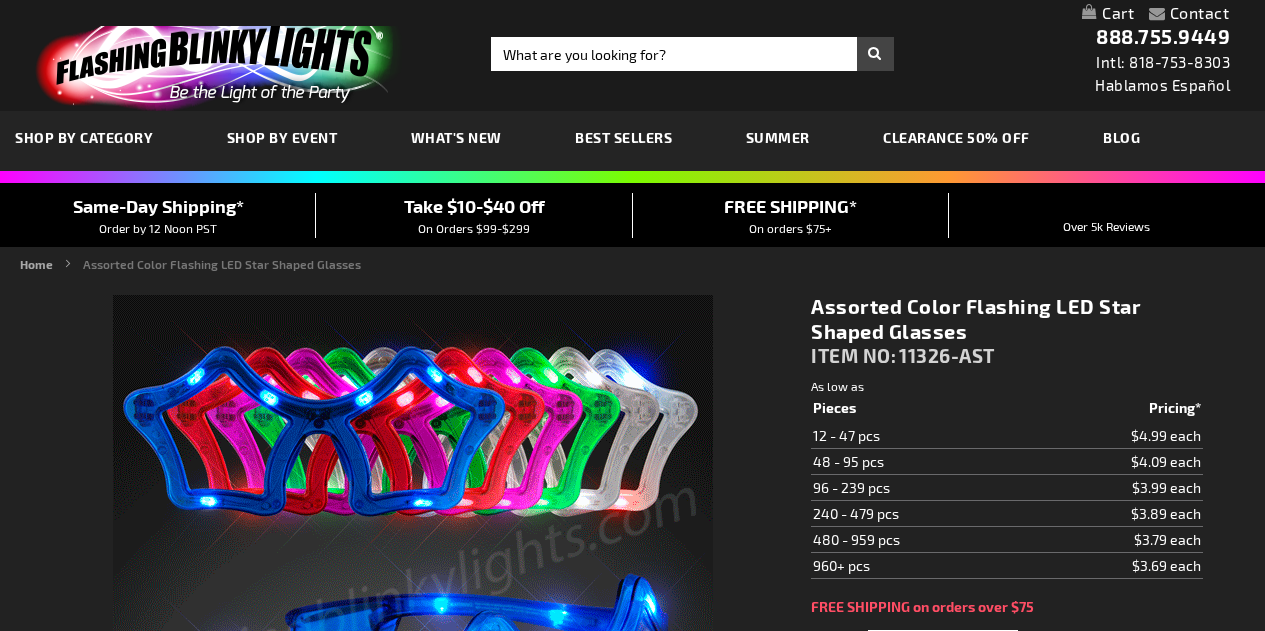 scroll, scrollTop: 0, scrollLeft: 0, axis: both 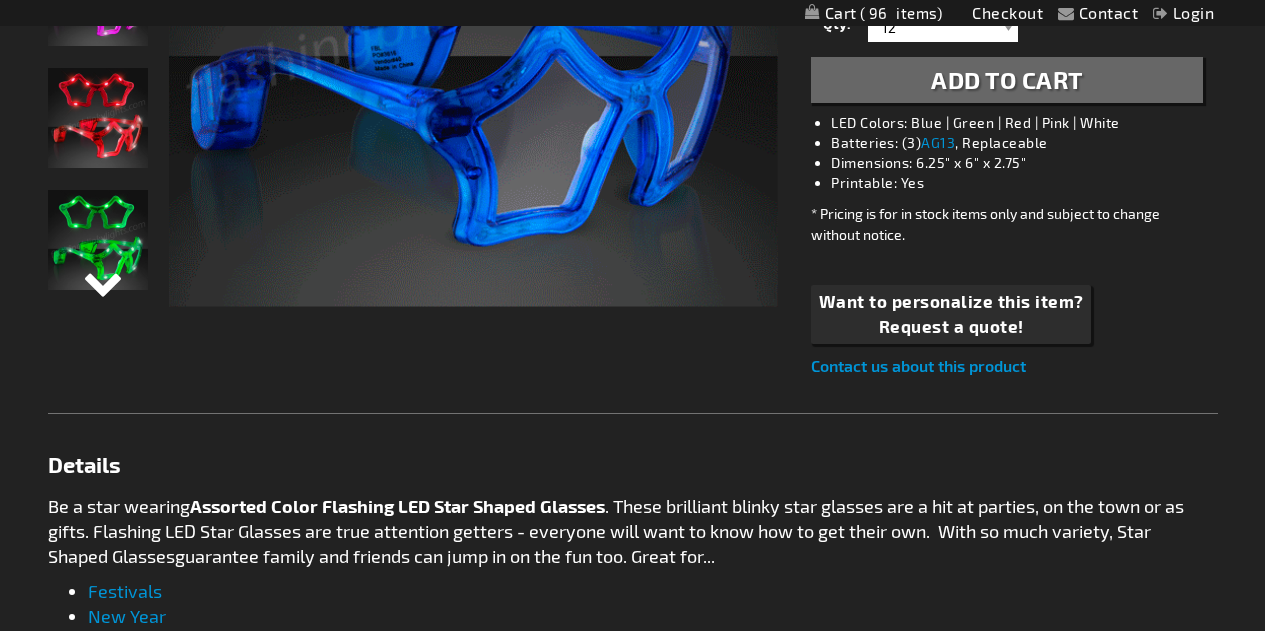 click at bounding box center [98, 299] 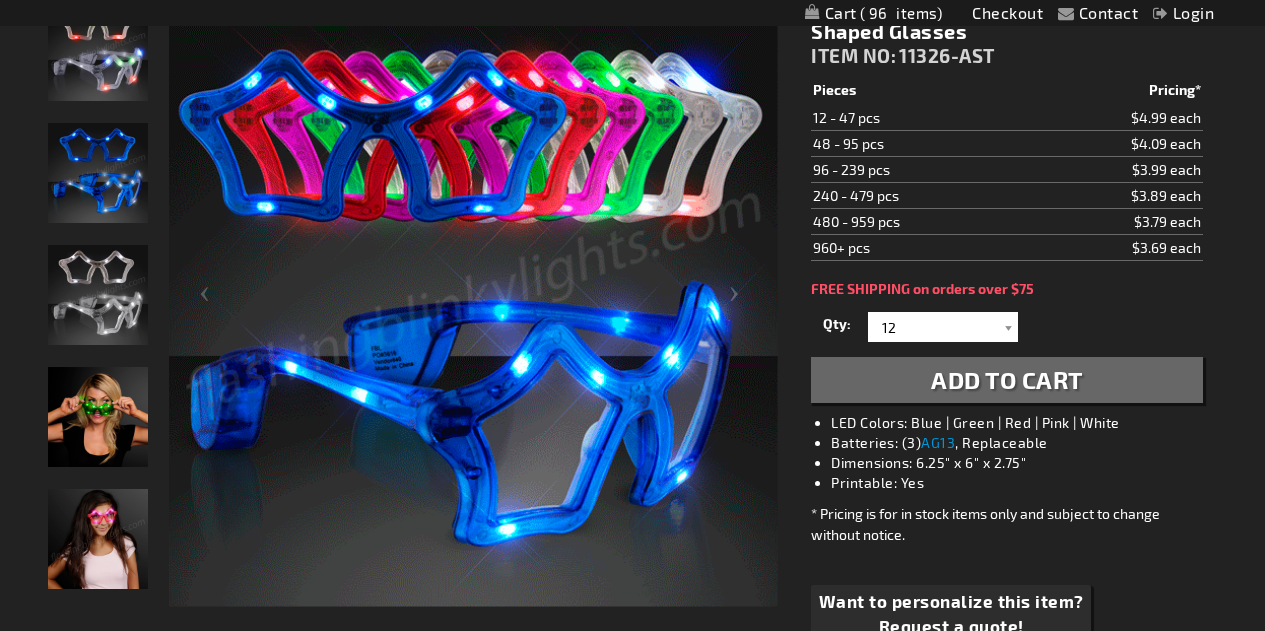 scroll, scrollTop: 200, scrollLeft: 0, axis: vertical 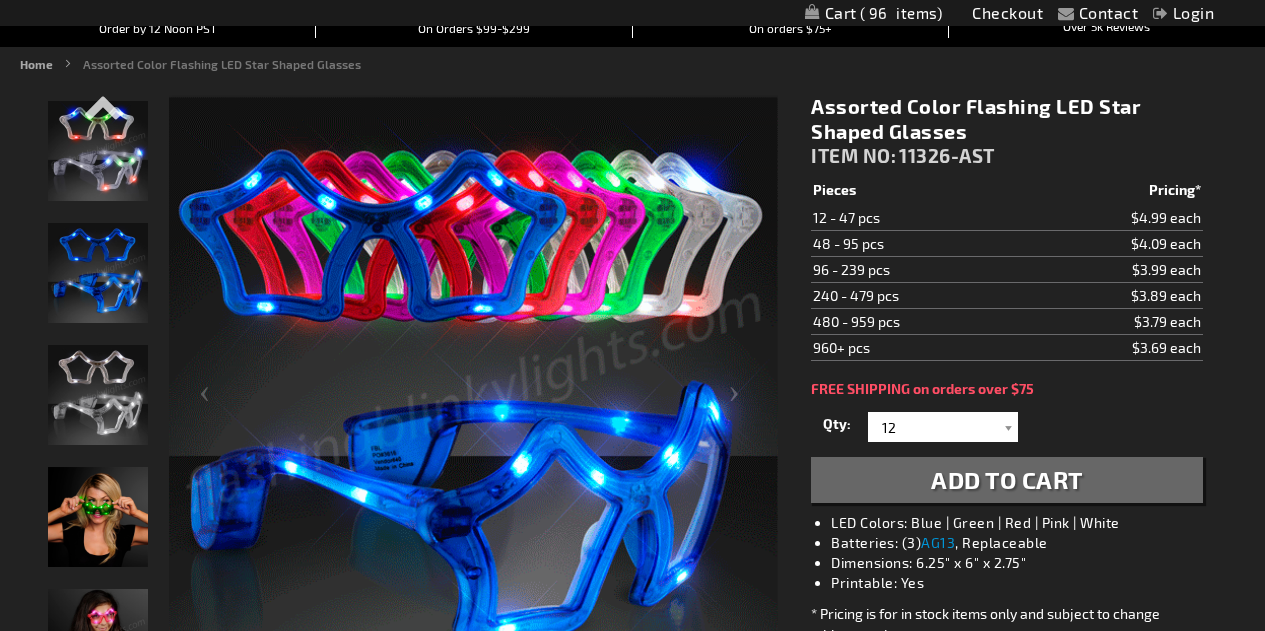 click at bounding box center (98, 151) 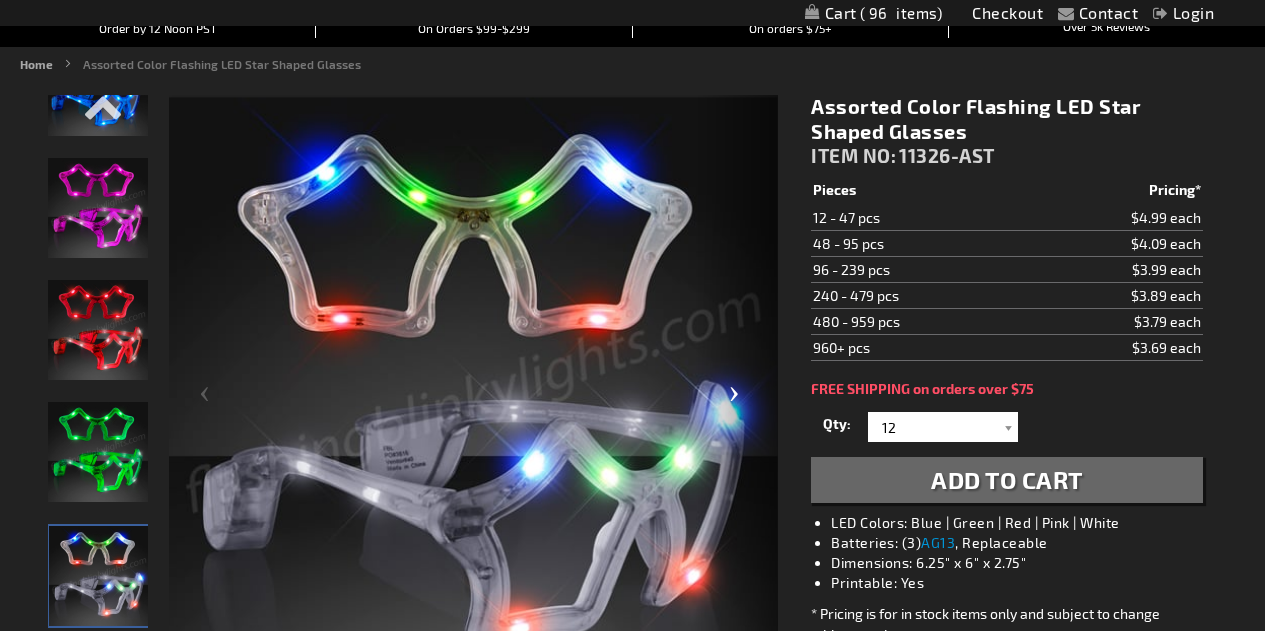 scroll, scrollTop: 0, scrollLeft: 0, axis: both 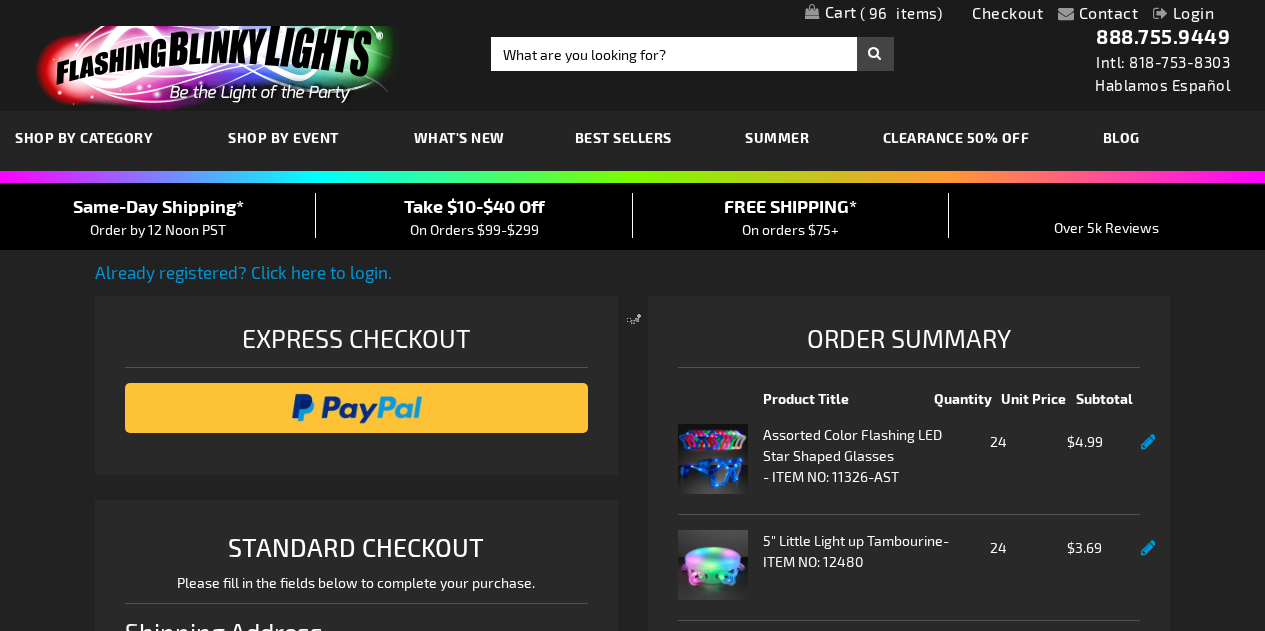 select on "US" 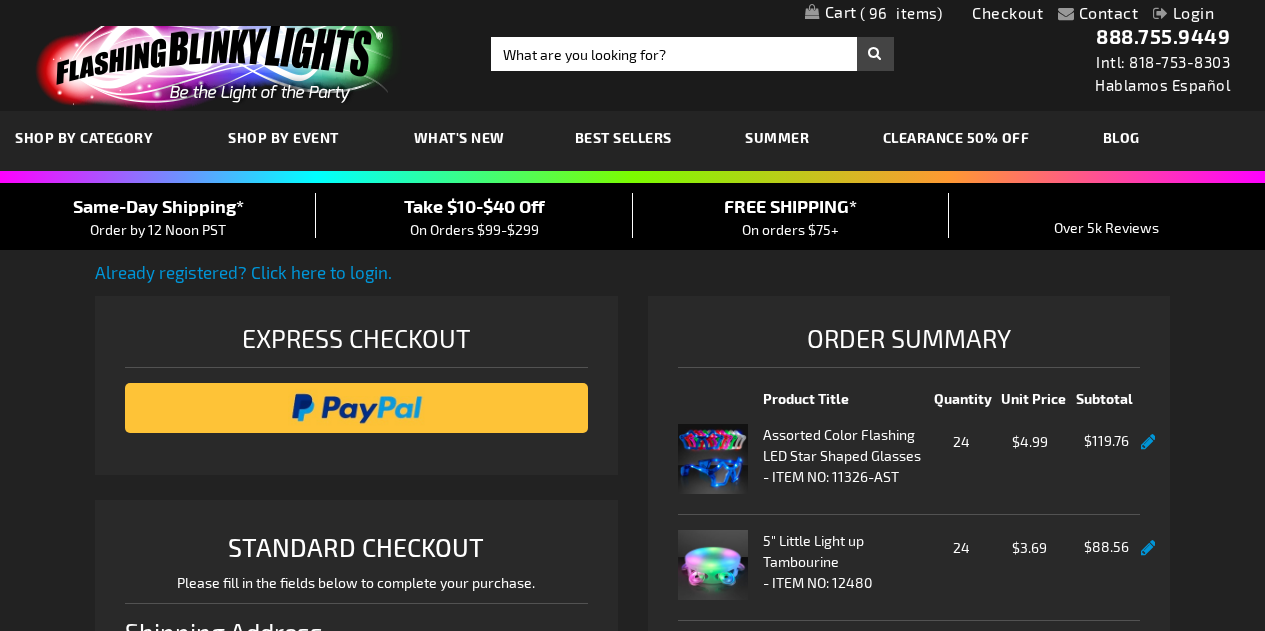 click on "My Cart
96
96
items" at bounding box center [874, 14] 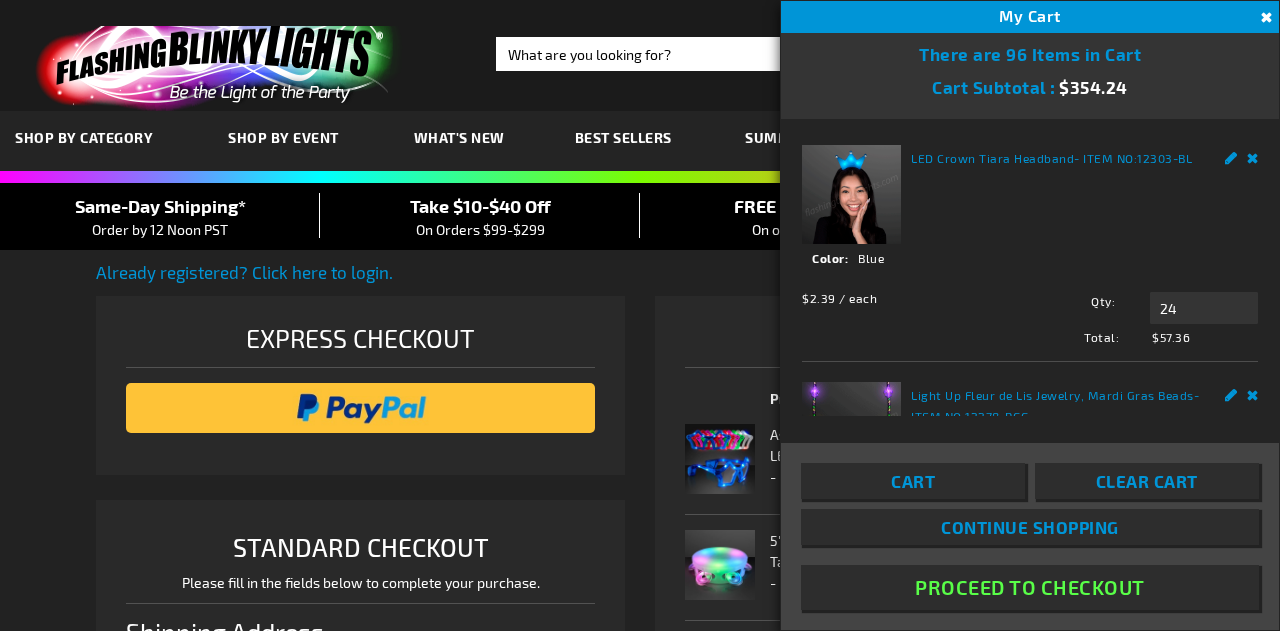 click on "Cart" at bounding box center [913, 481] 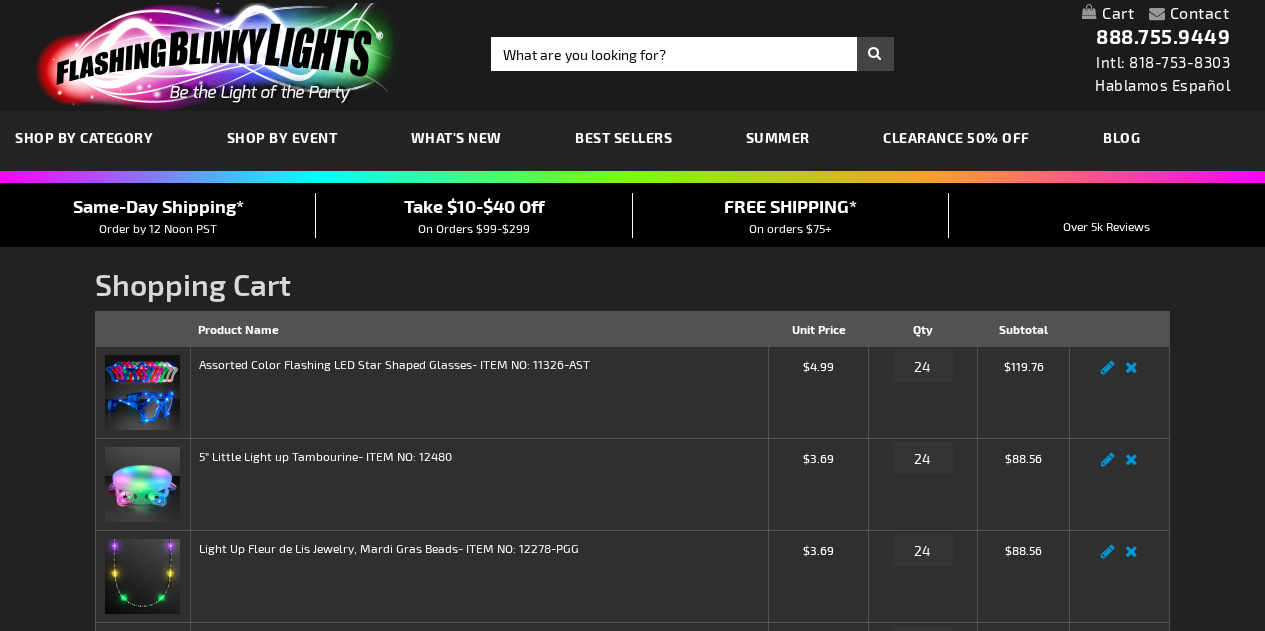 scroll, scrollTop: 0, scrollLeft: 0, axis: both 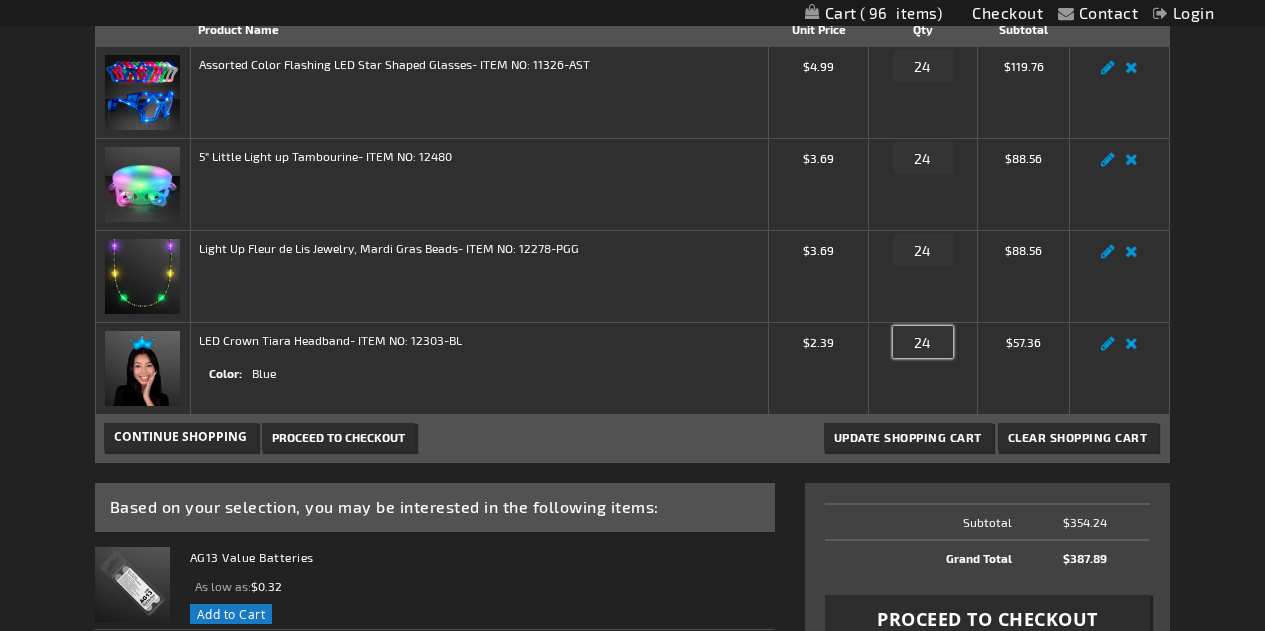 click on "24" at bounding box center [923, 342] 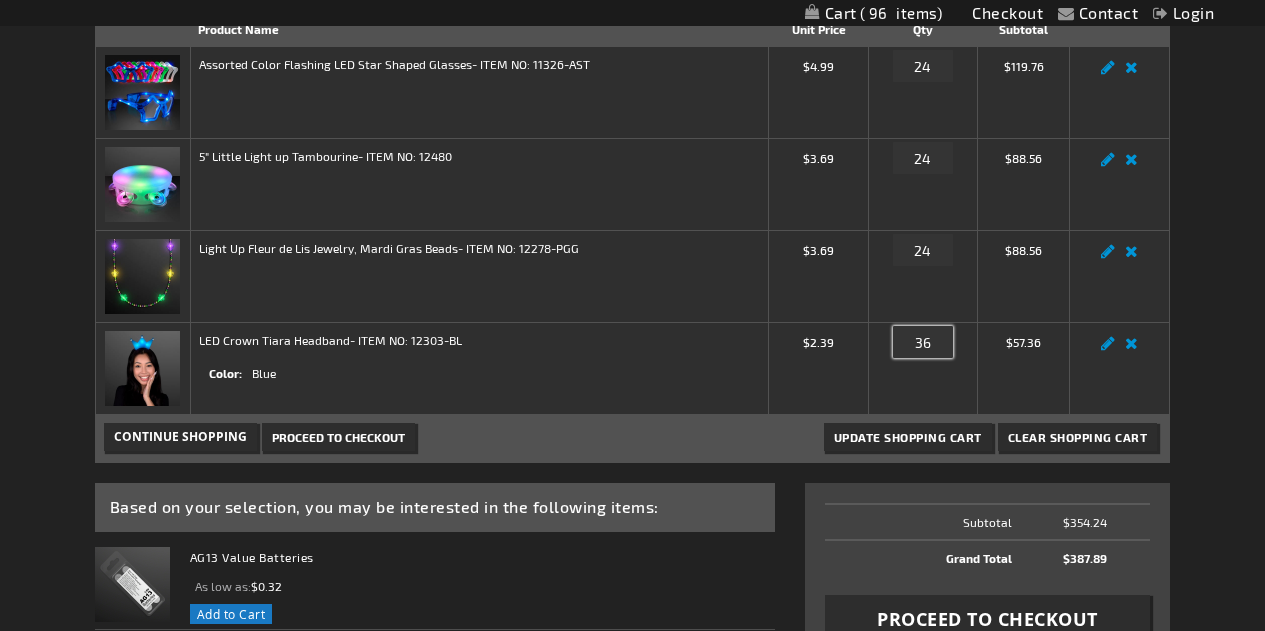 type on "36" 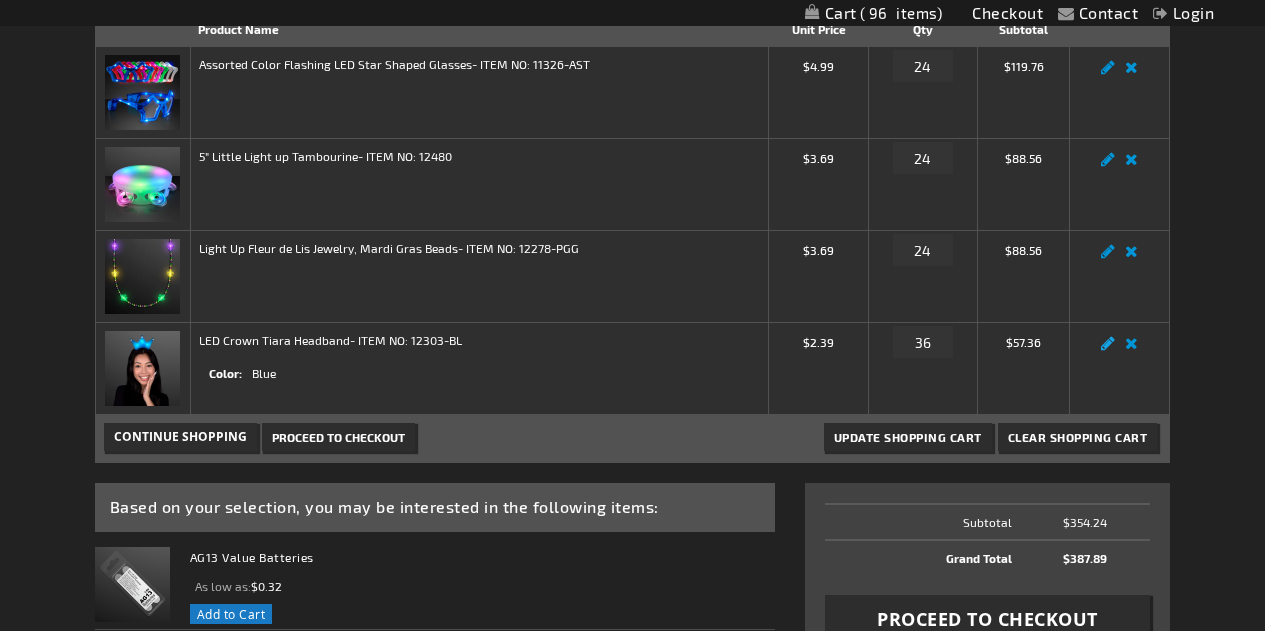 click on "Edit" at bounding box center (1108, 349) 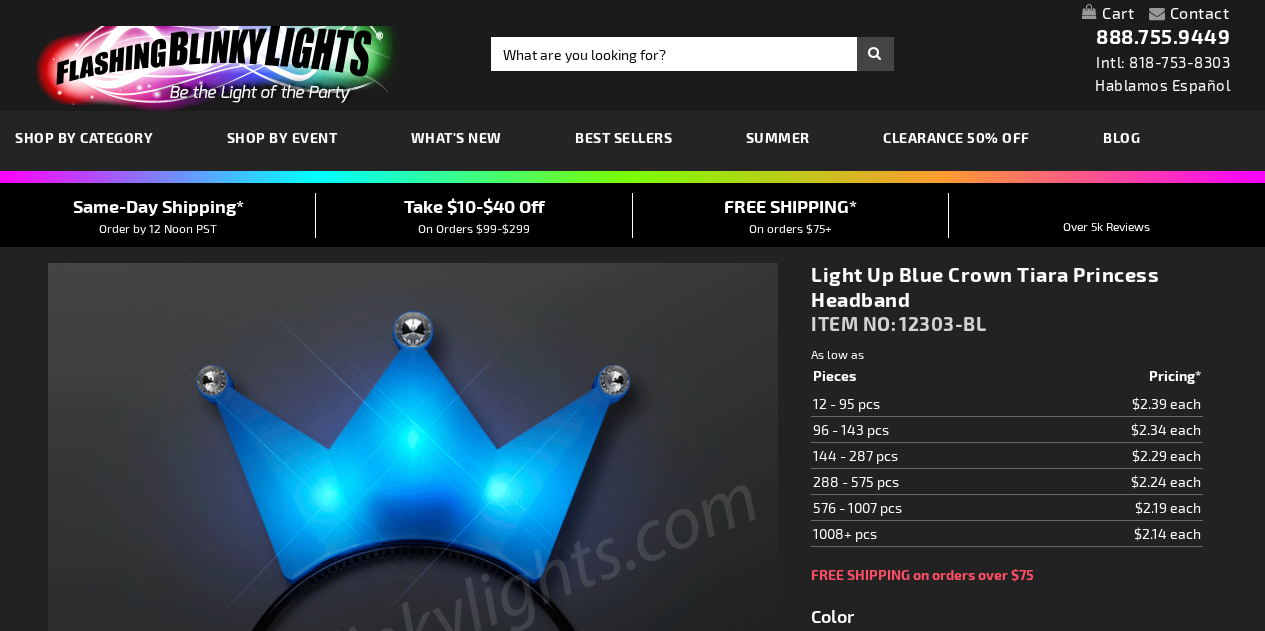 select 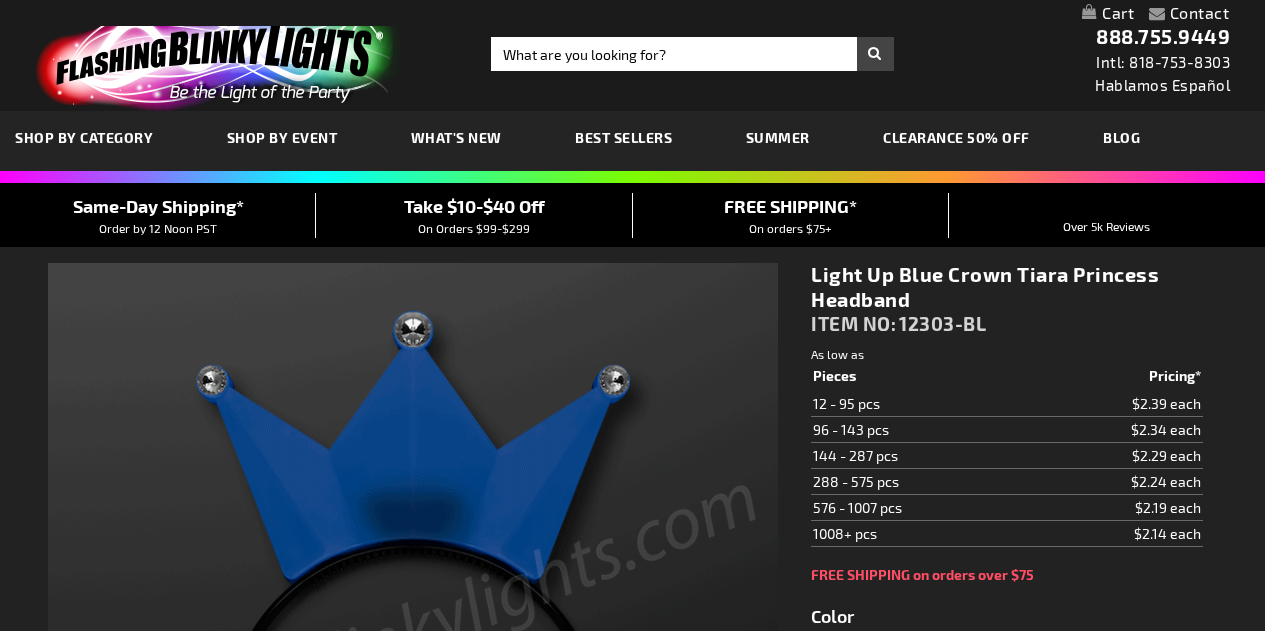 scroll, scrollTop: 0, scrollLeft: 0, axis: both 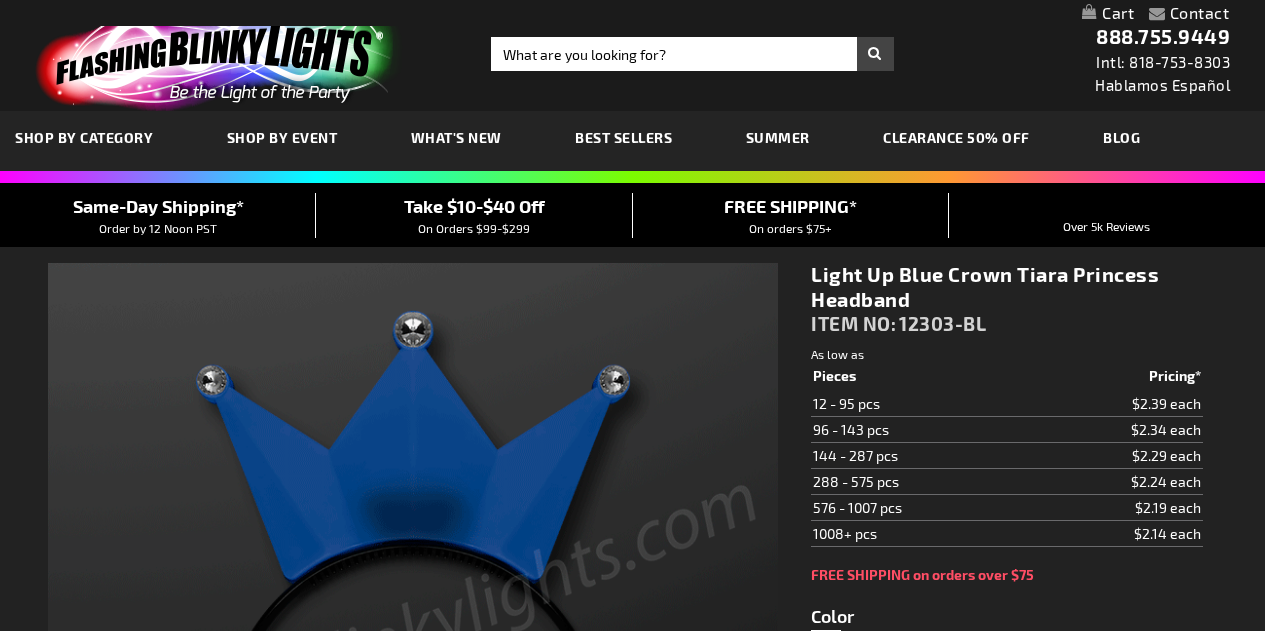 type on "5629" 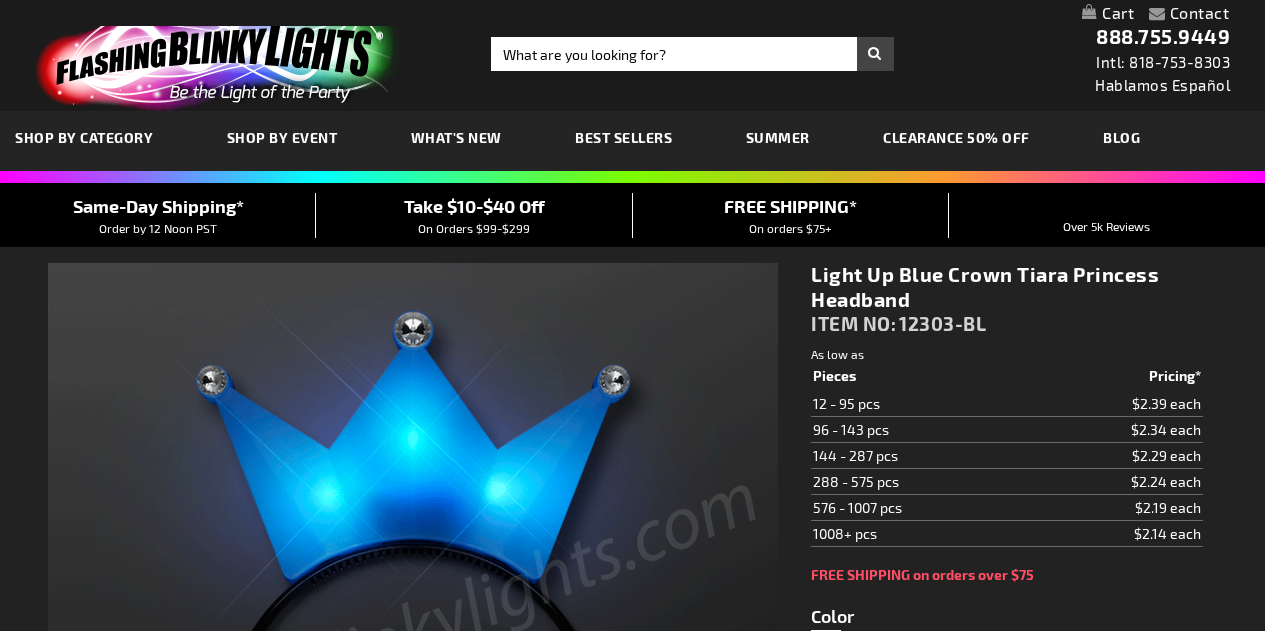 scroll, scrollTop: 0, scrollLeft: 0, axis: both 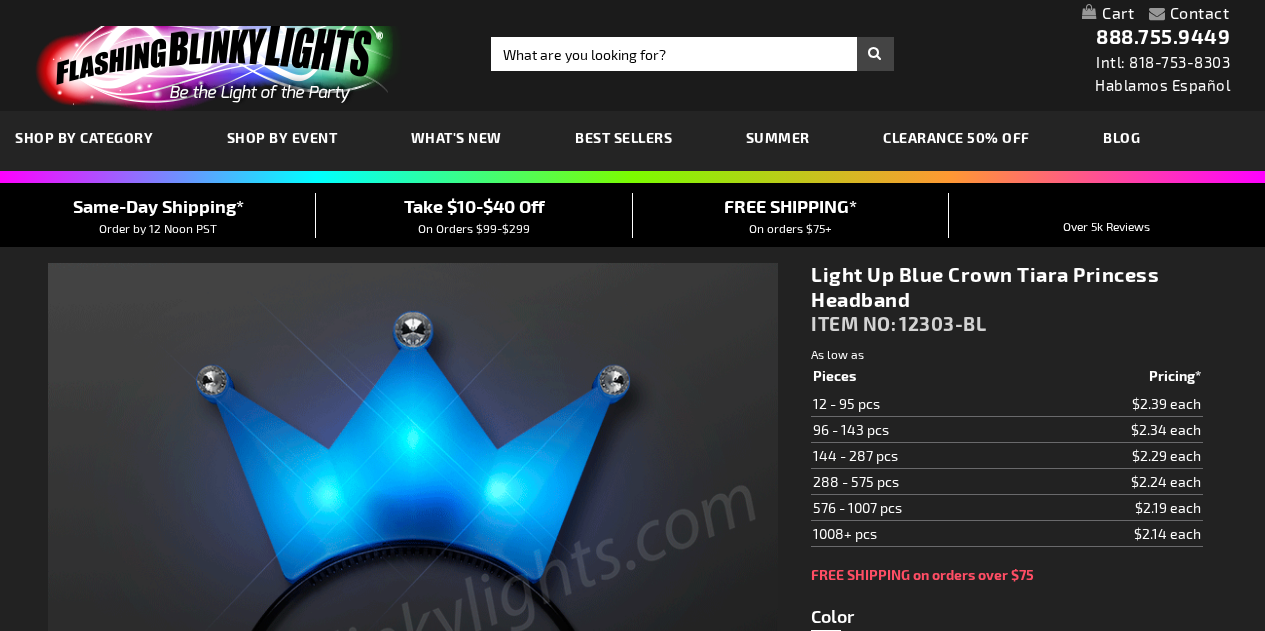 select 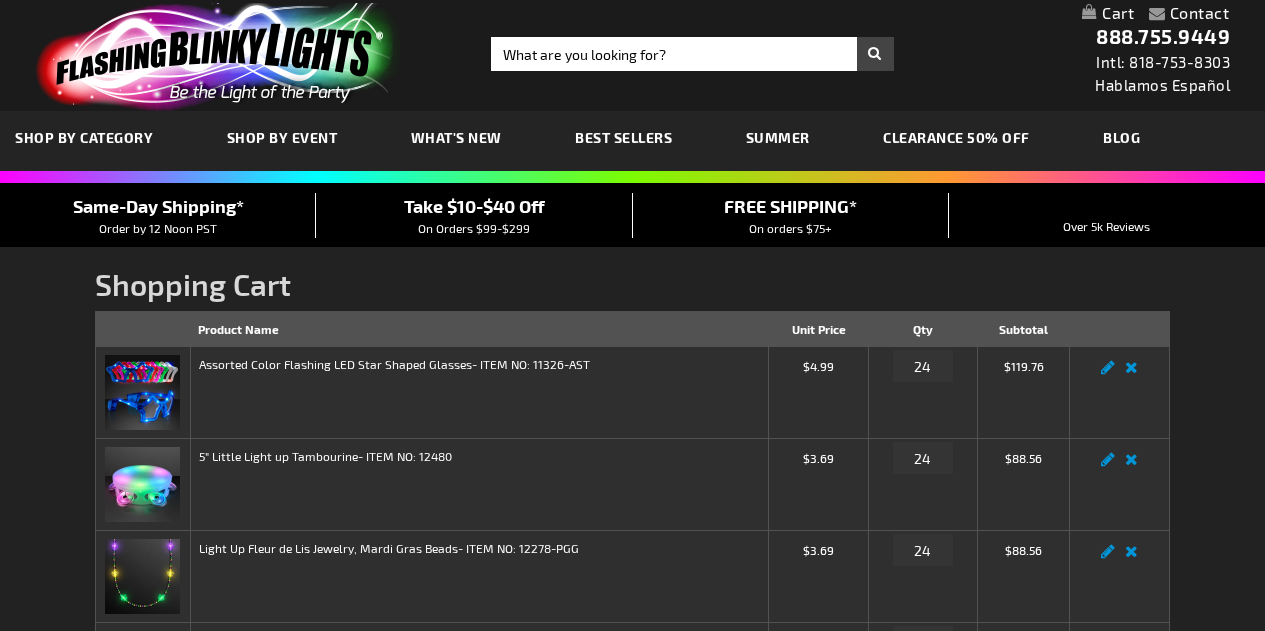 scroll, scrollTop: 0, scrollLeft: 0, axis: both 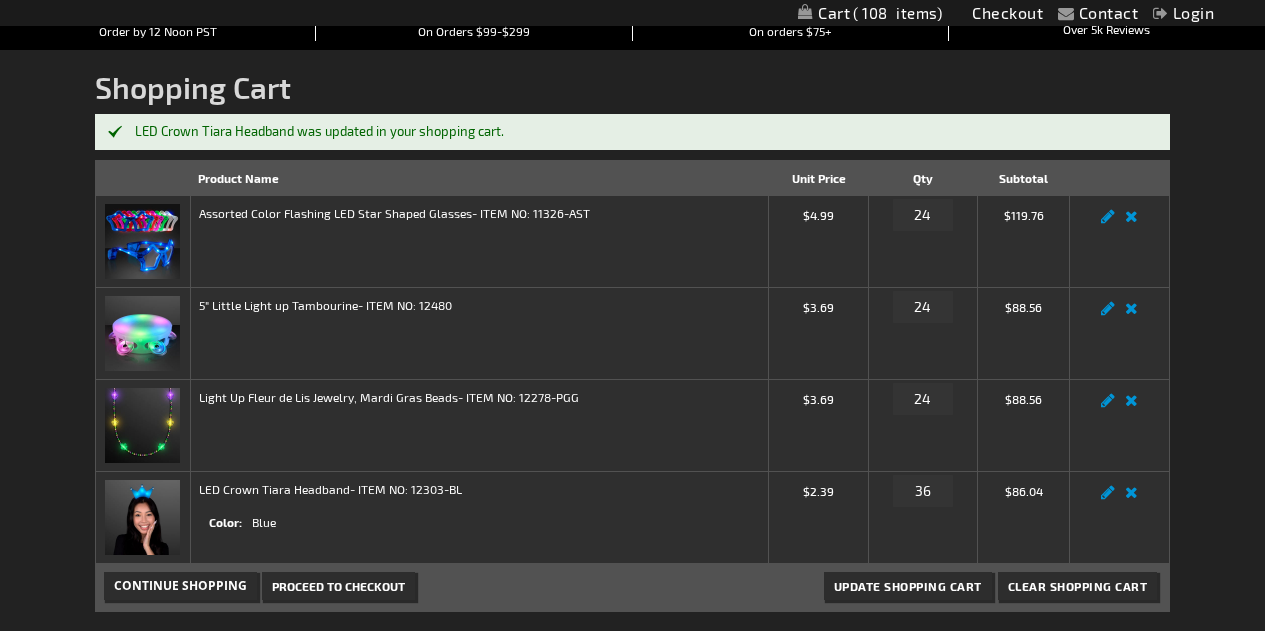click on "Edit
Remove item" at bounding box center [1120, 333] 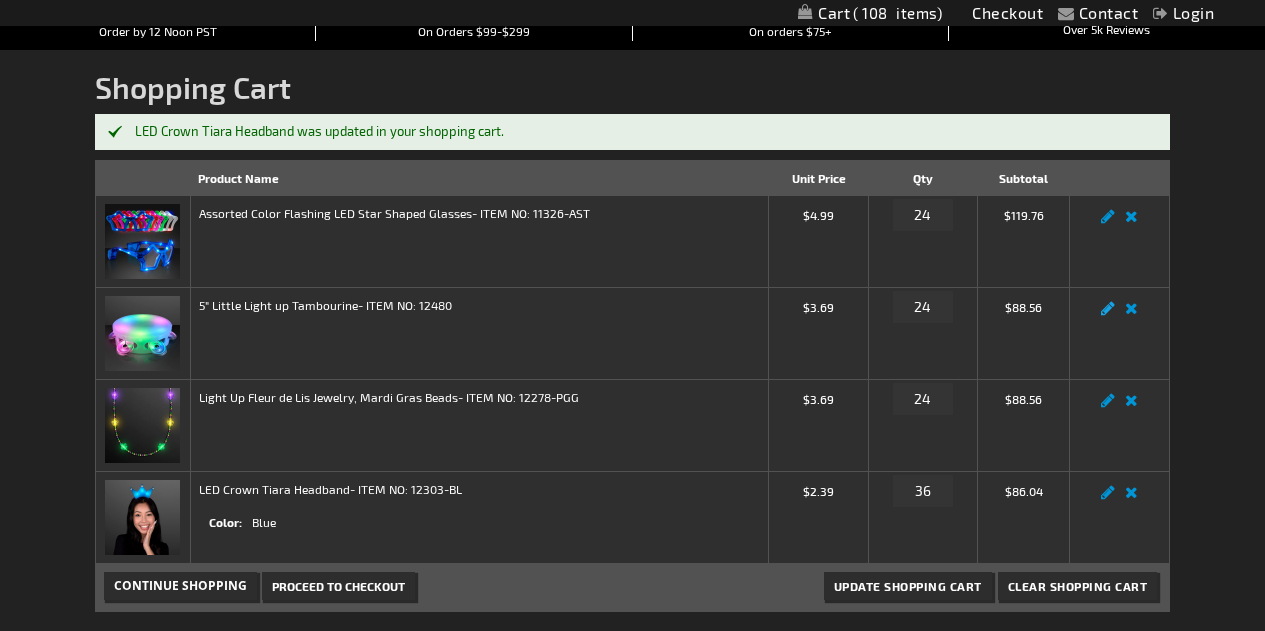 click on "Edit" at bounding box center (1108, 314) 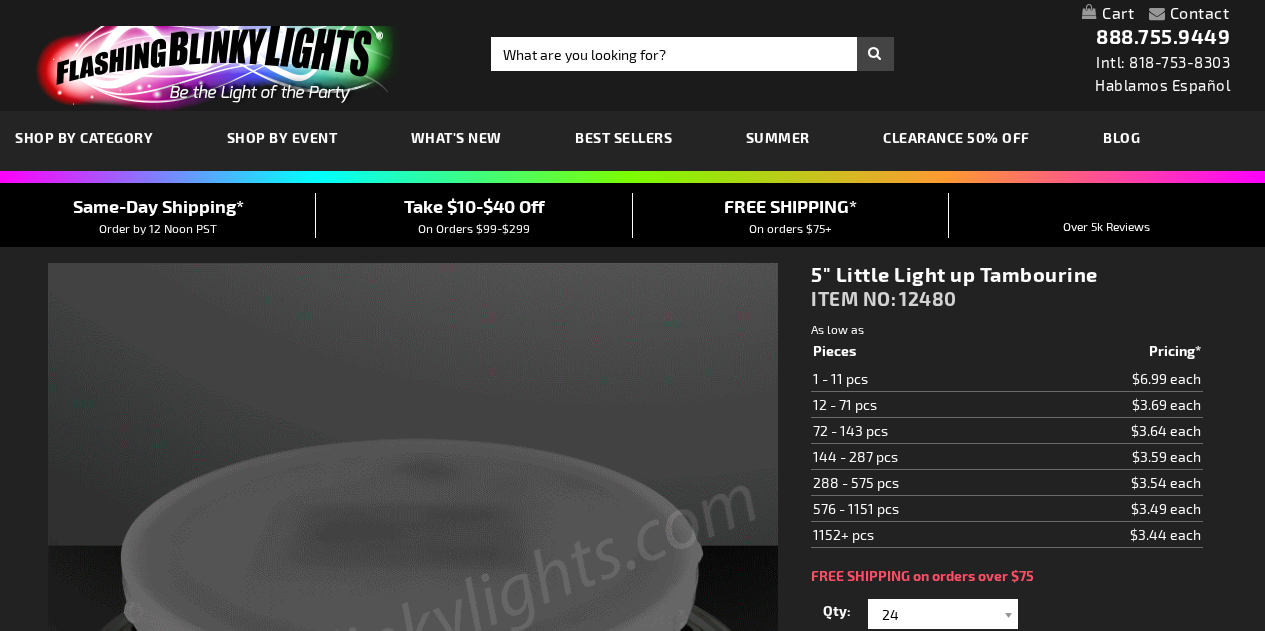 select 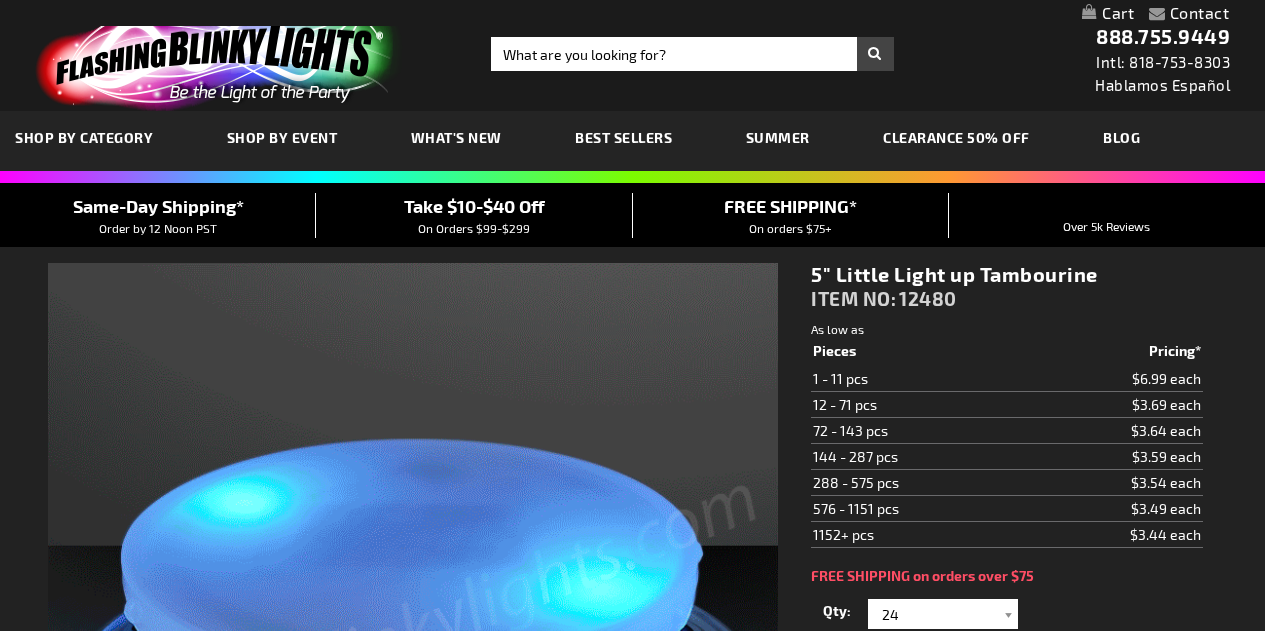 scroll, scrollTop: 0, scrollLeft: 0, axis: both 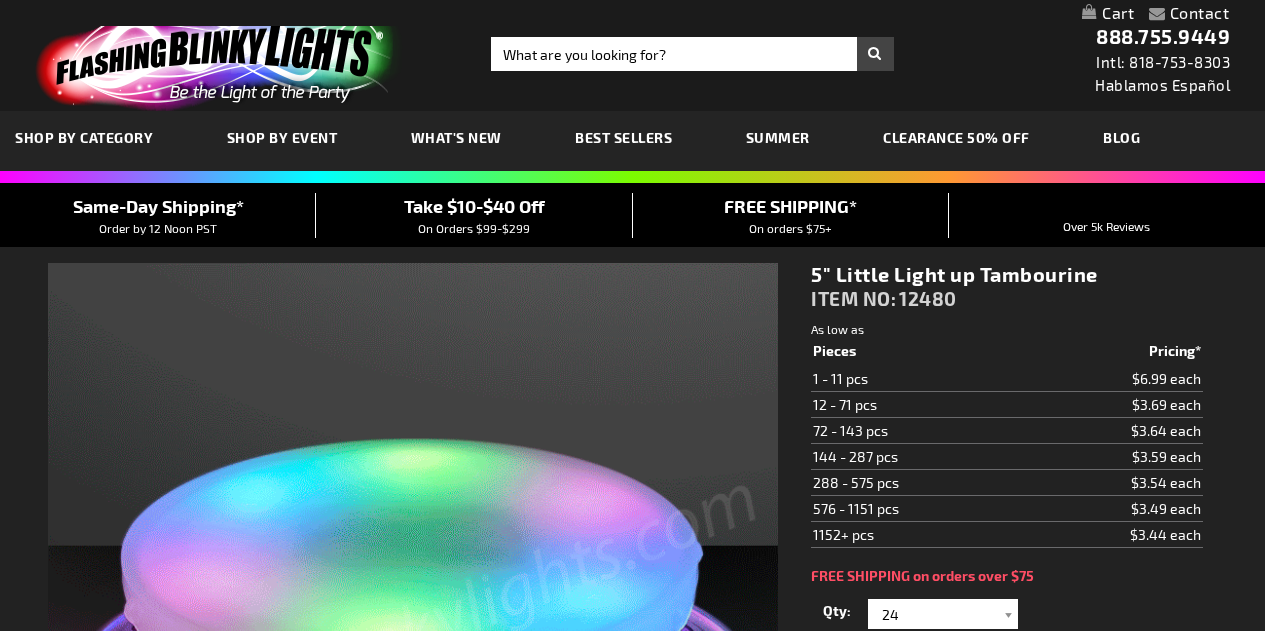 select 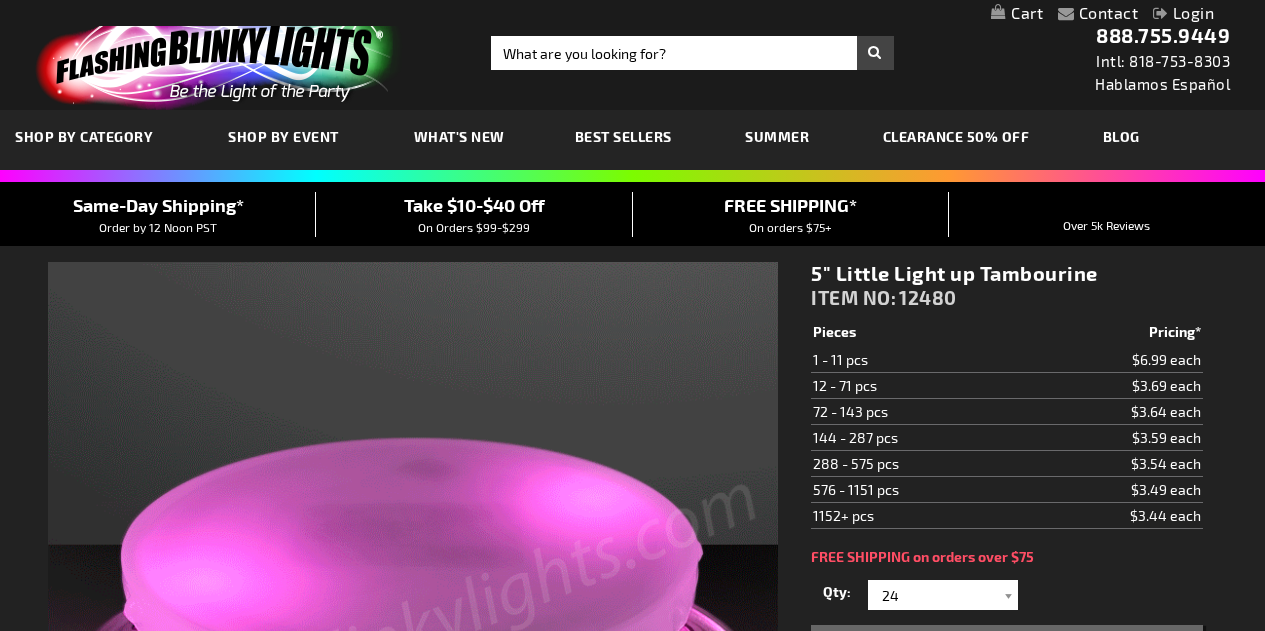 scroll, scrollTop: 200, scrollLeft: 0, axis: vertical 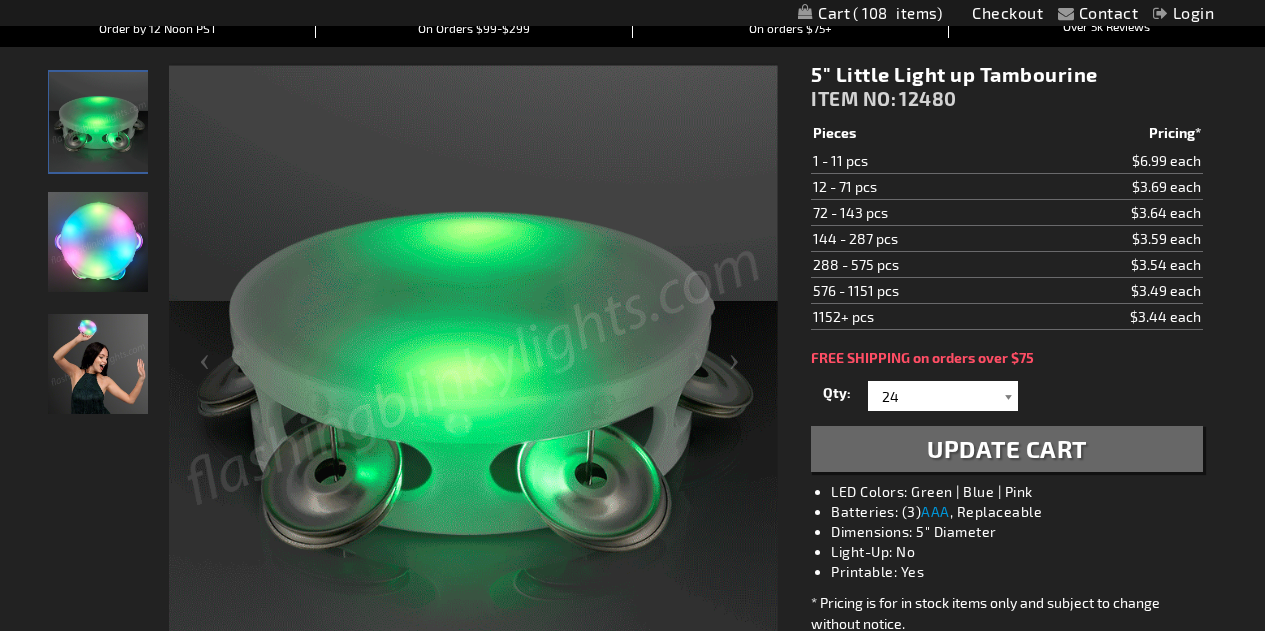 click at bounding box center (1008, 396) 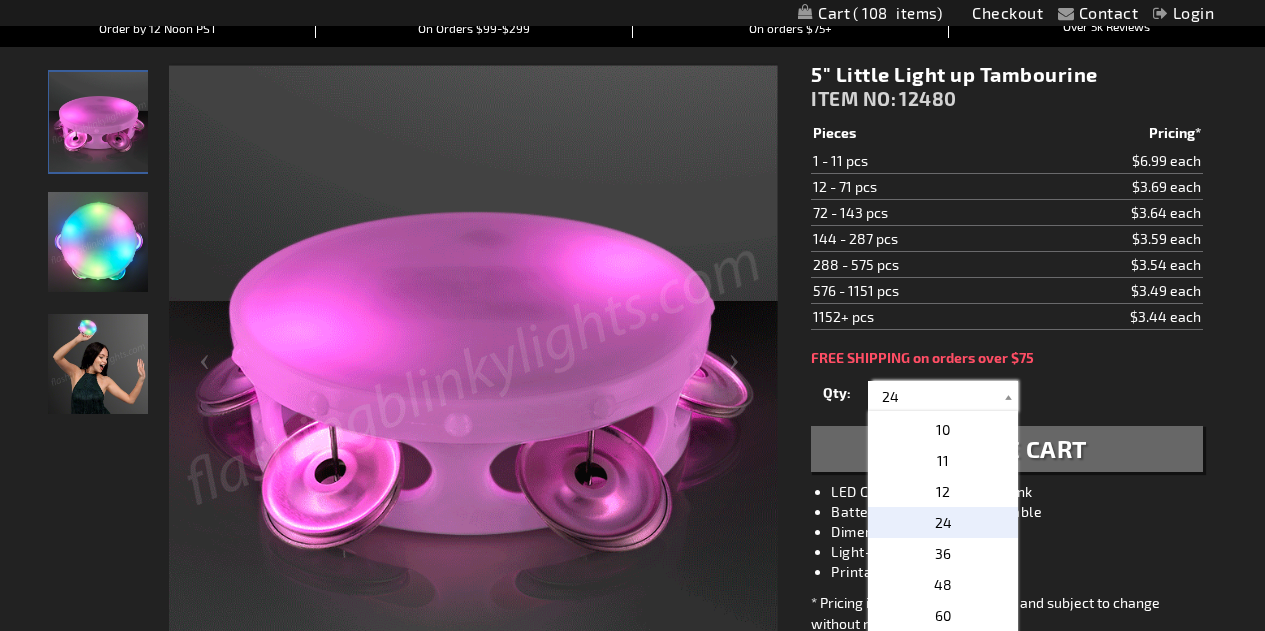 scroll, scrollTop: 300, scrollLeft: 0, axis: vertical 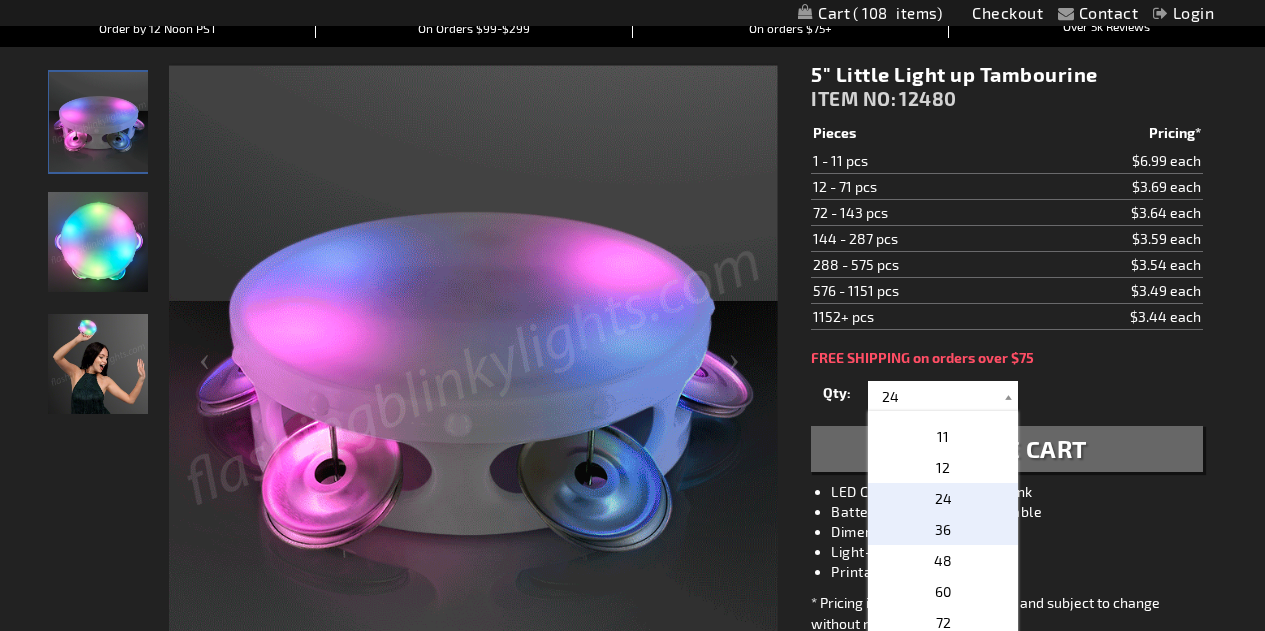 click on "36" at bounding box center (943, 529) 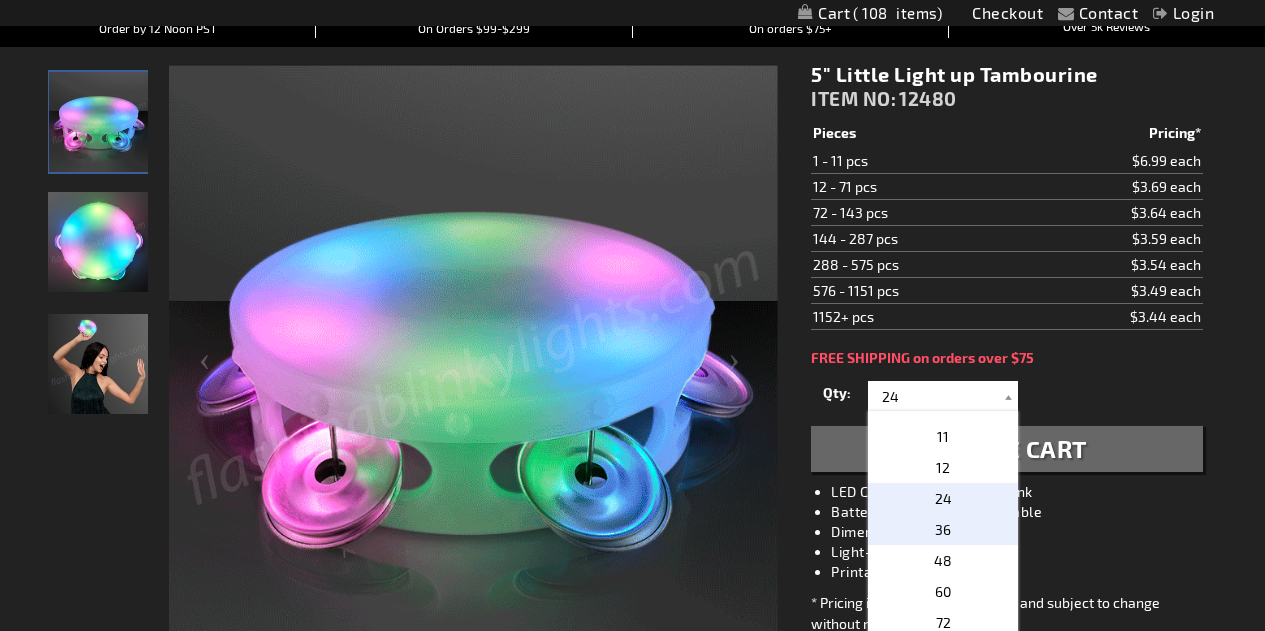 type on "36" 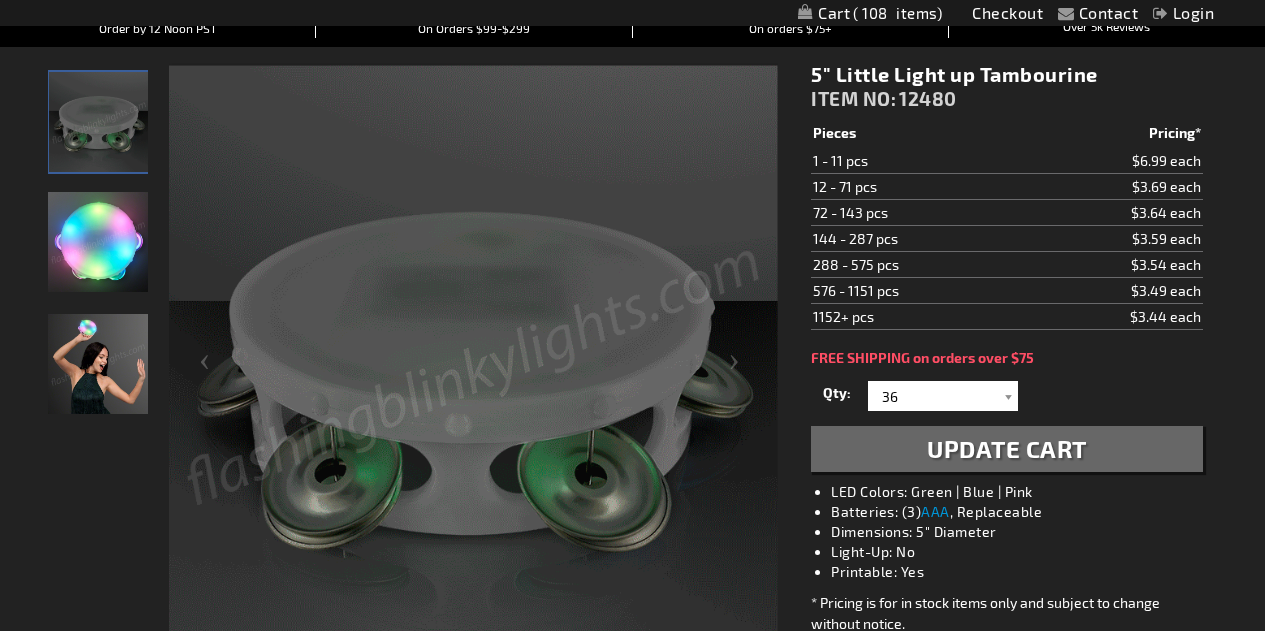 click on "Update Cart" at bounding box center [1007, 448] 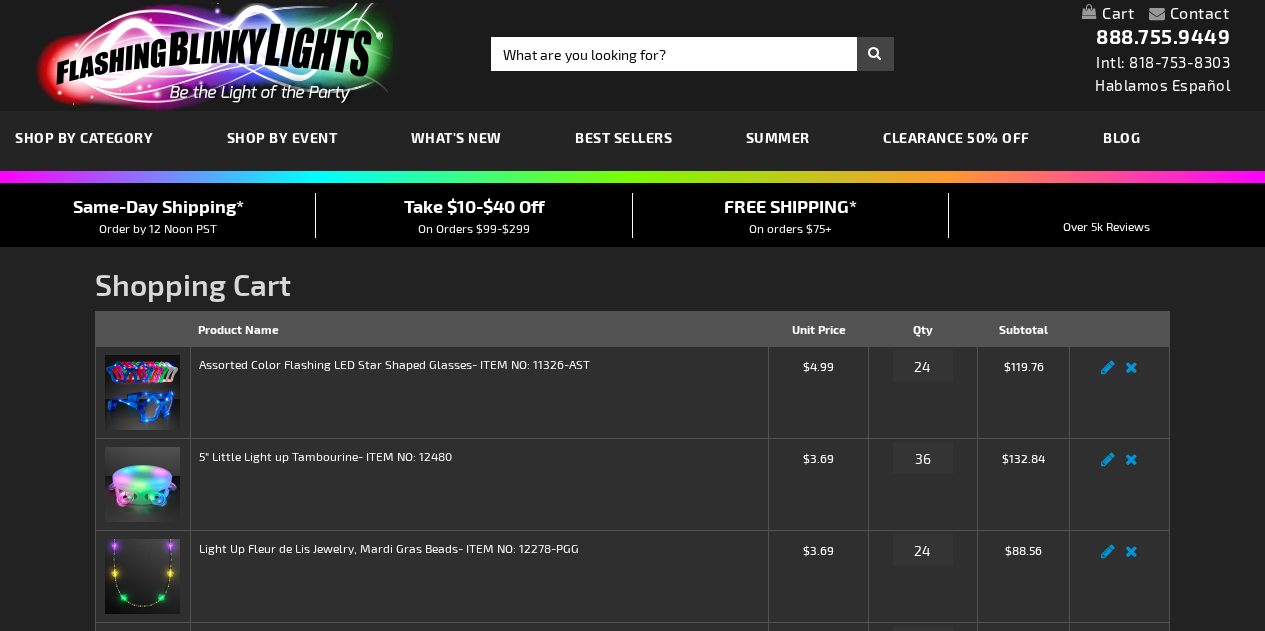scroll, scrollTop: 0, scrollLeft: 0, axis: both 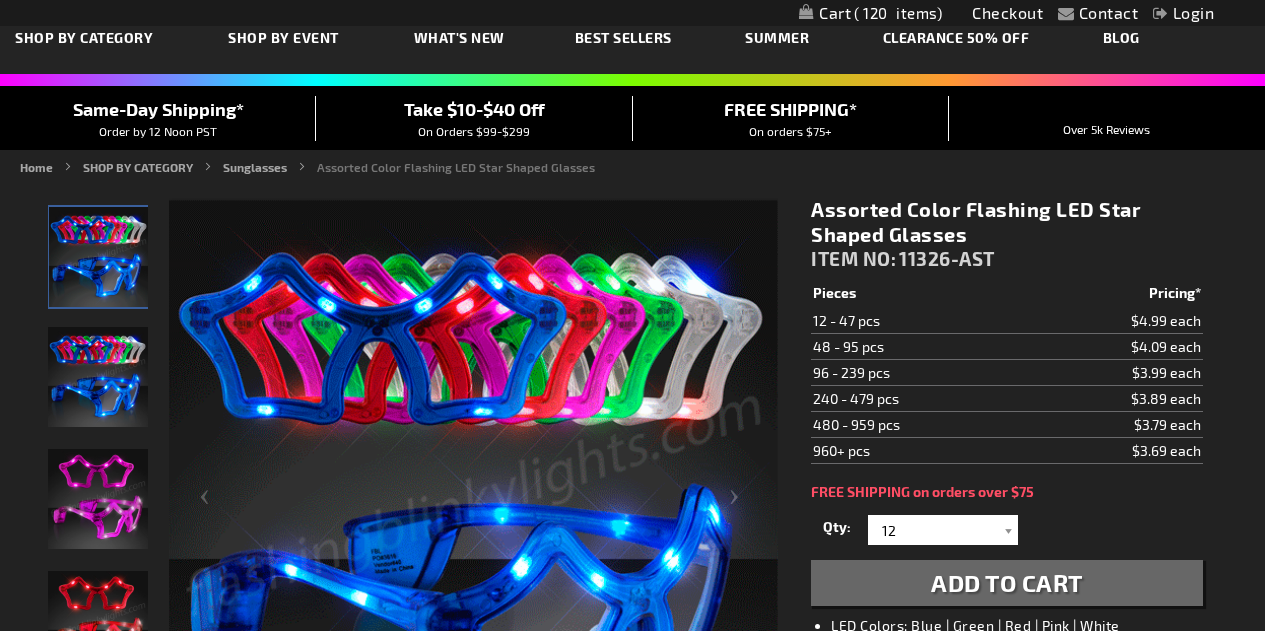 click on "120" at bounding box center (898, 13) 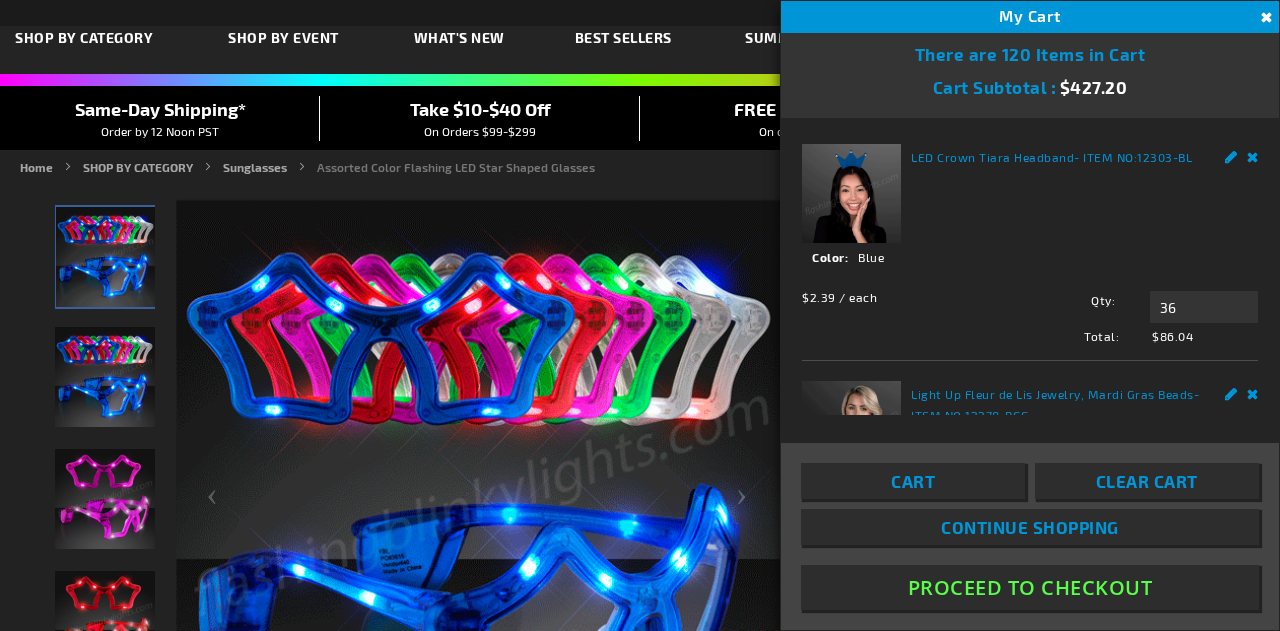 click on "Cart" at bounding box center (913, 481) 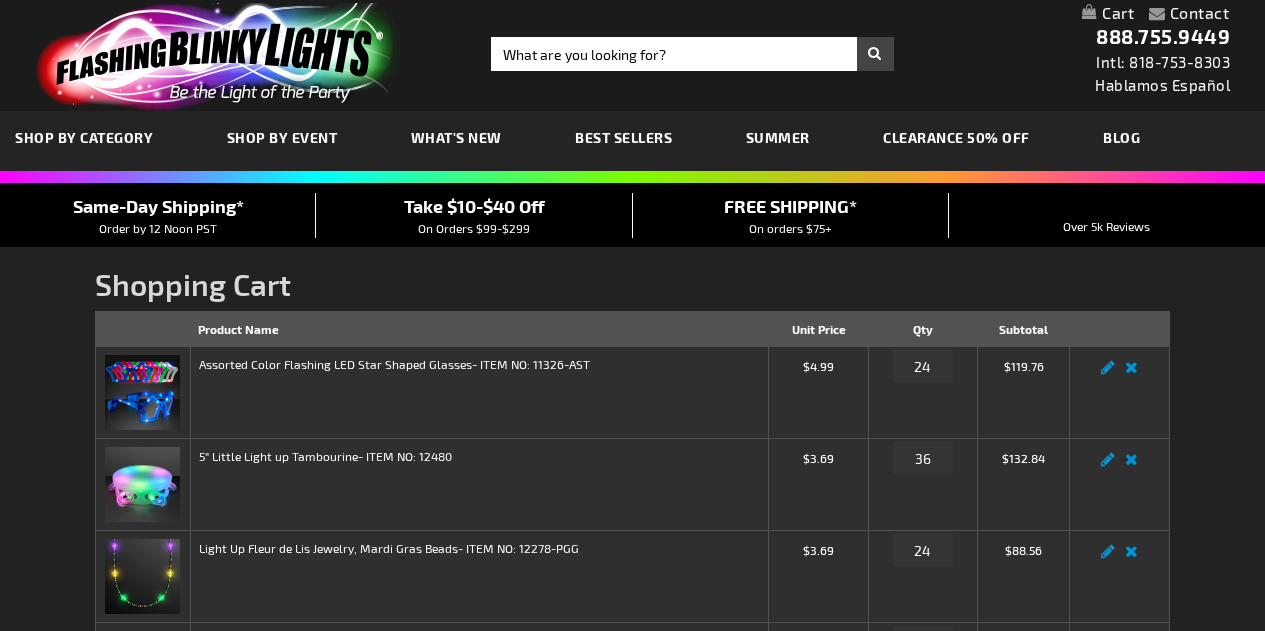 scroll, scrollTop: 0, scrollLeft: 0, axis: both 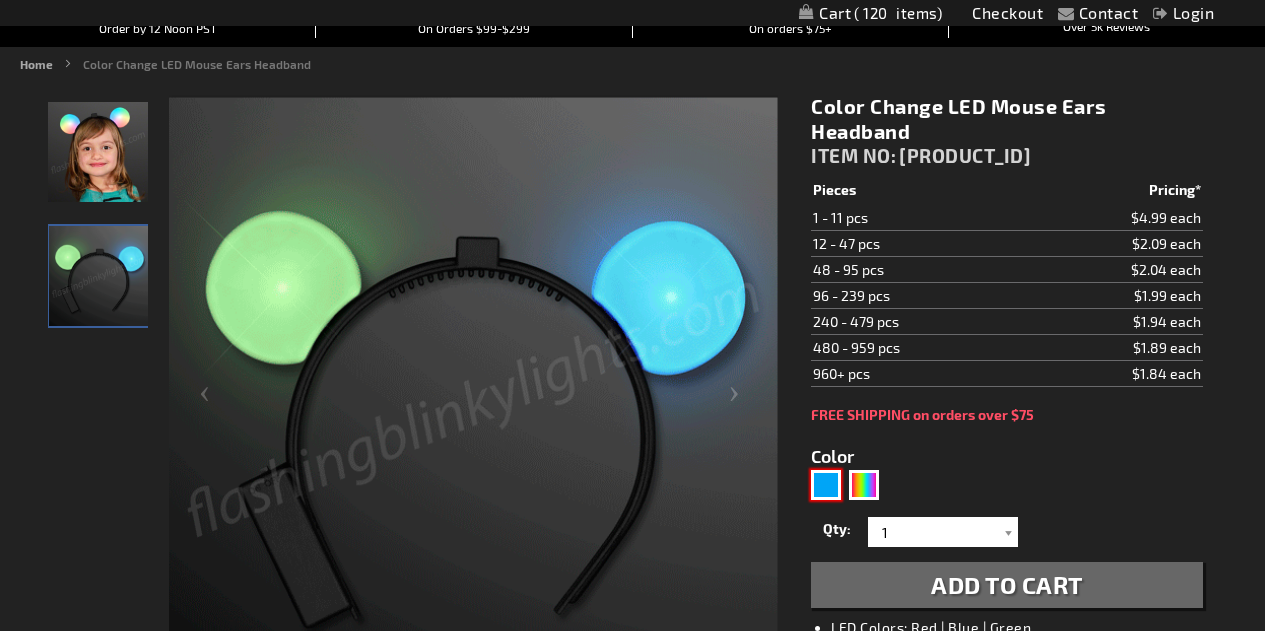 click at bounding box center (826, 485) 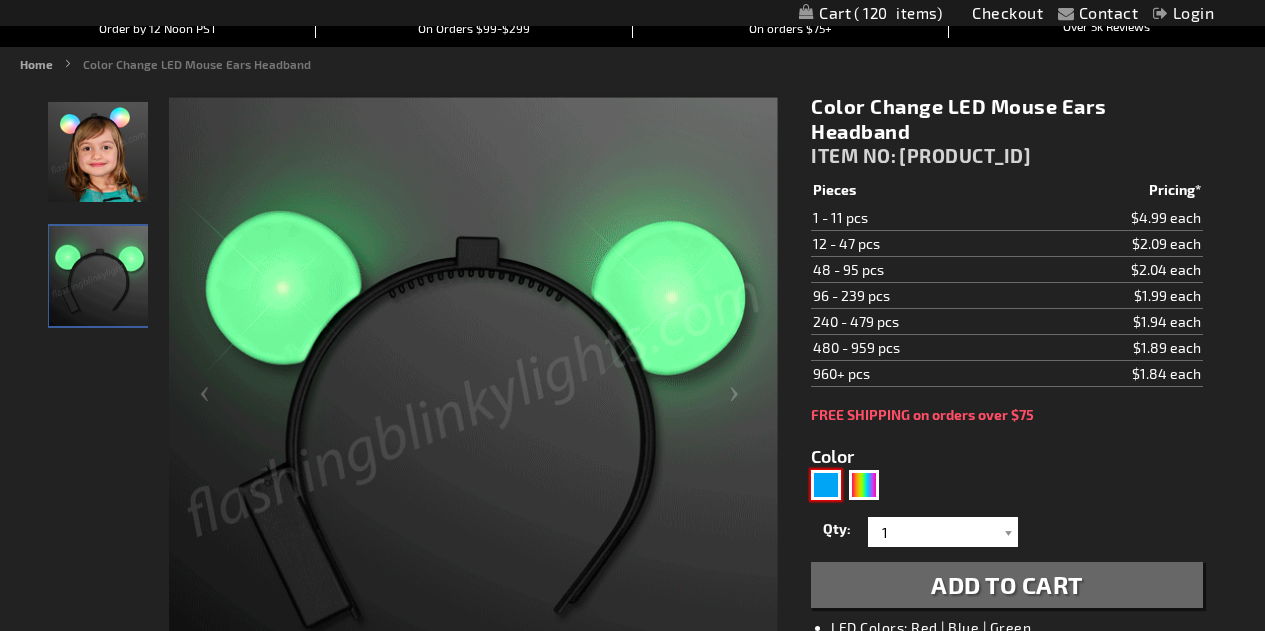 type on "5629" 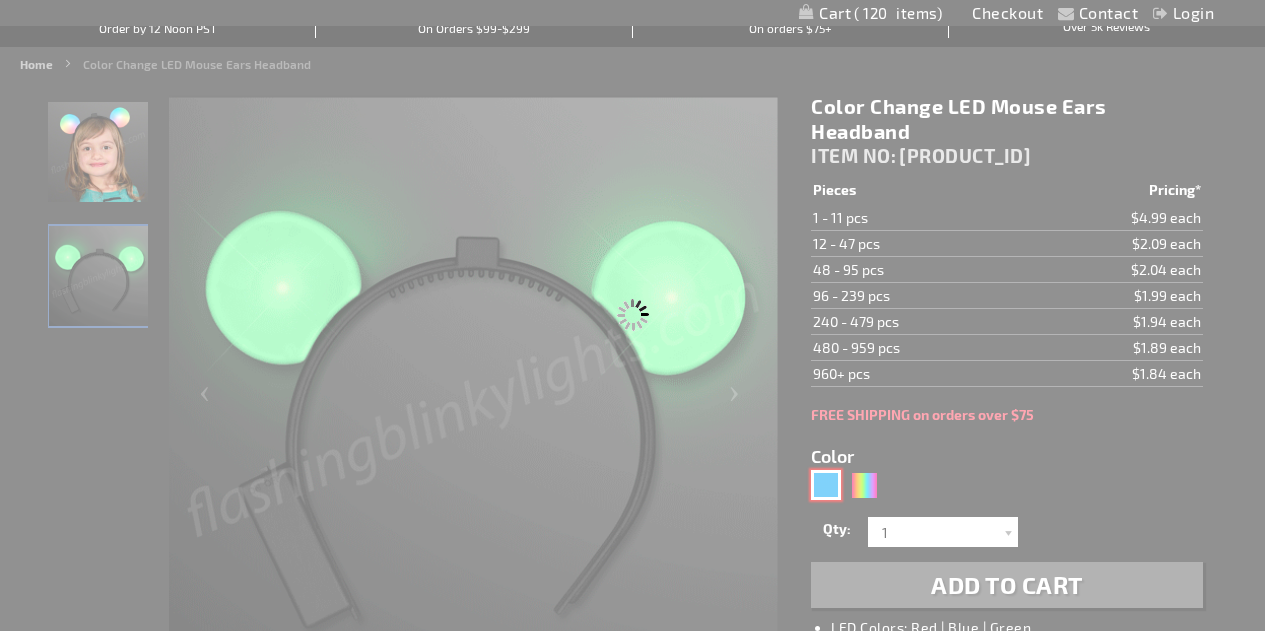 type on "11830-BL" 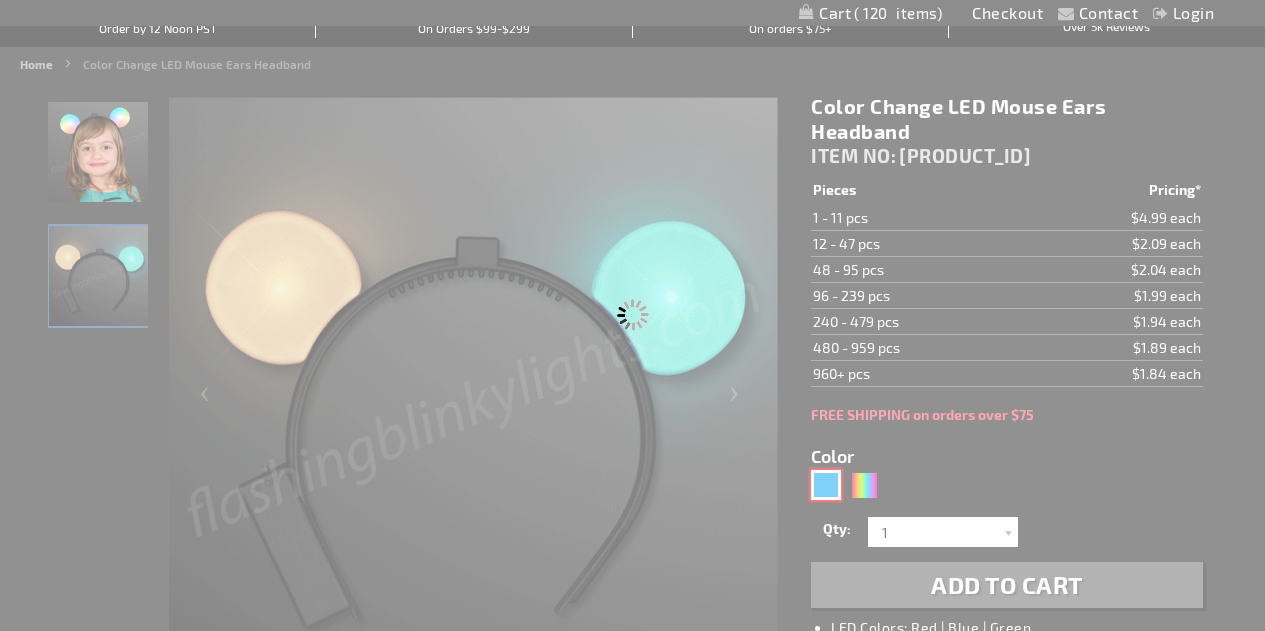 type on "Customize - Blue Light Up LED Mouse Ears - ITEM NO: 11830-BL" 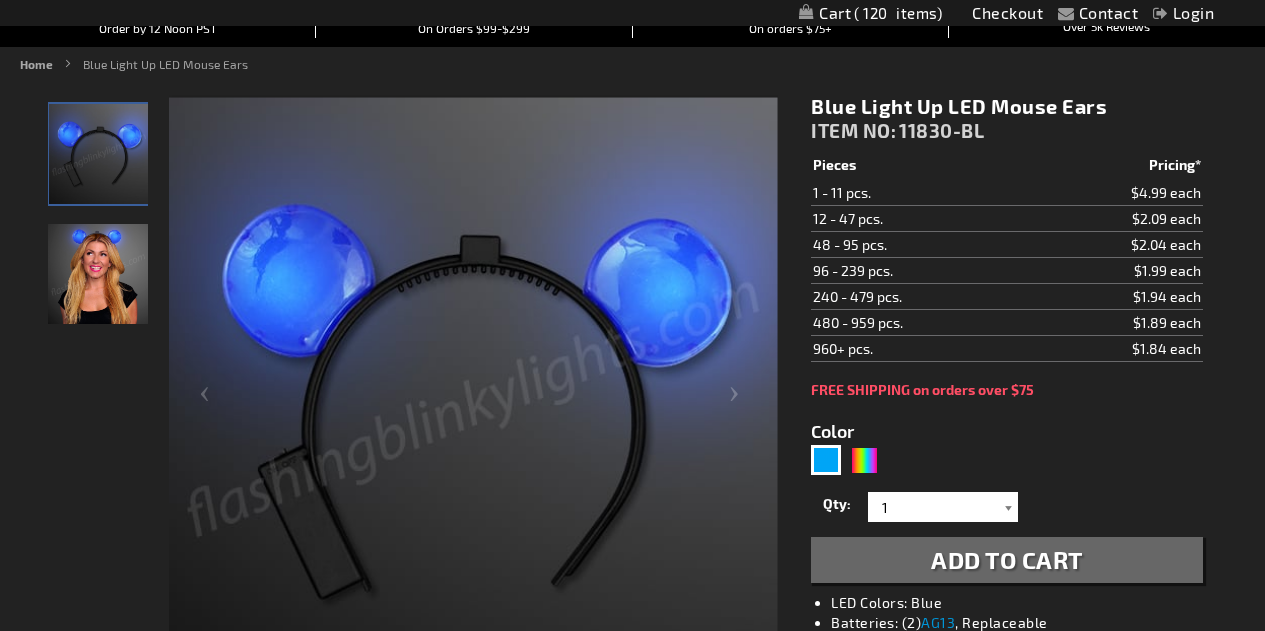 click at bounding box center [1008, 507] 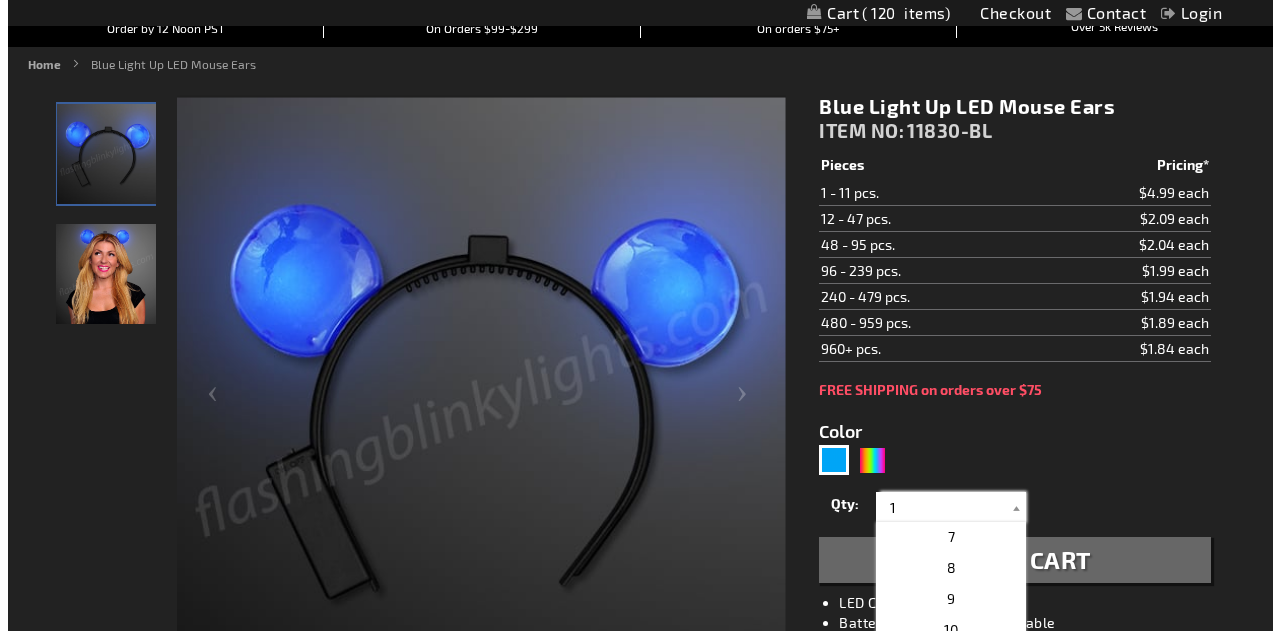 scroll, scrollTop: 73, scrollLeft: 0, axis: vertical 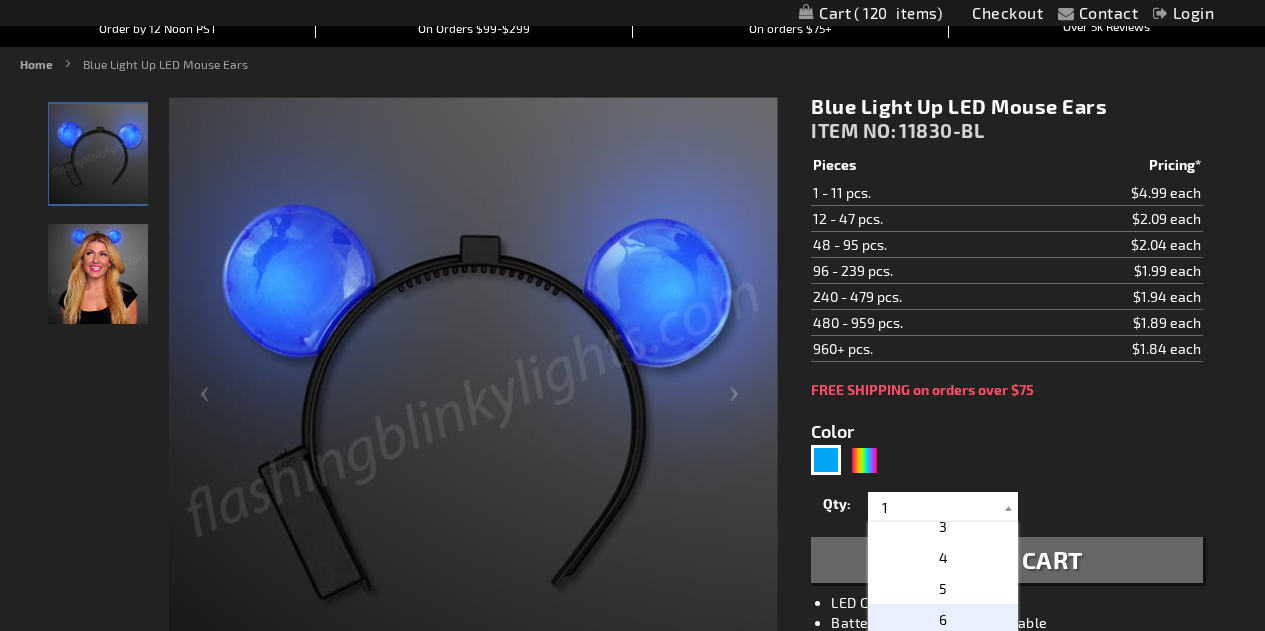 click on "6" at bounding box center (943, 619) 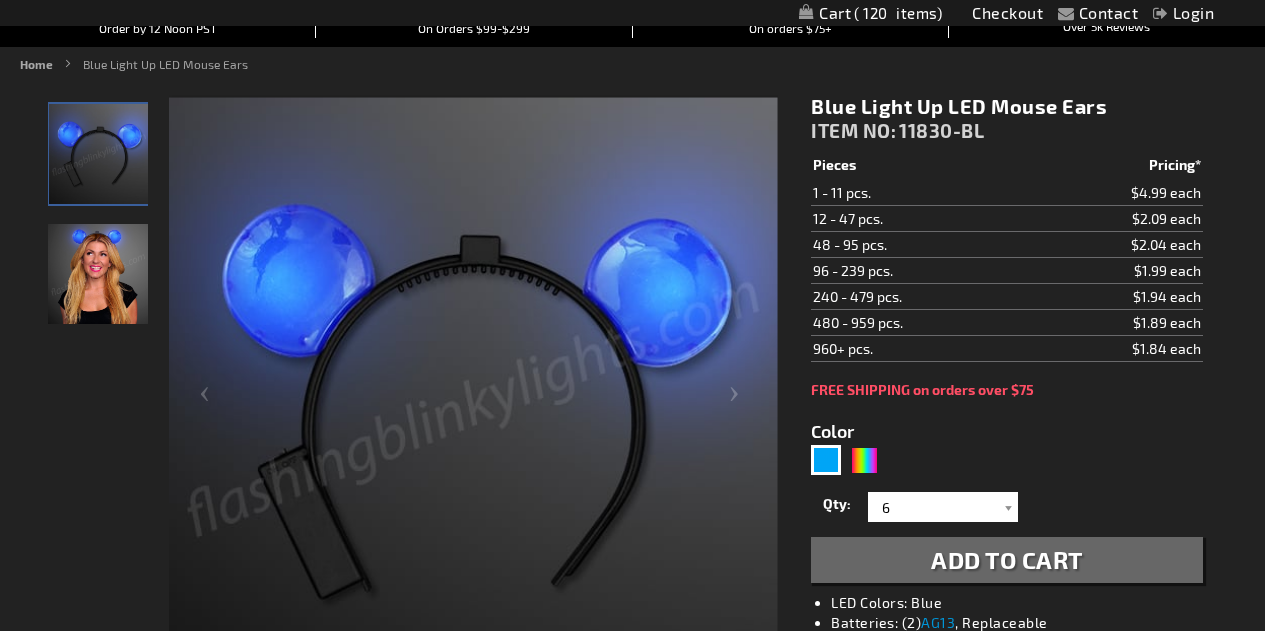 click on "Add to Cart" at bounding box center [1007, 559] 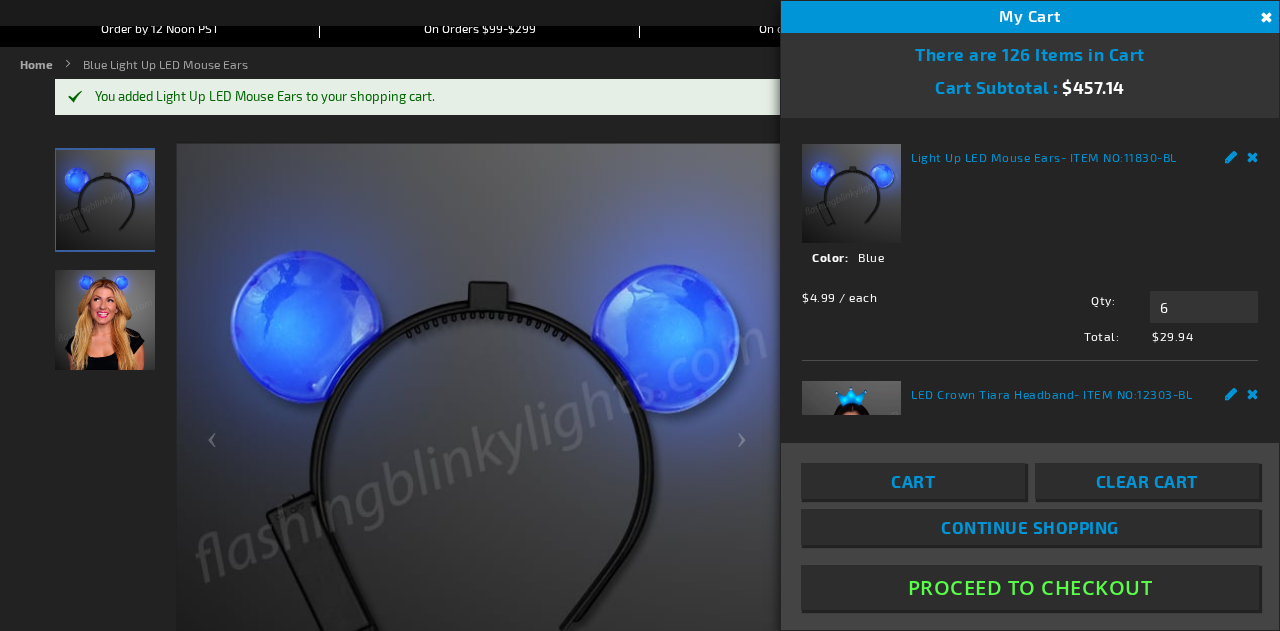 click on "Cart" at bounding box center [913, 481] 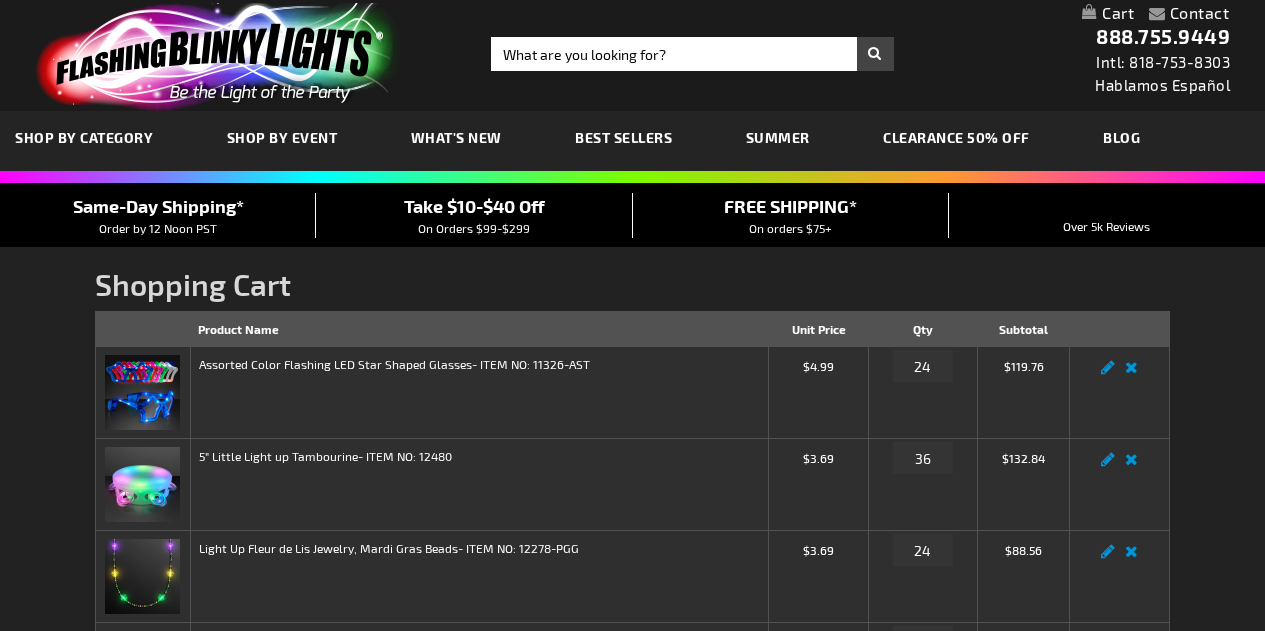 scroll, scrollTop: 0, scrollLeft: 0, axis: both 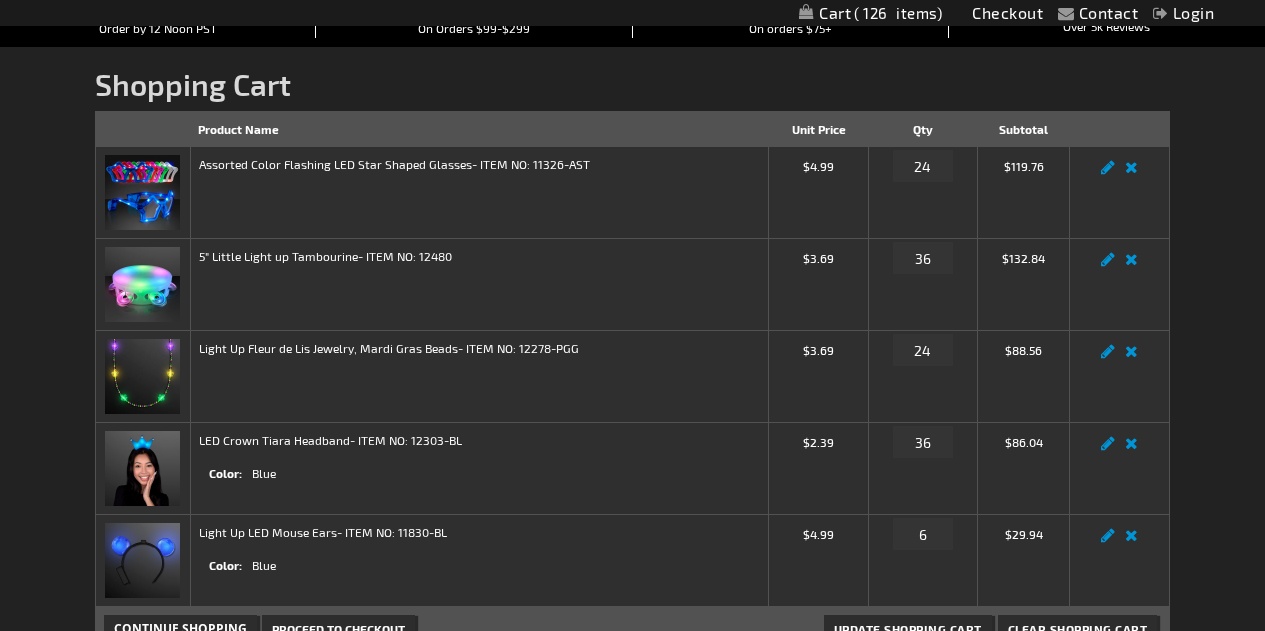 click on "Light Up LED Mouse Ears  - ITEM NO: 11830-BL" at bounding box center [323, 532] 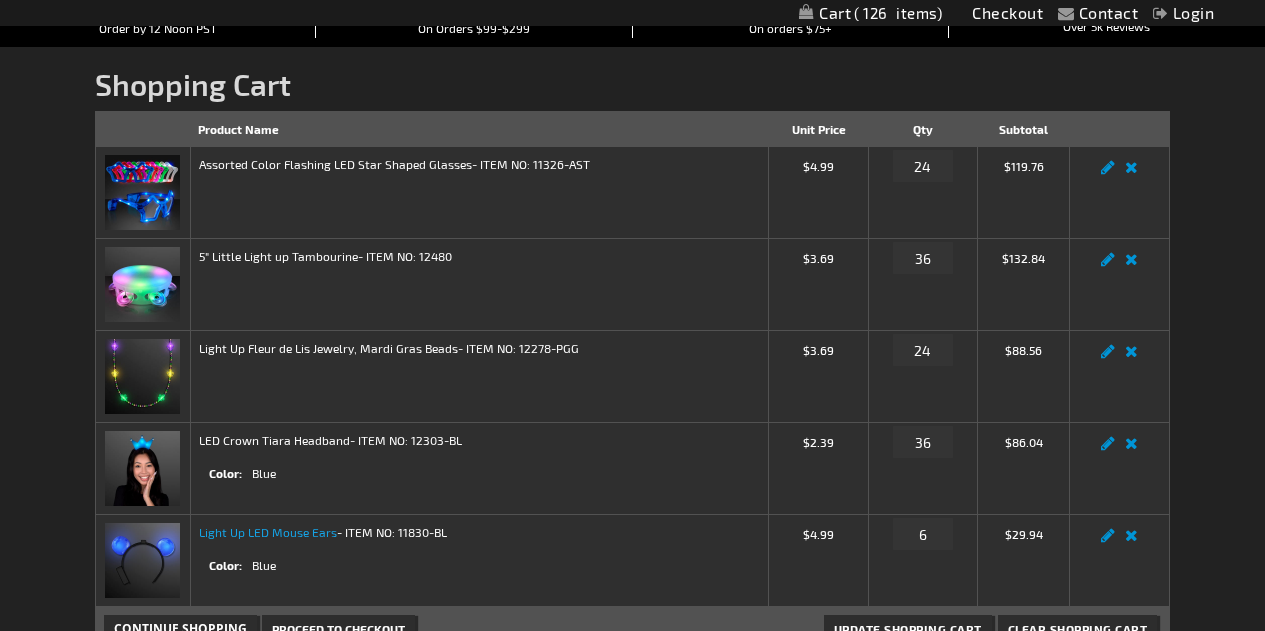 click on "Light Up LED Mouse Ears" at bounding box center [268, 532] 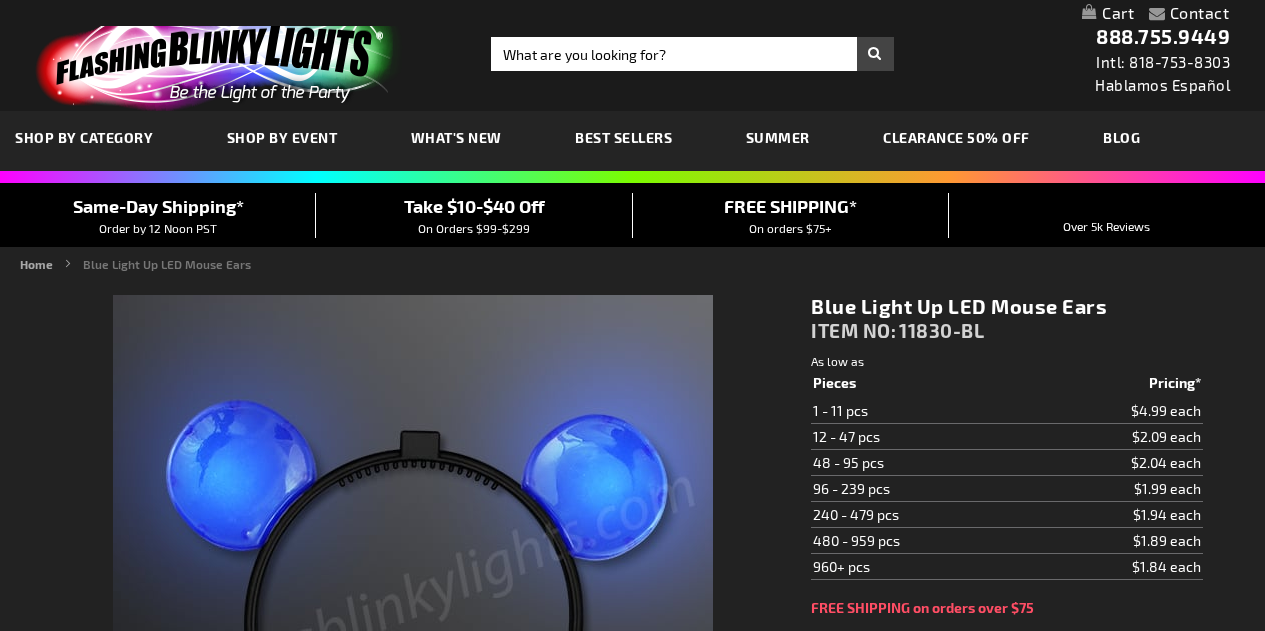scroll, scrollTop: 0, scrollLeft: 0, axis: both 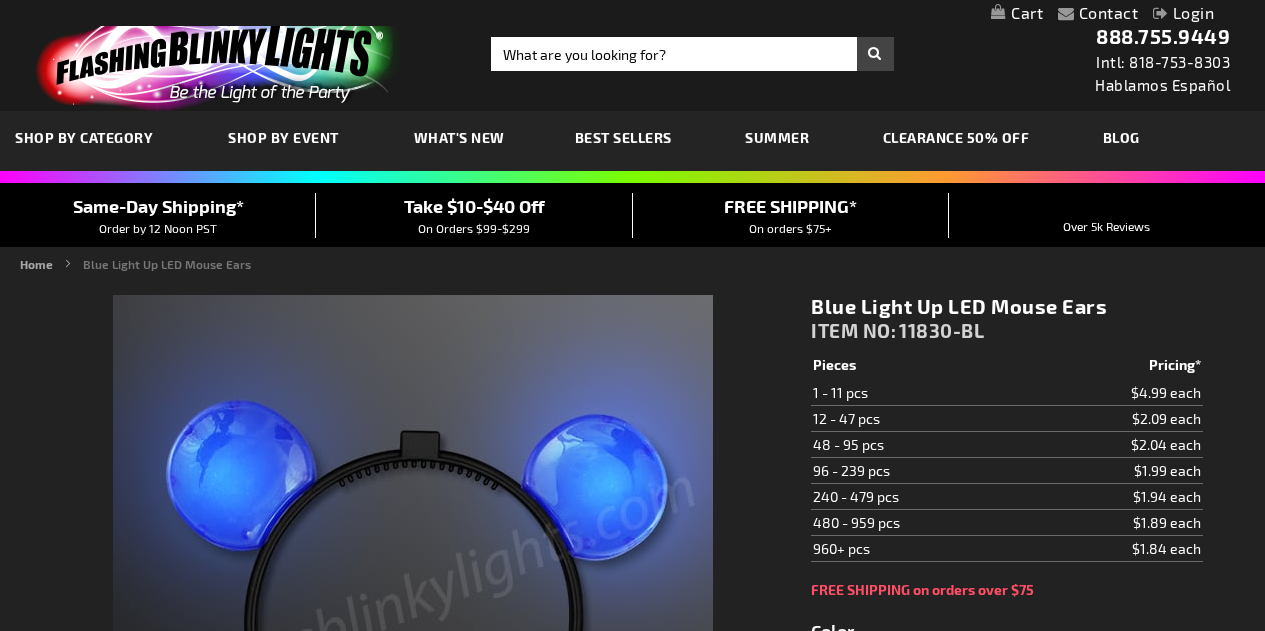 type on "5629" 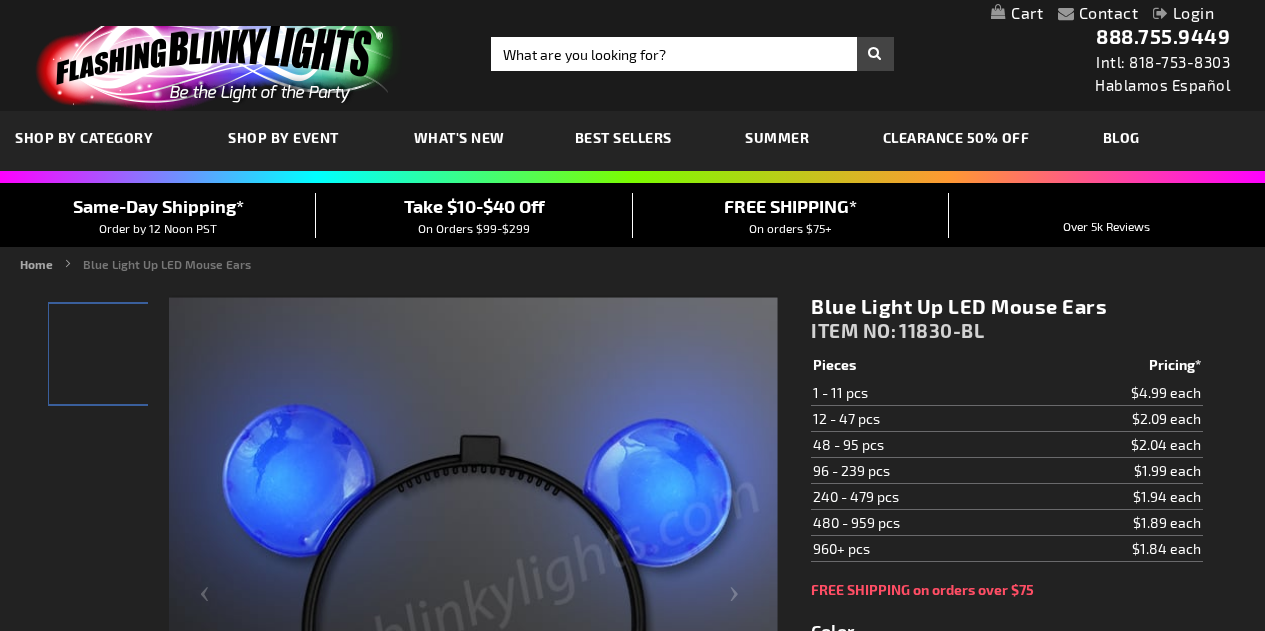 scroll, scrollTop: 0, scrollLeft: 0, axis: both 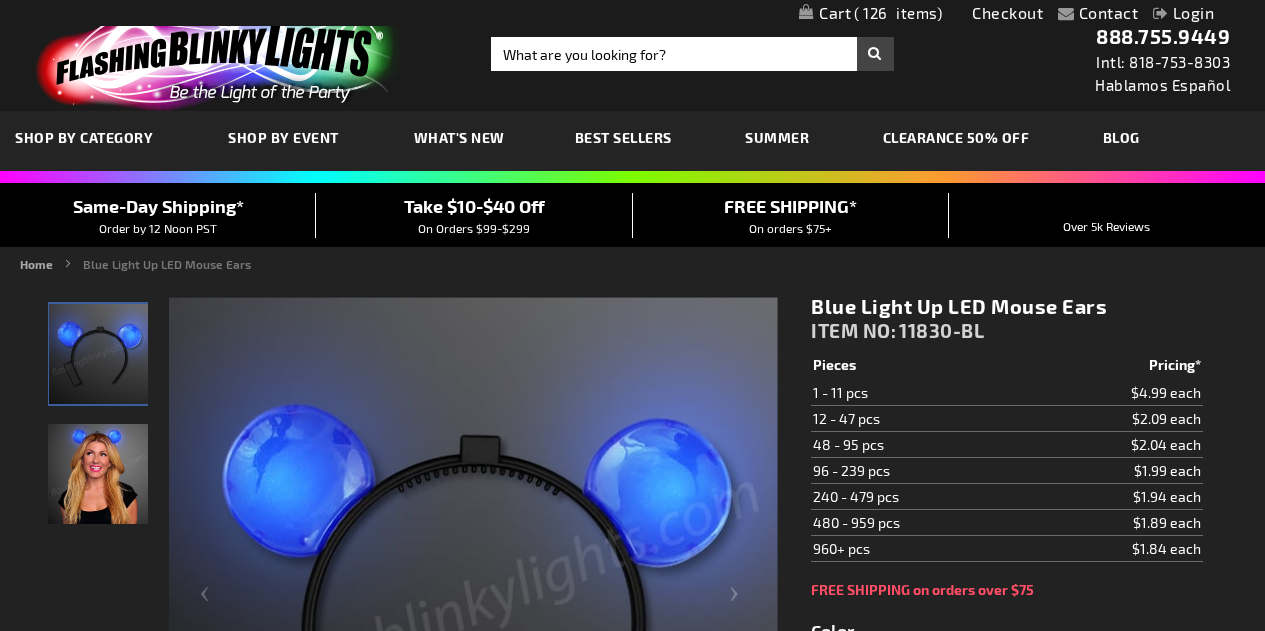 click at bounding box center (473, 602) 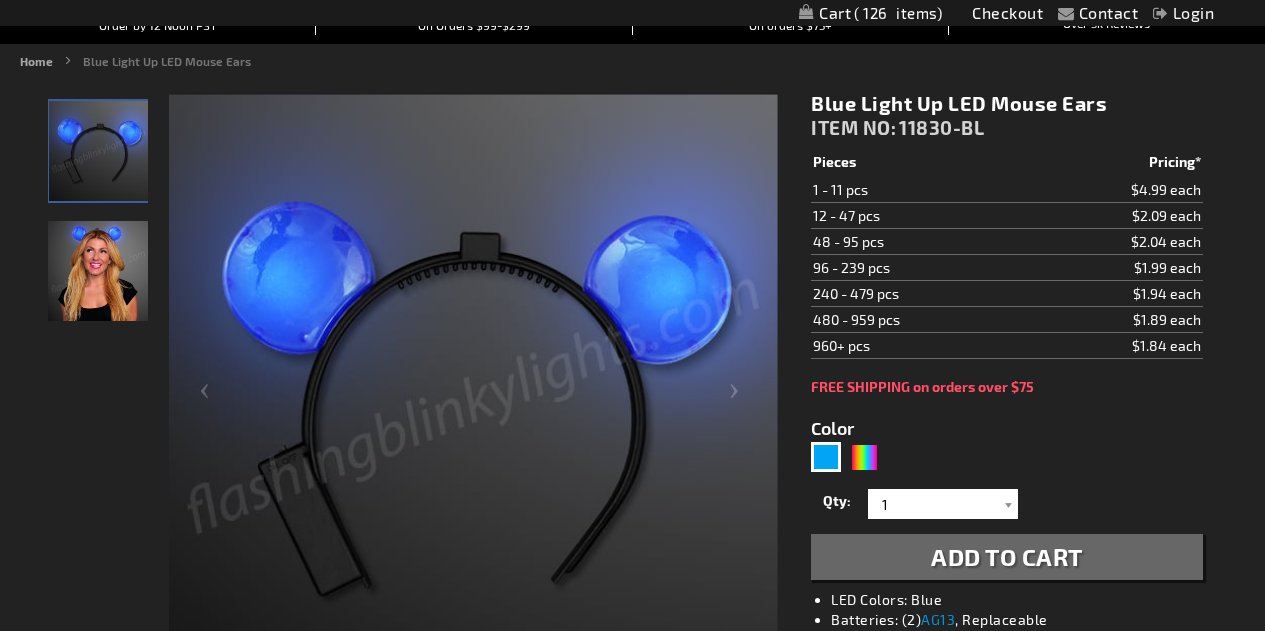 scroll, scrollTop: 200, scrollLeft: 0, axis: vertical 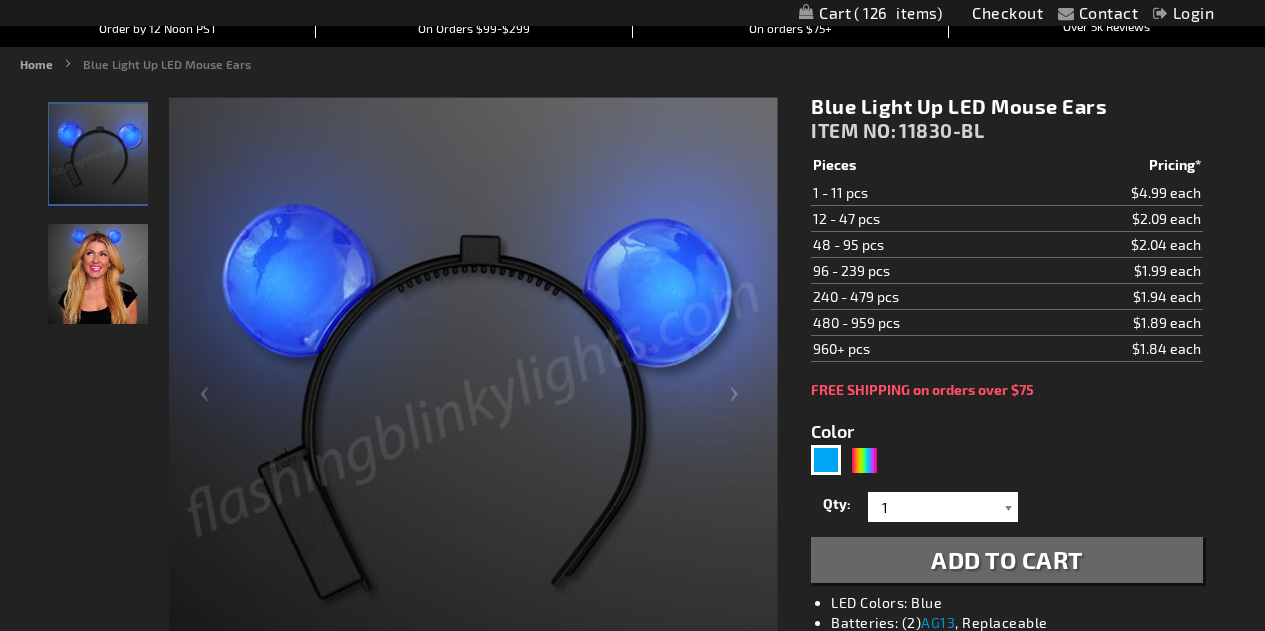 click at bounding box center (1008, 507) 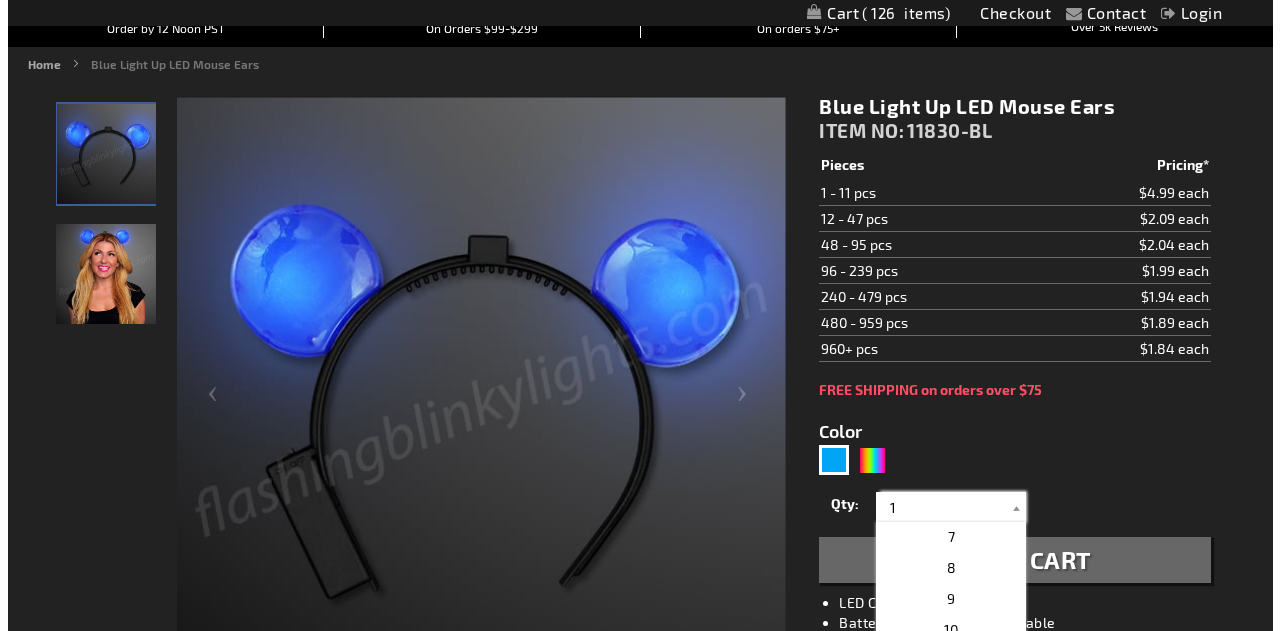 scroll, scrollTop: 200, scrollLeft: 0, axis: vertical 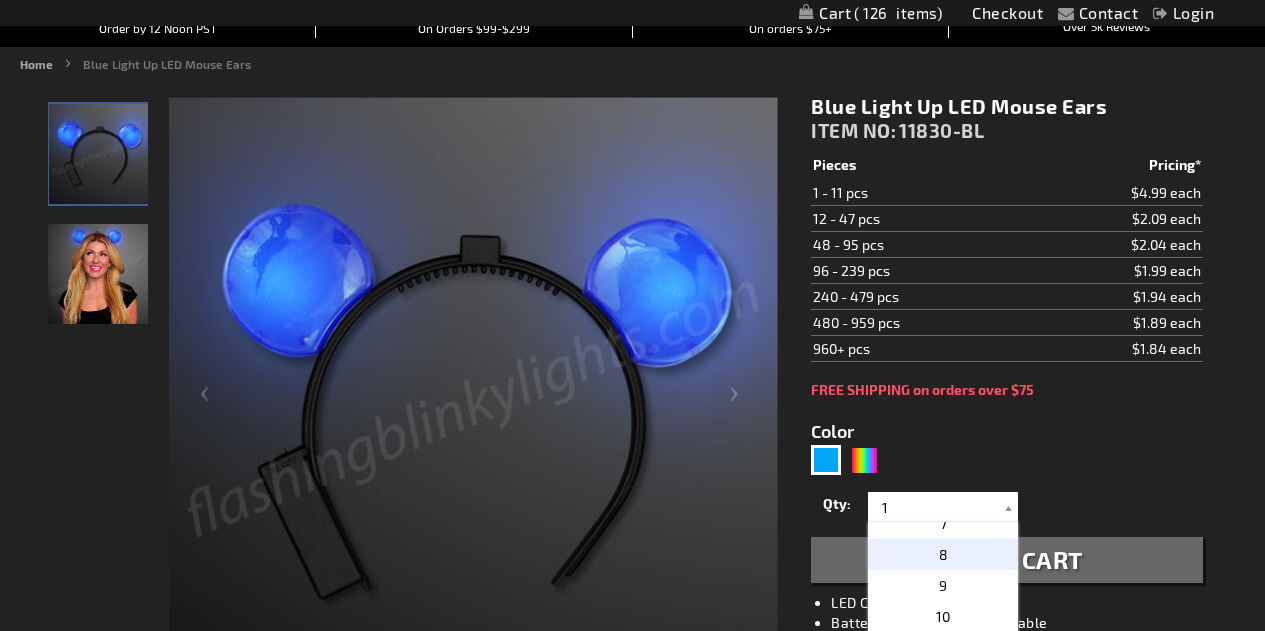 click on "8" at bounding box center (943, 554) 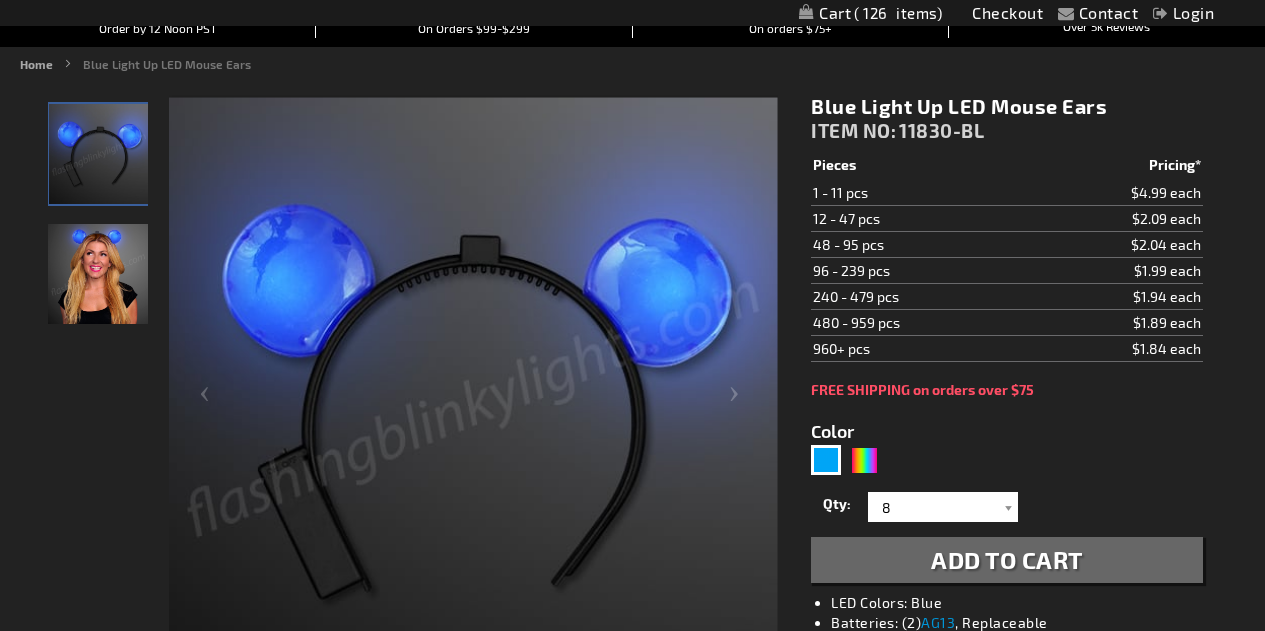 click on "Qty
1
2
3
4
5
6
7
8
9
10
11
12
24
36
48
60
72
84
96
108 120 132 144 156 168" at bounding box center [1006, 507] 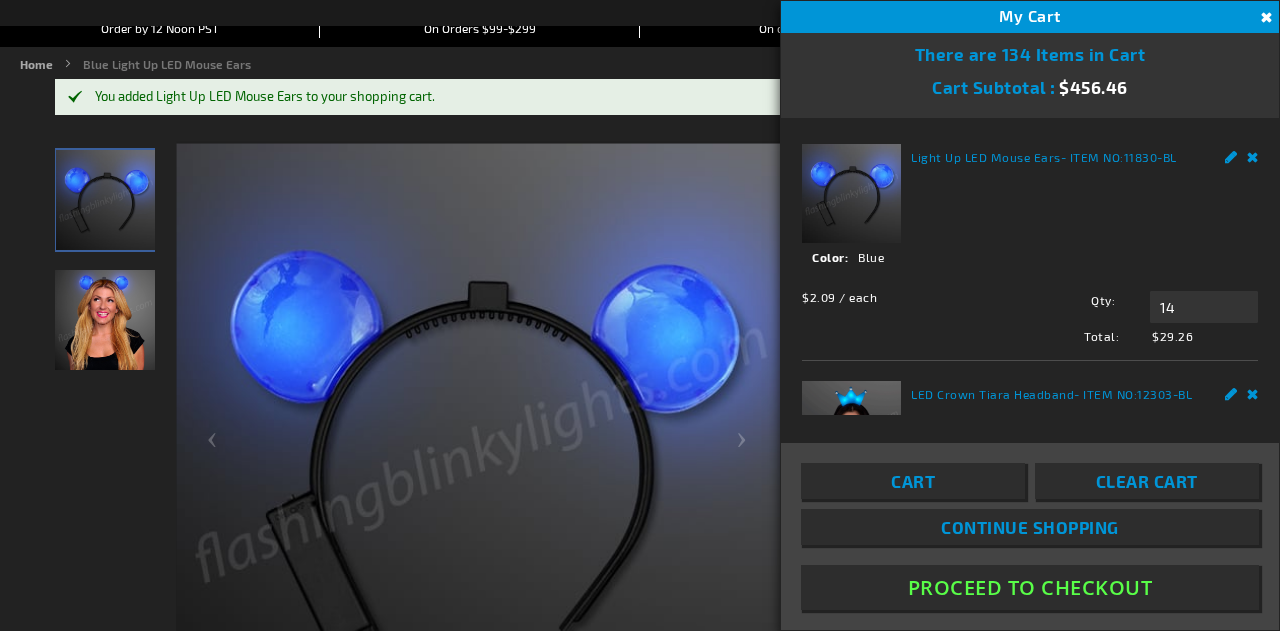 click on "Cart" at bounding box center (913, 481) 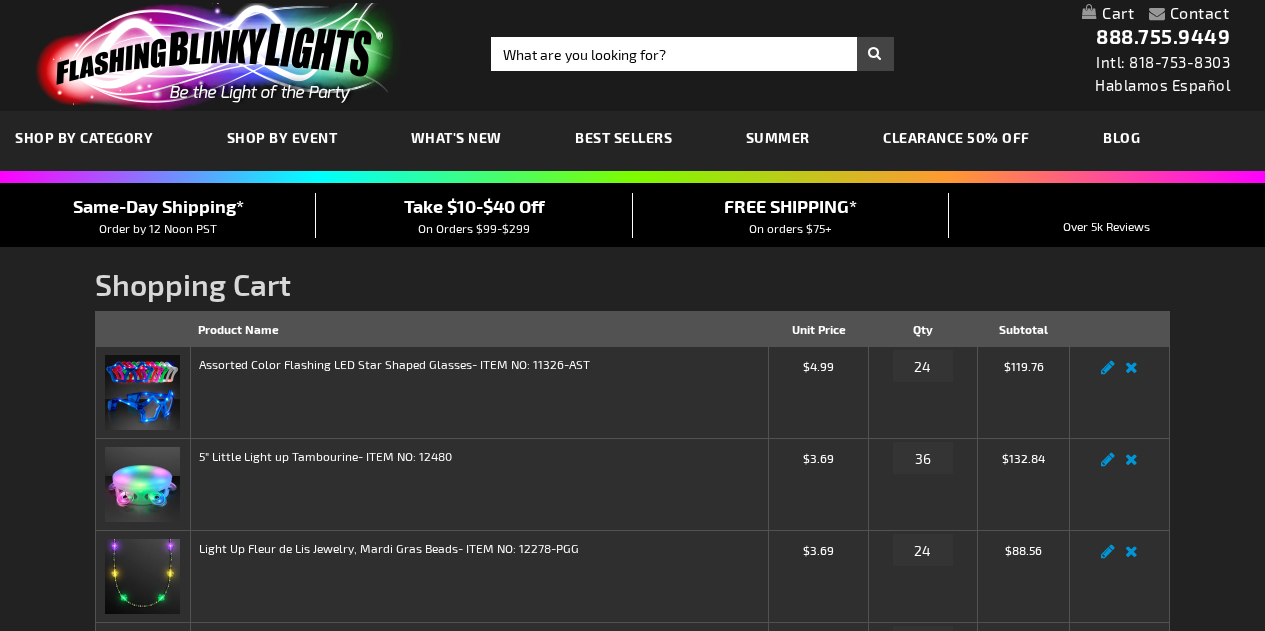 scroll, scrollTop: 0, scrollLeft: 0, axis: both 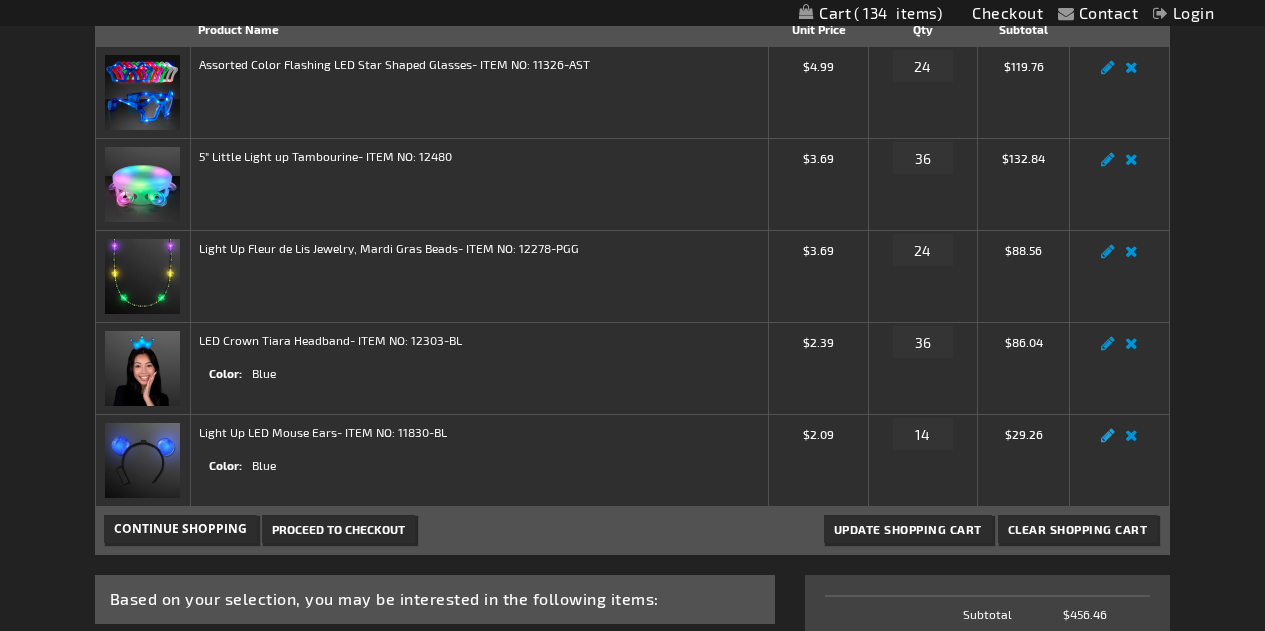 click on "Edit" at bounding box center (1108, 441) 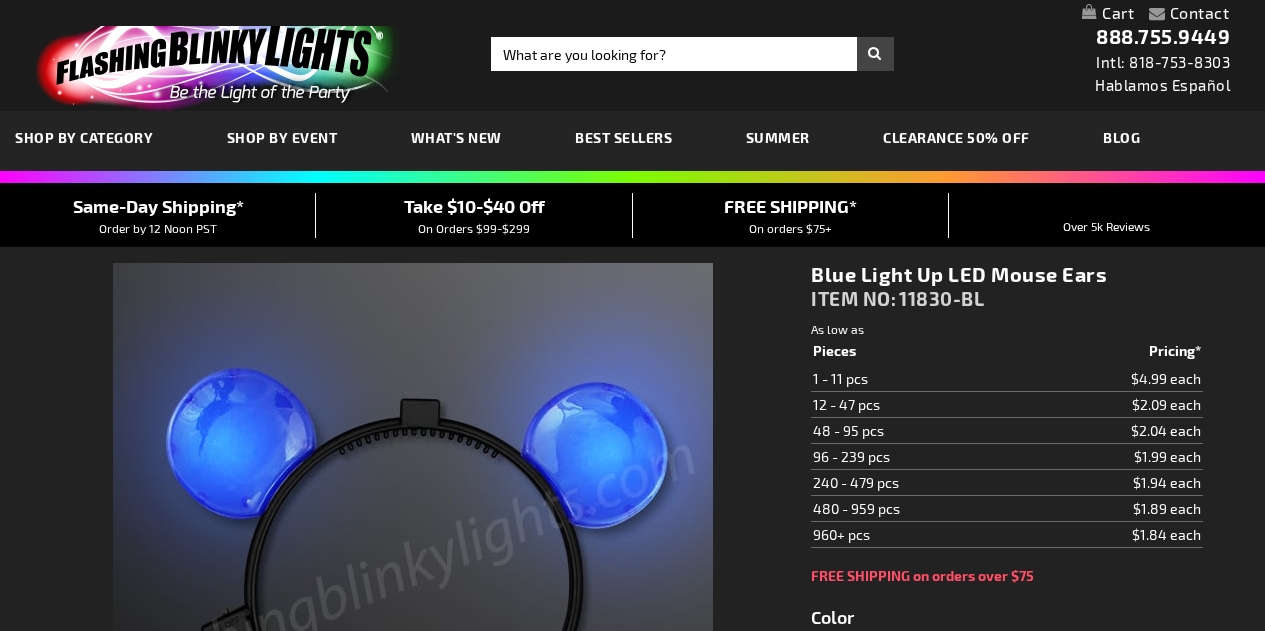 select 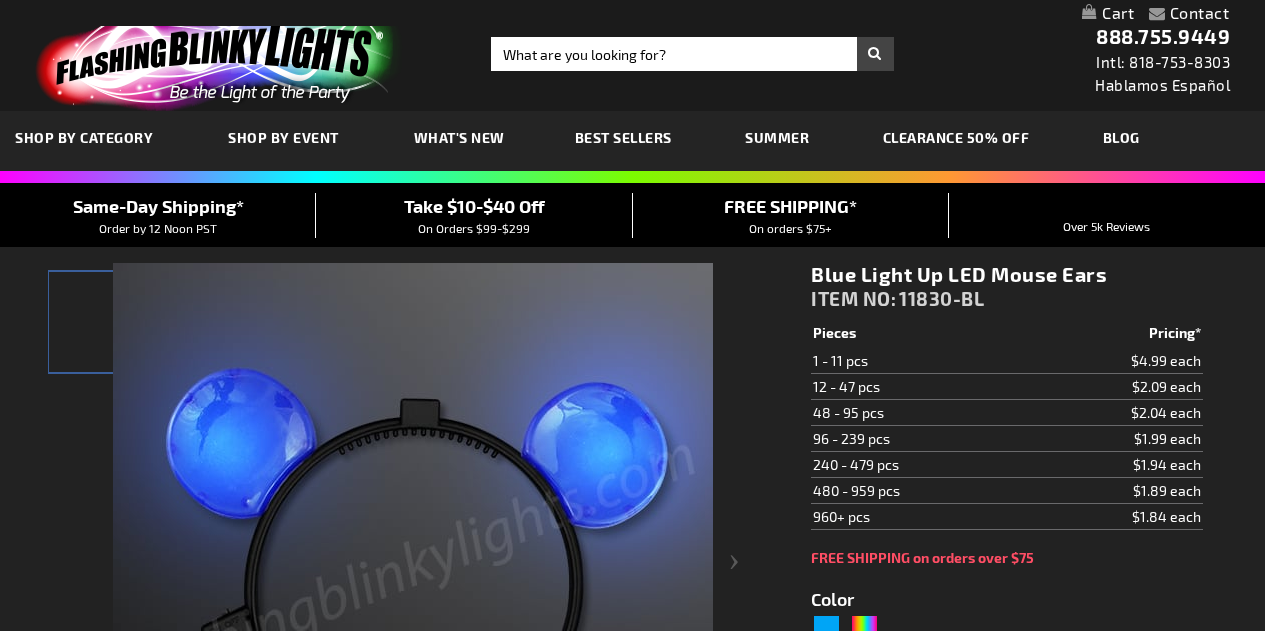 type on "5629" 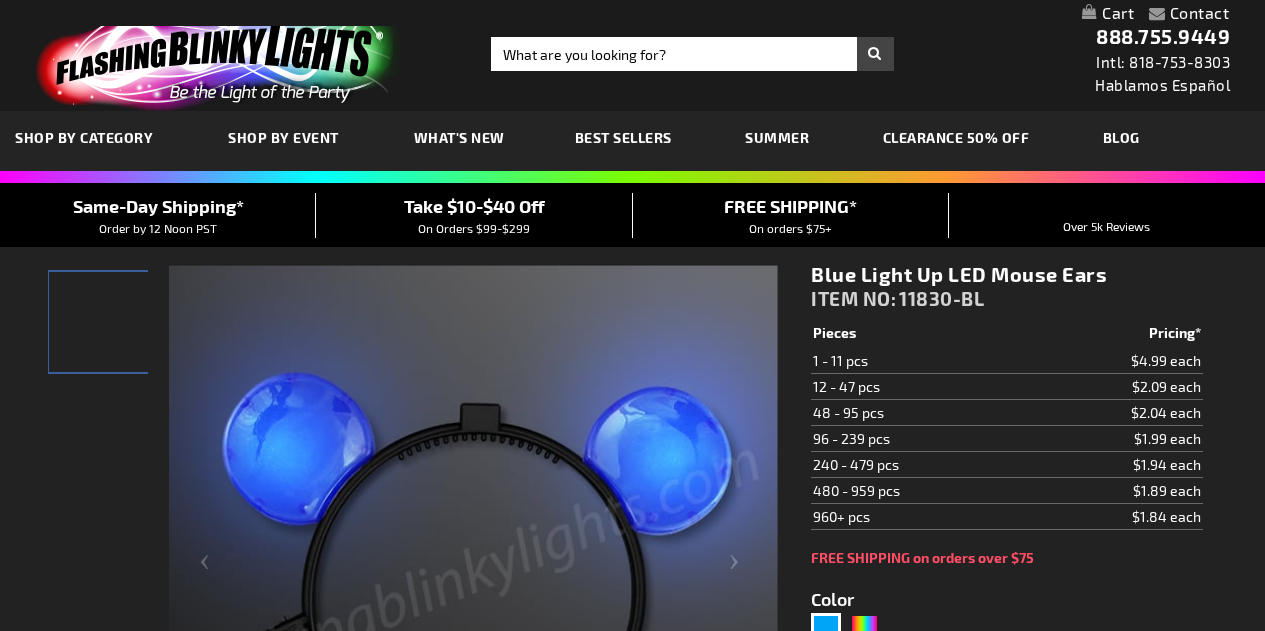 scroll, scrollTop: 0, scrollLeft: 0, axis: both 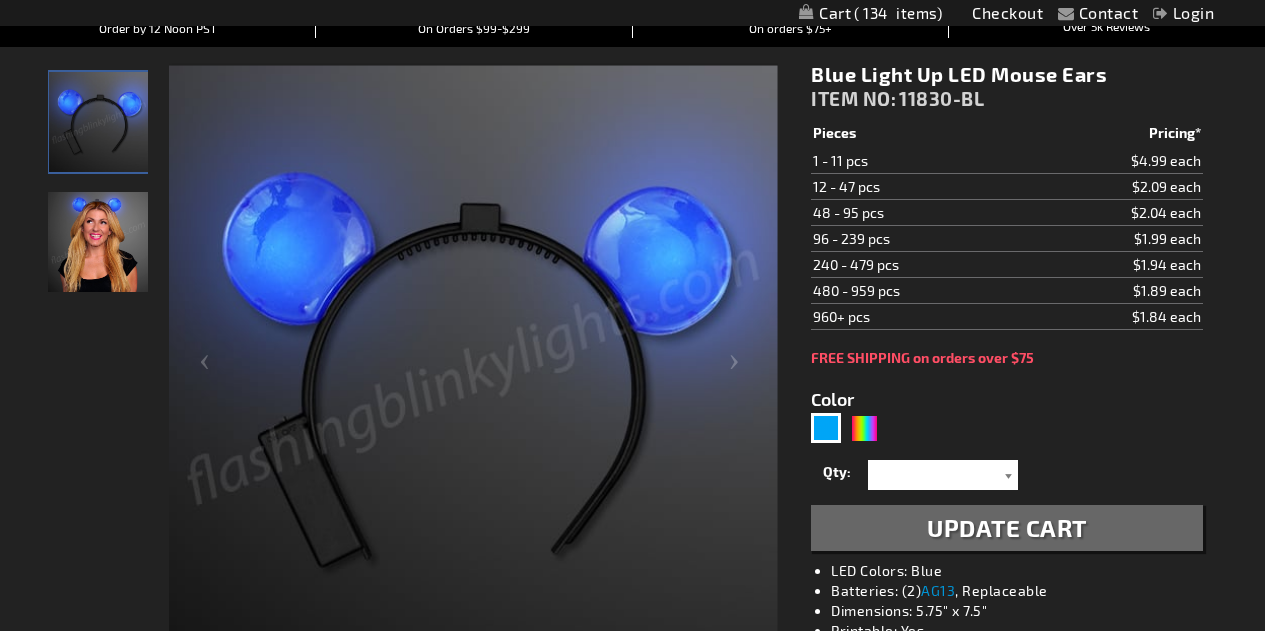 click at bounding box center (1008, 475) 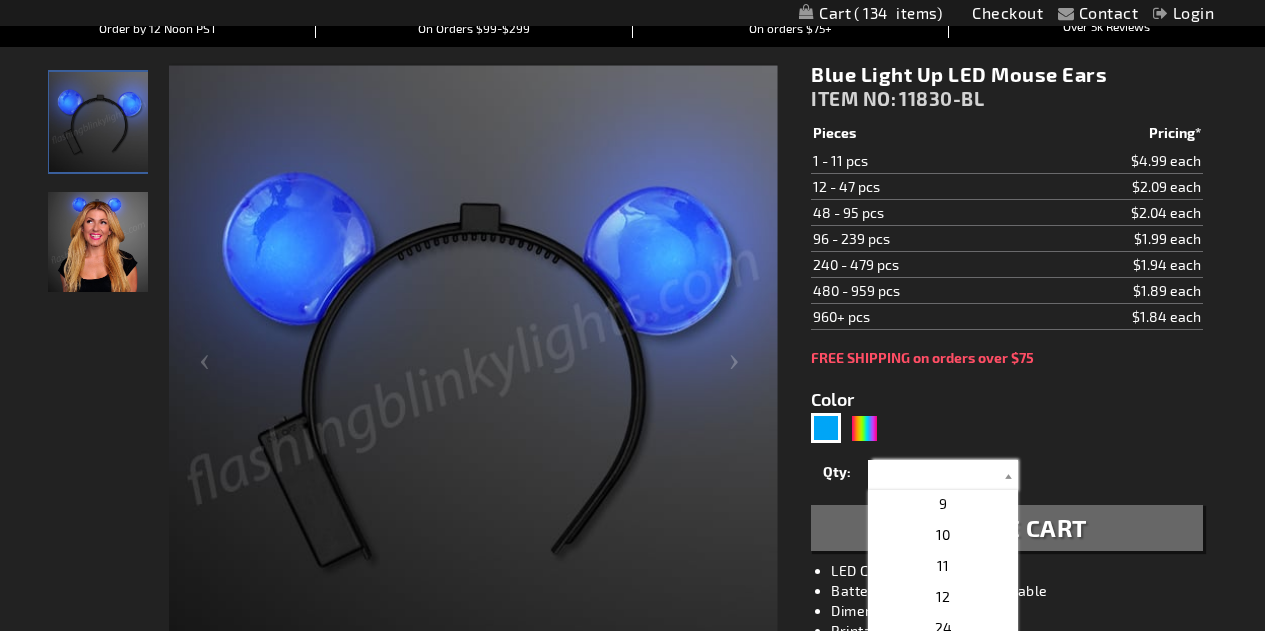 scroll, scrollTop: 167, scrollLeft: 0, axis: vertical 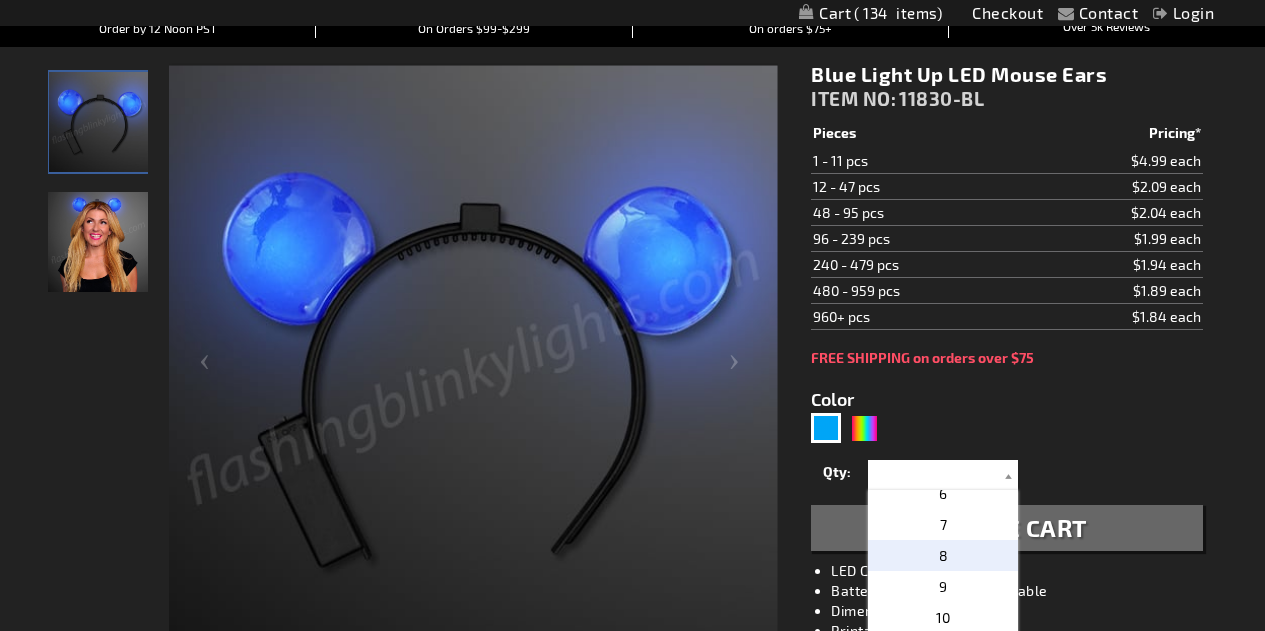 click on "8" at bounding box center (943, 555) 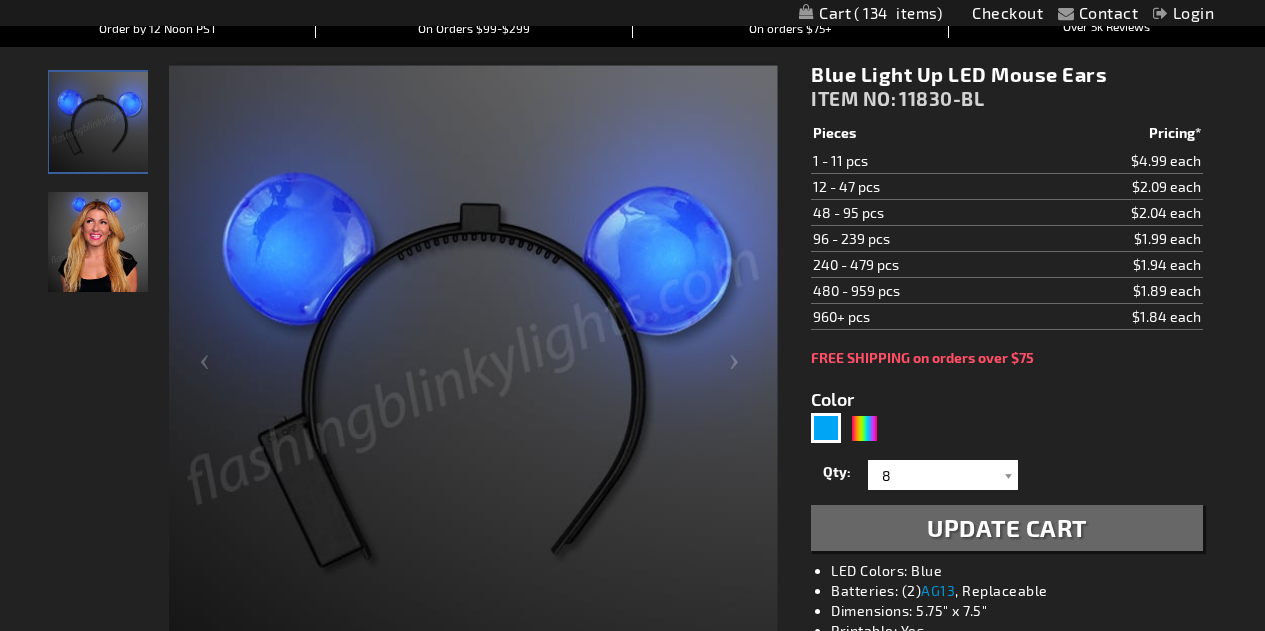 click on "Update Cart" at bounding box center (1007, 527) 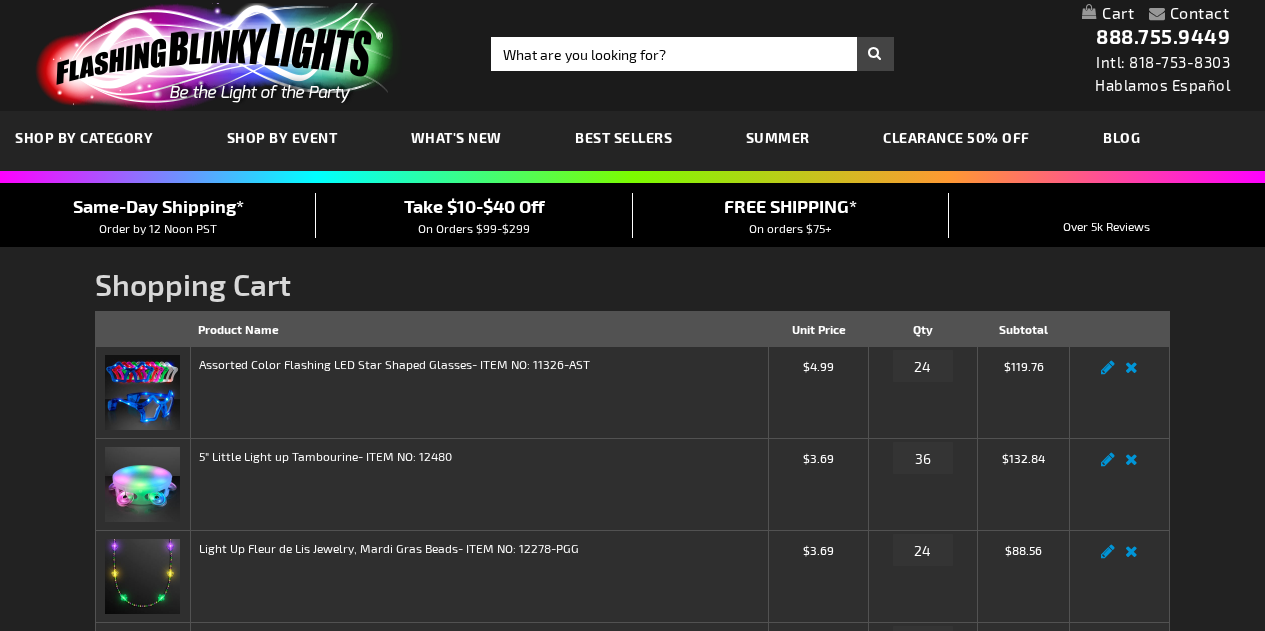 scroll, scrollTop: 0, scrollLeft: 0, axis: both 